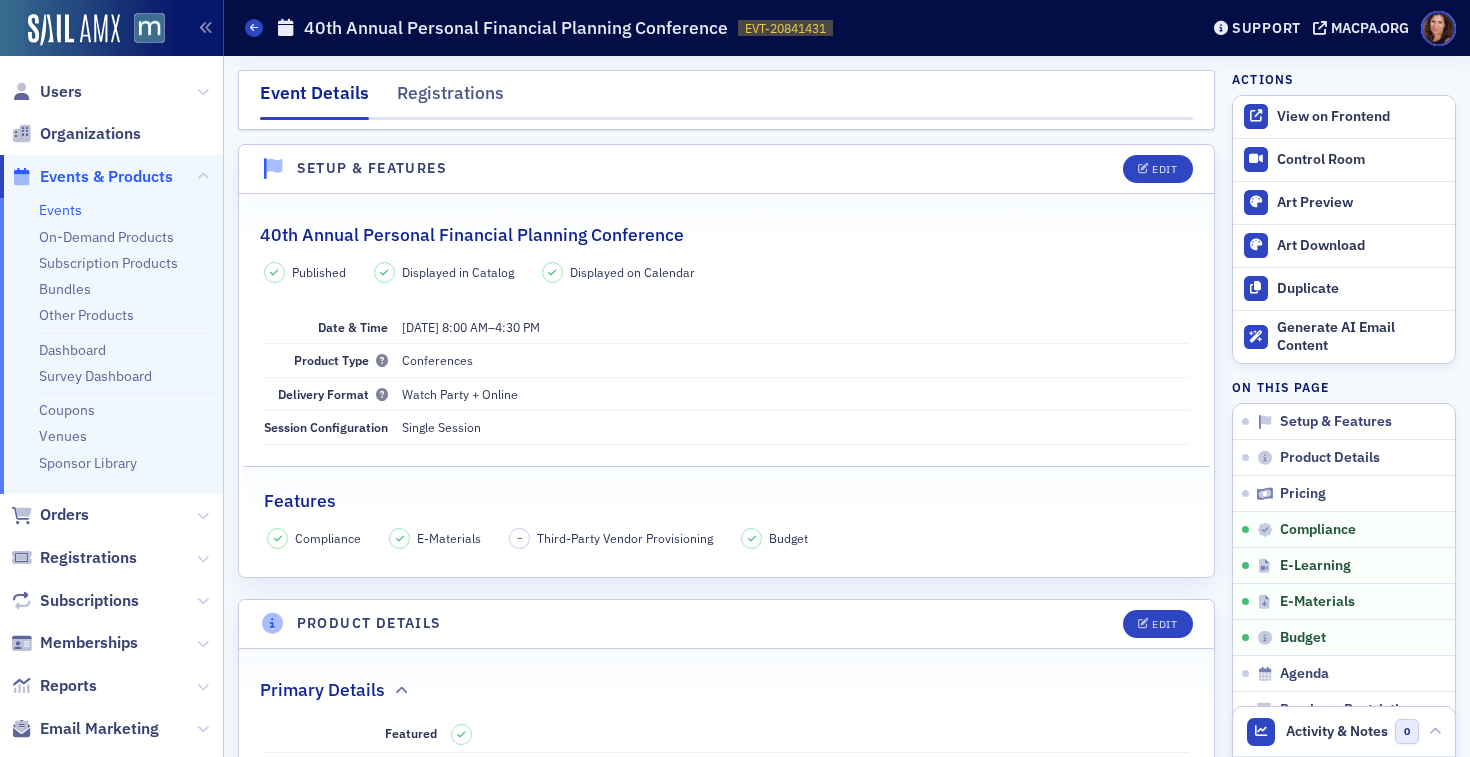 scroll, scrollTop: 0, scrollLeft: 0, axis: both 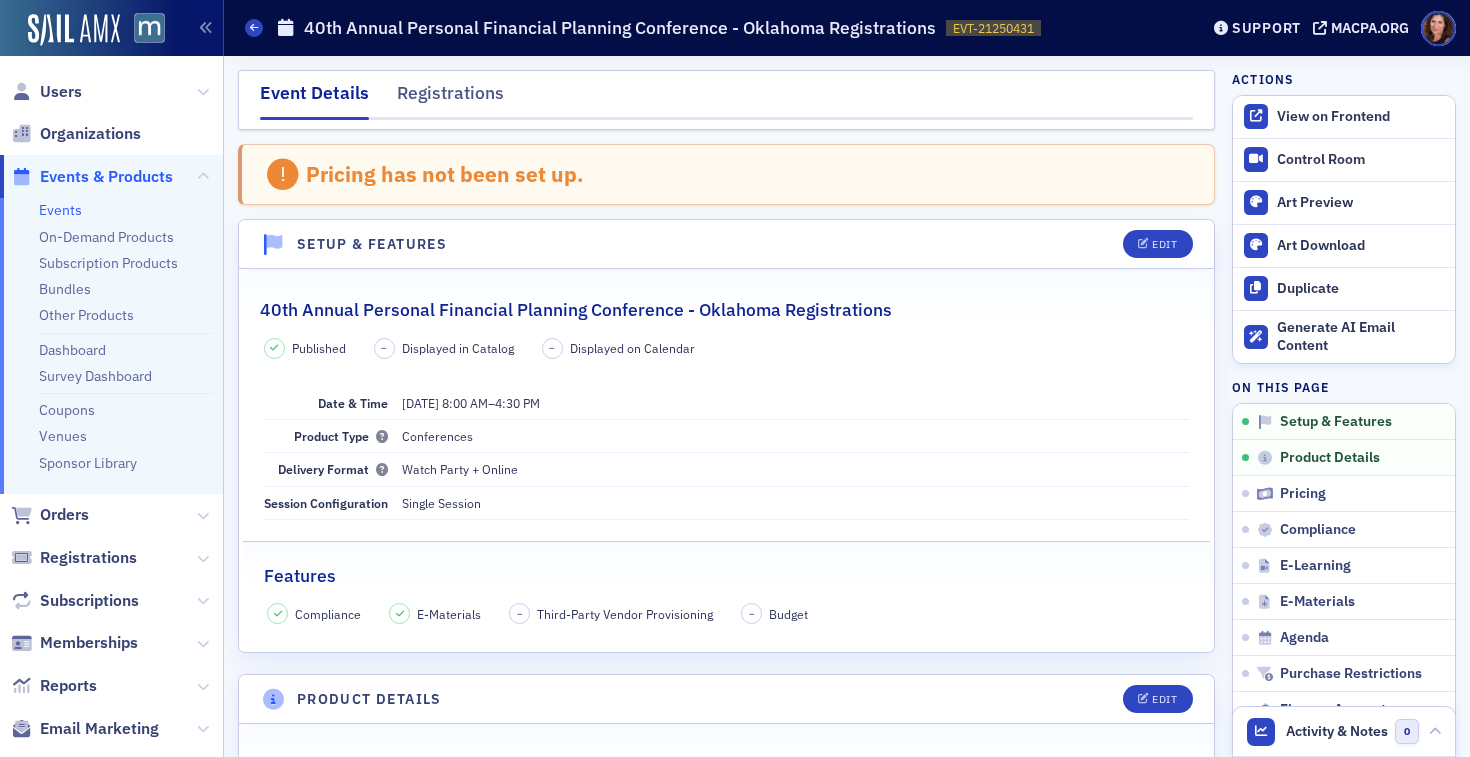 drag, startPoint x: 49, startPoint y: 211, endPoint x: 143, endPoint y: 215, distance: 94.08507 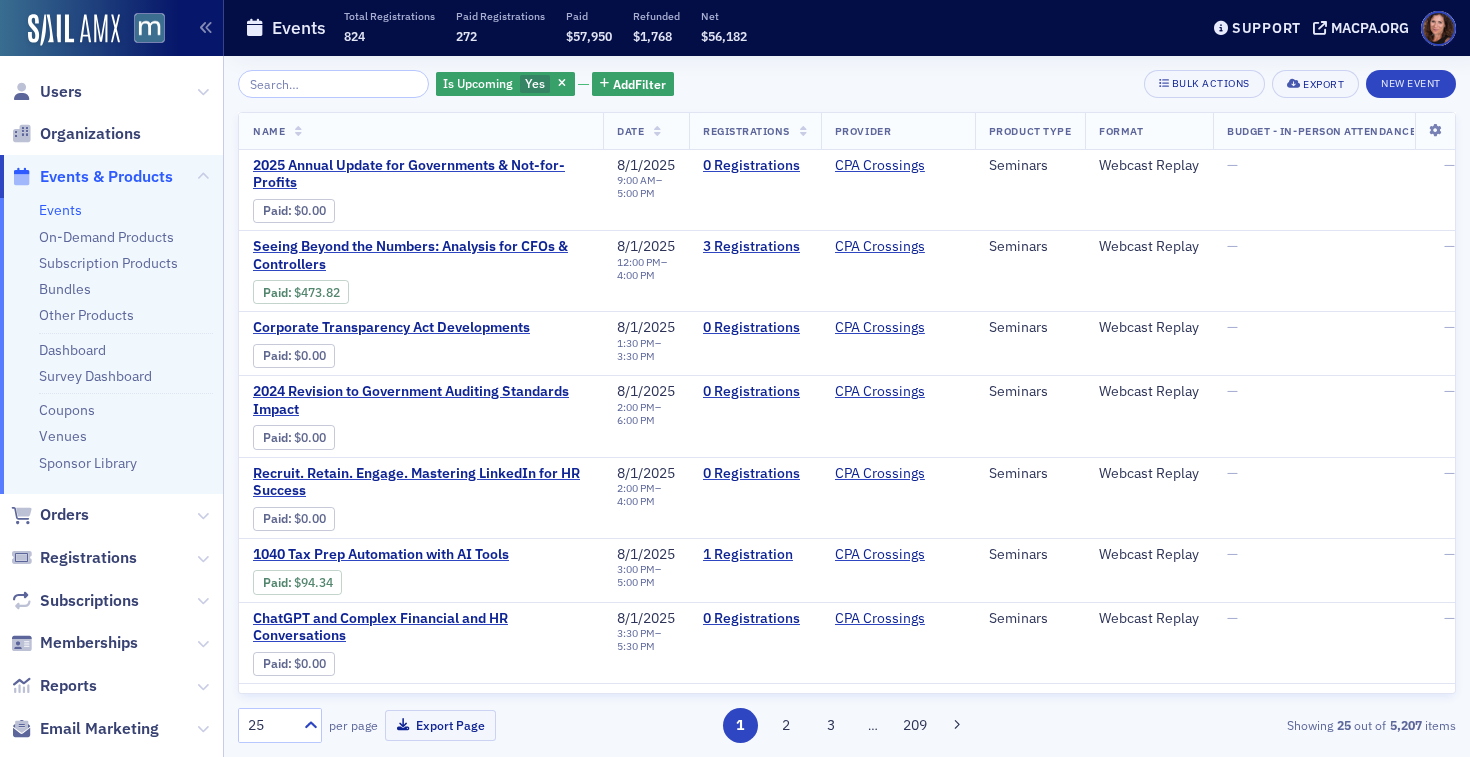 click 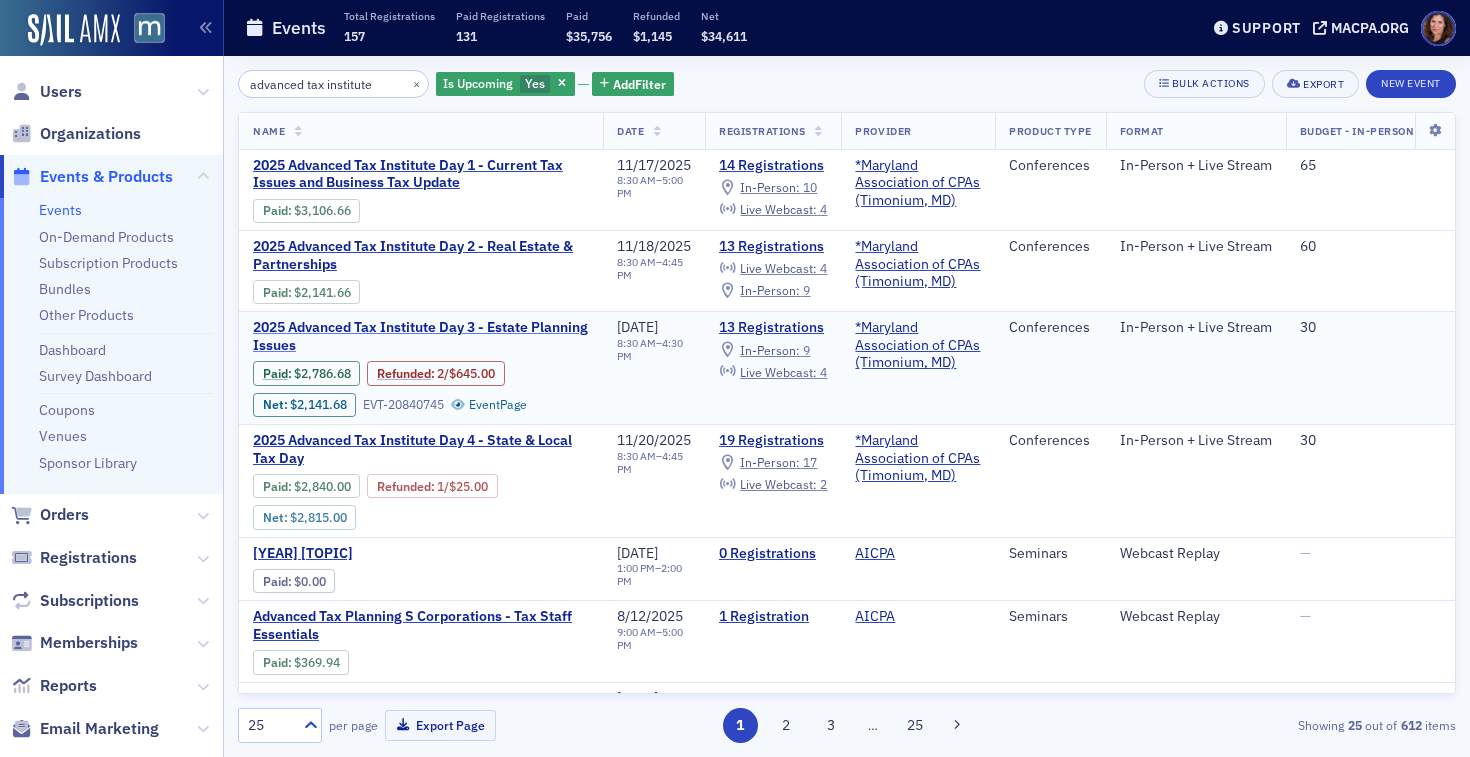 type on "advanced tax institute" 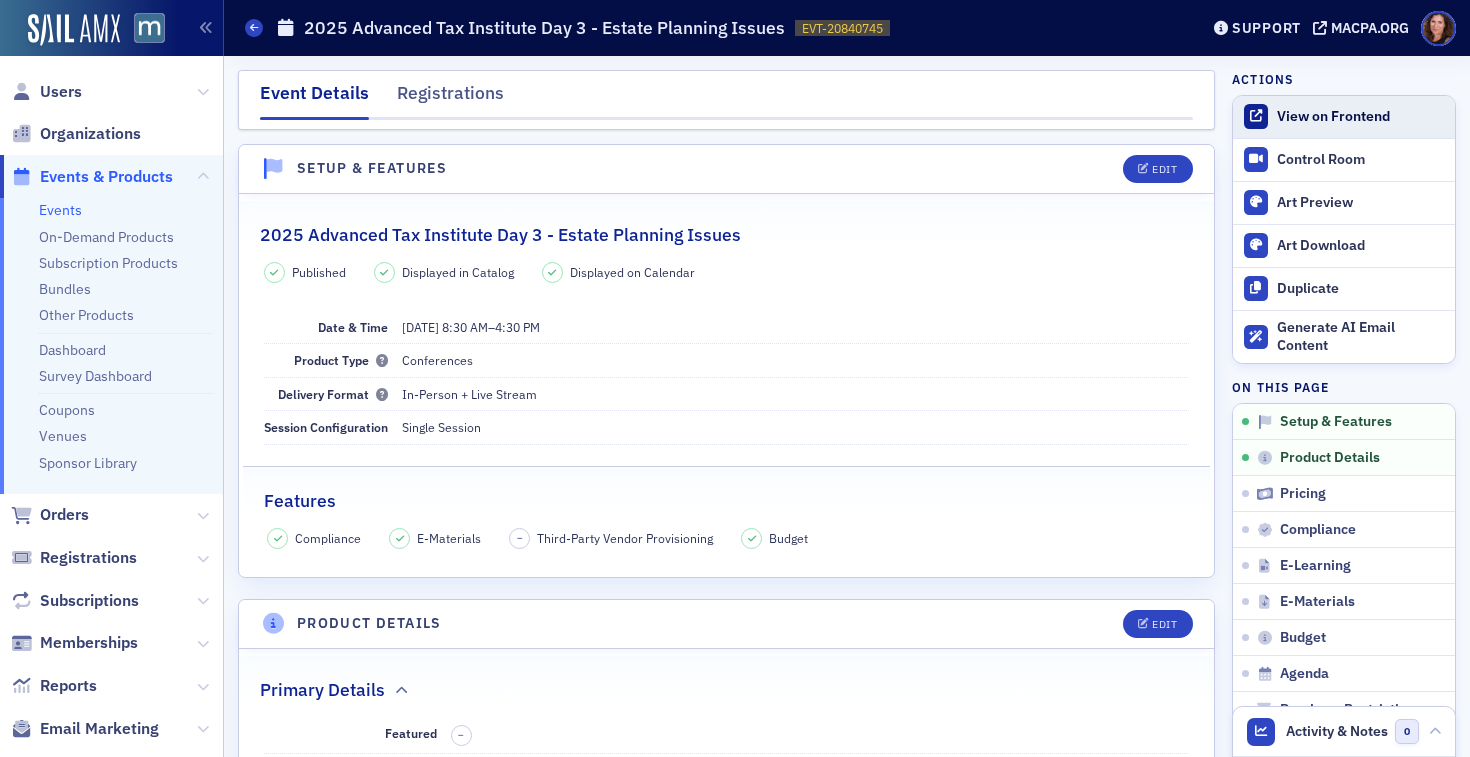 click on "View on Frontend" 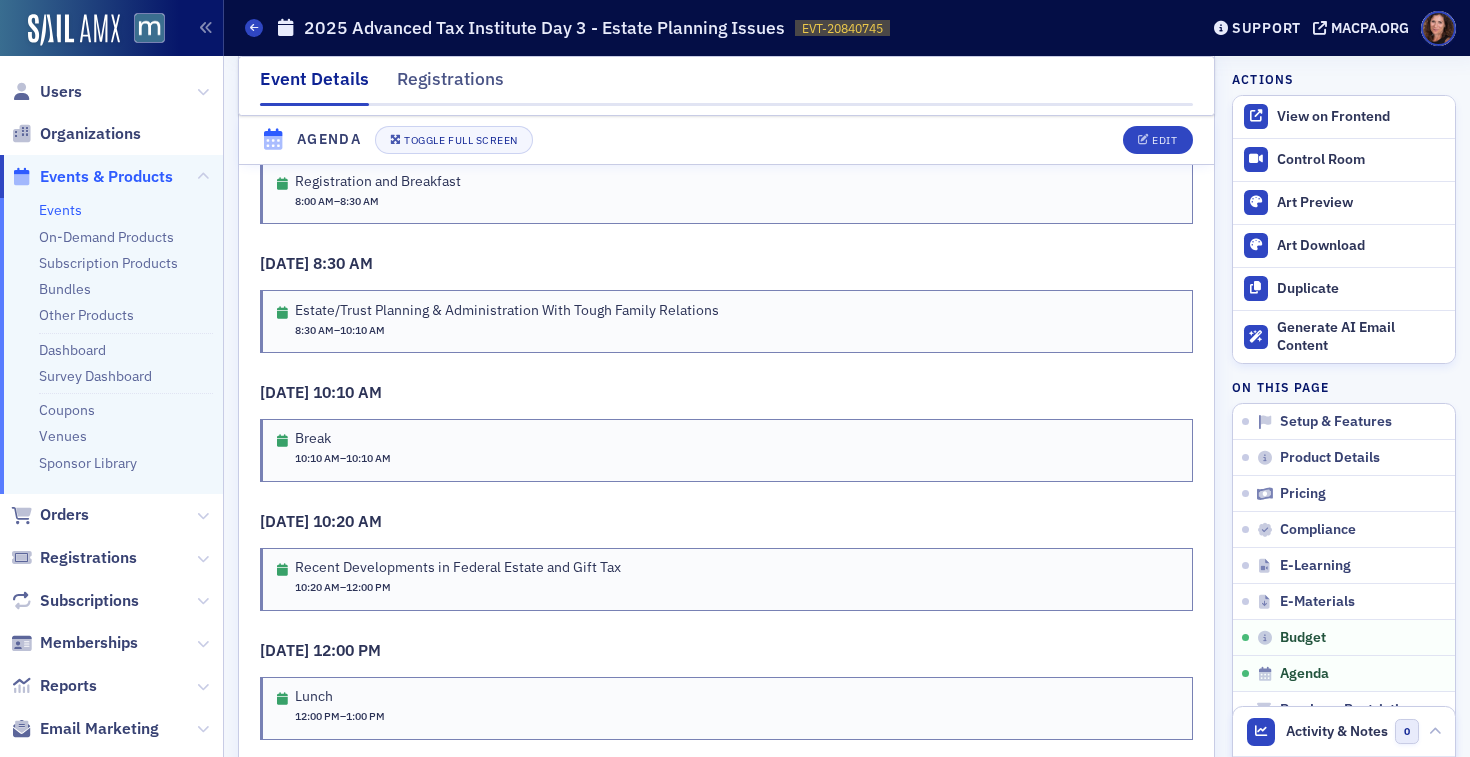scroll, scrollTop: 3756, scrollLeft: 0, axis: vertical 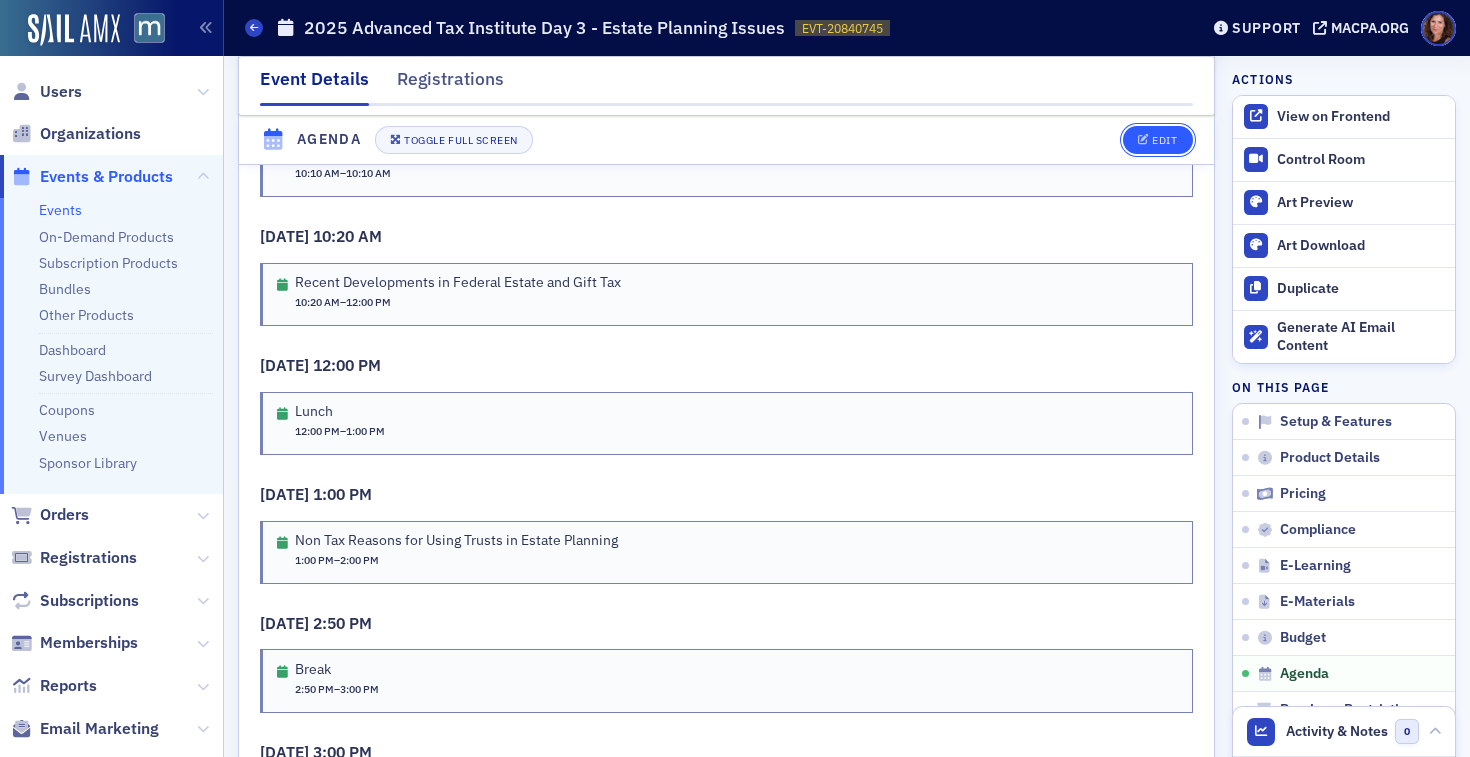click on "Edit" 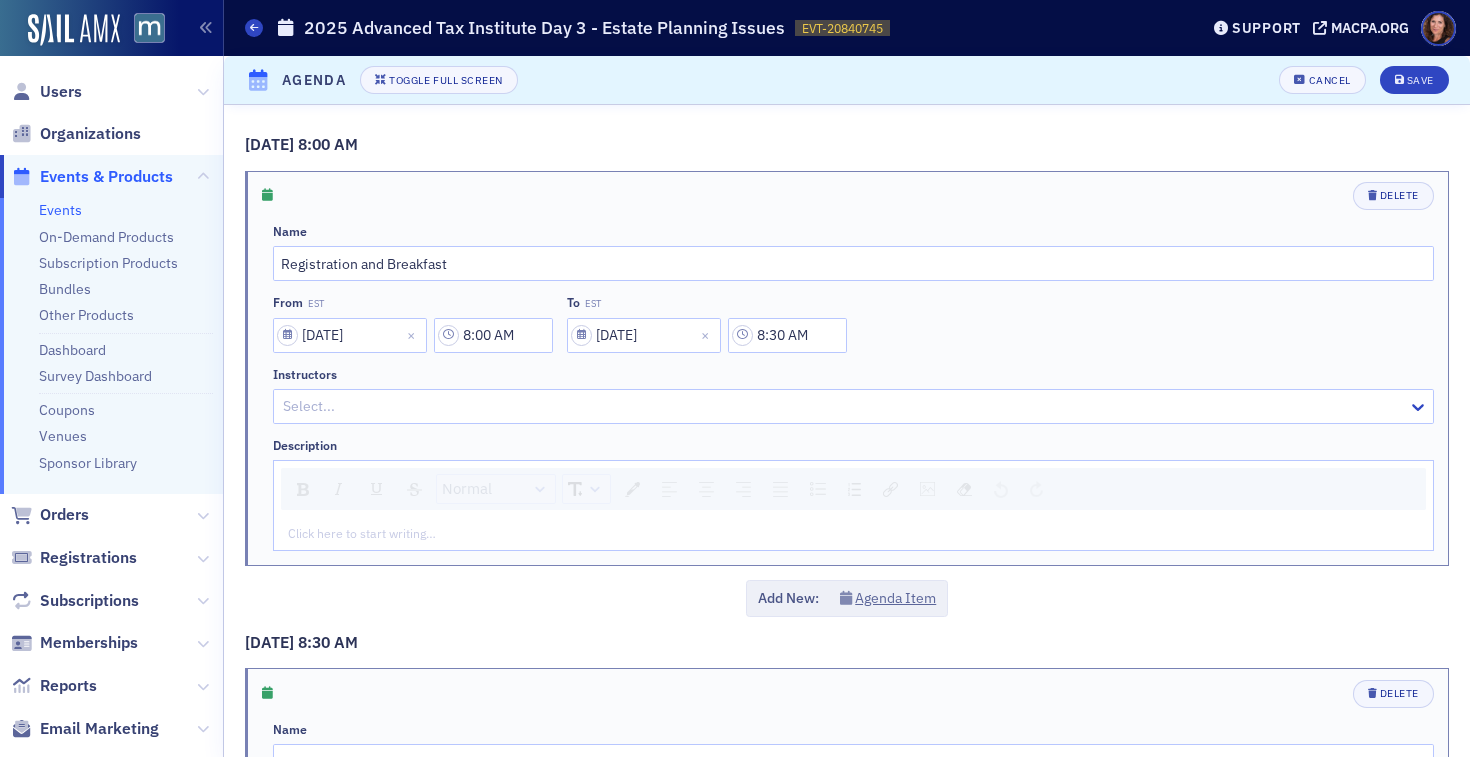 scroll, scrollTop: 3425, scrollLeft: 0, axis: vertical 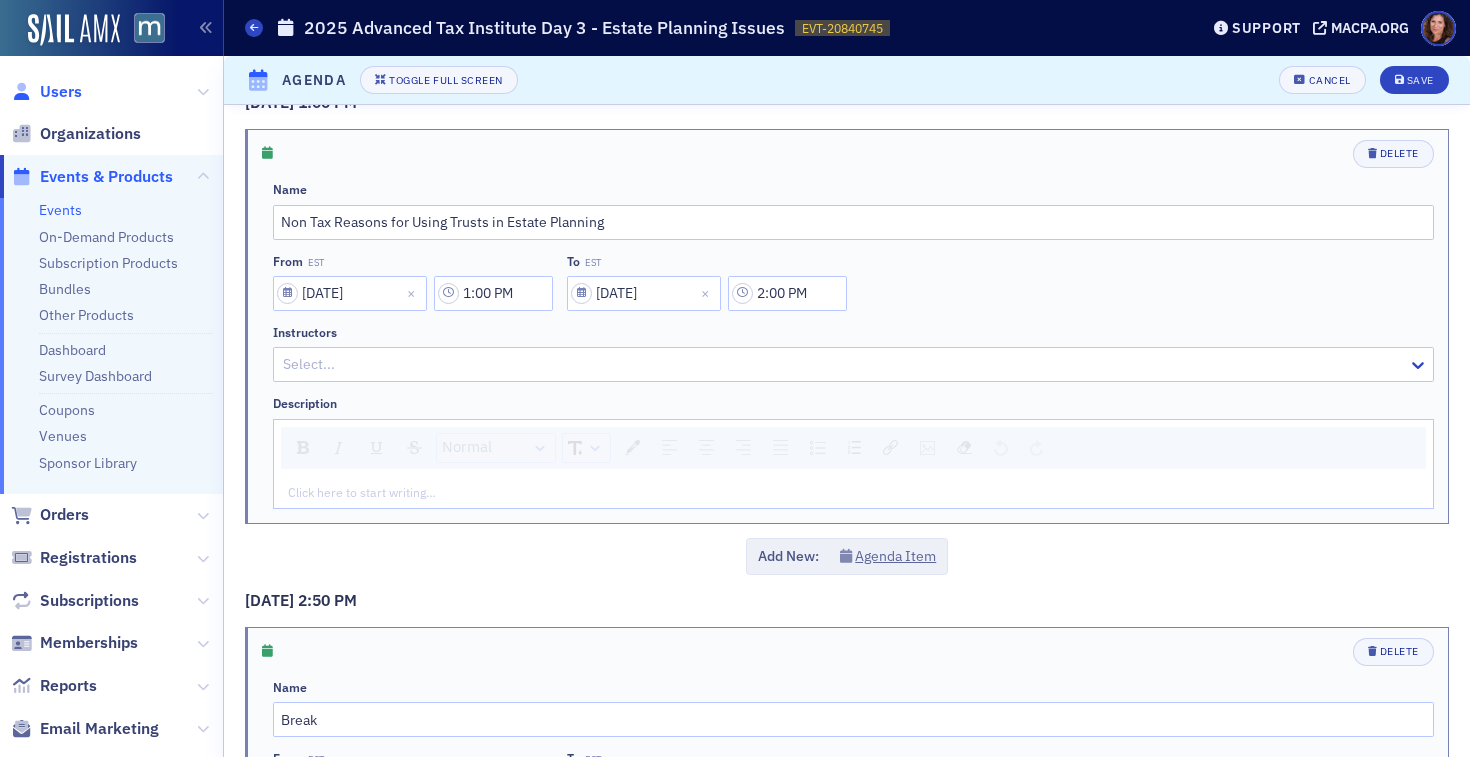 click on "Users" 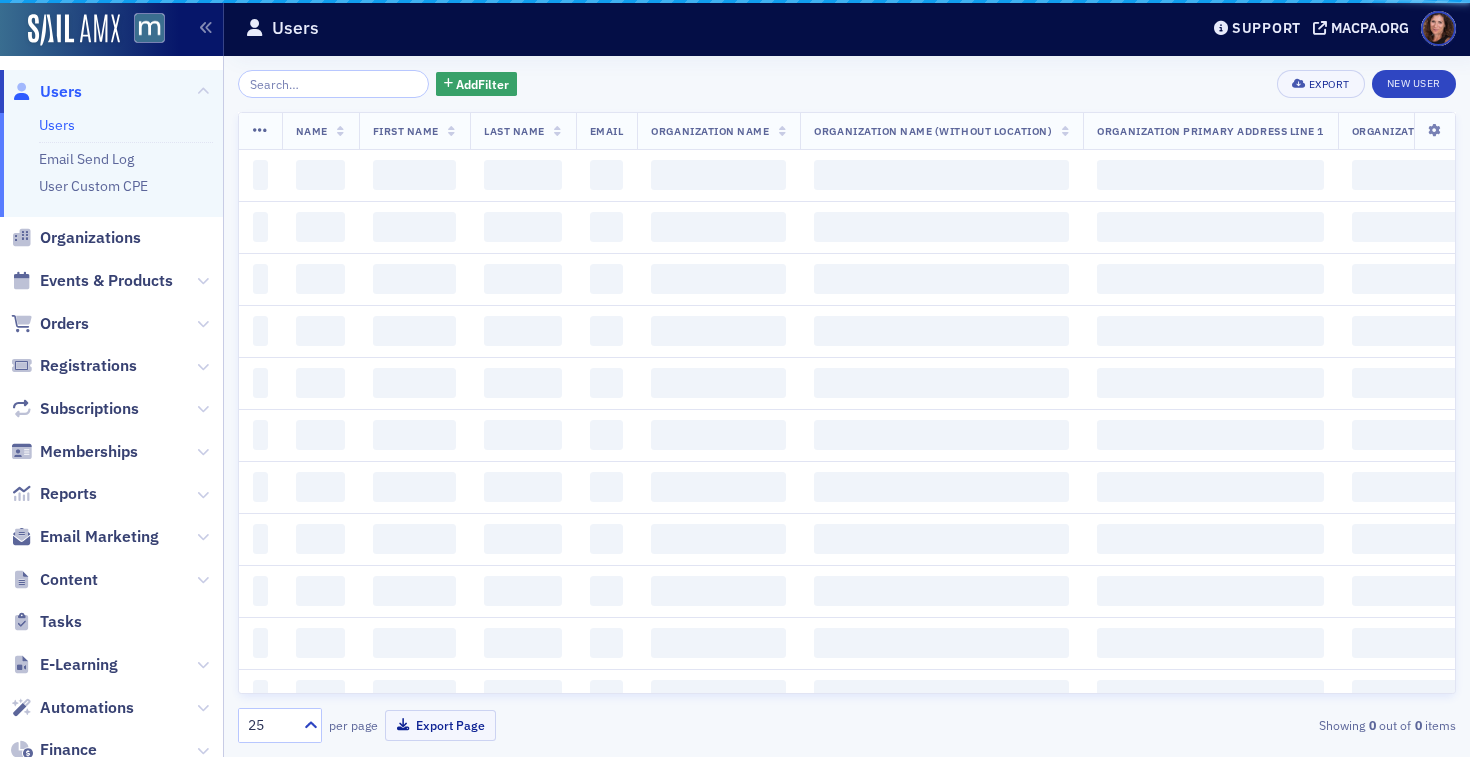 scroll, scrollTop: 0, scrollLeft: 0, axis: both 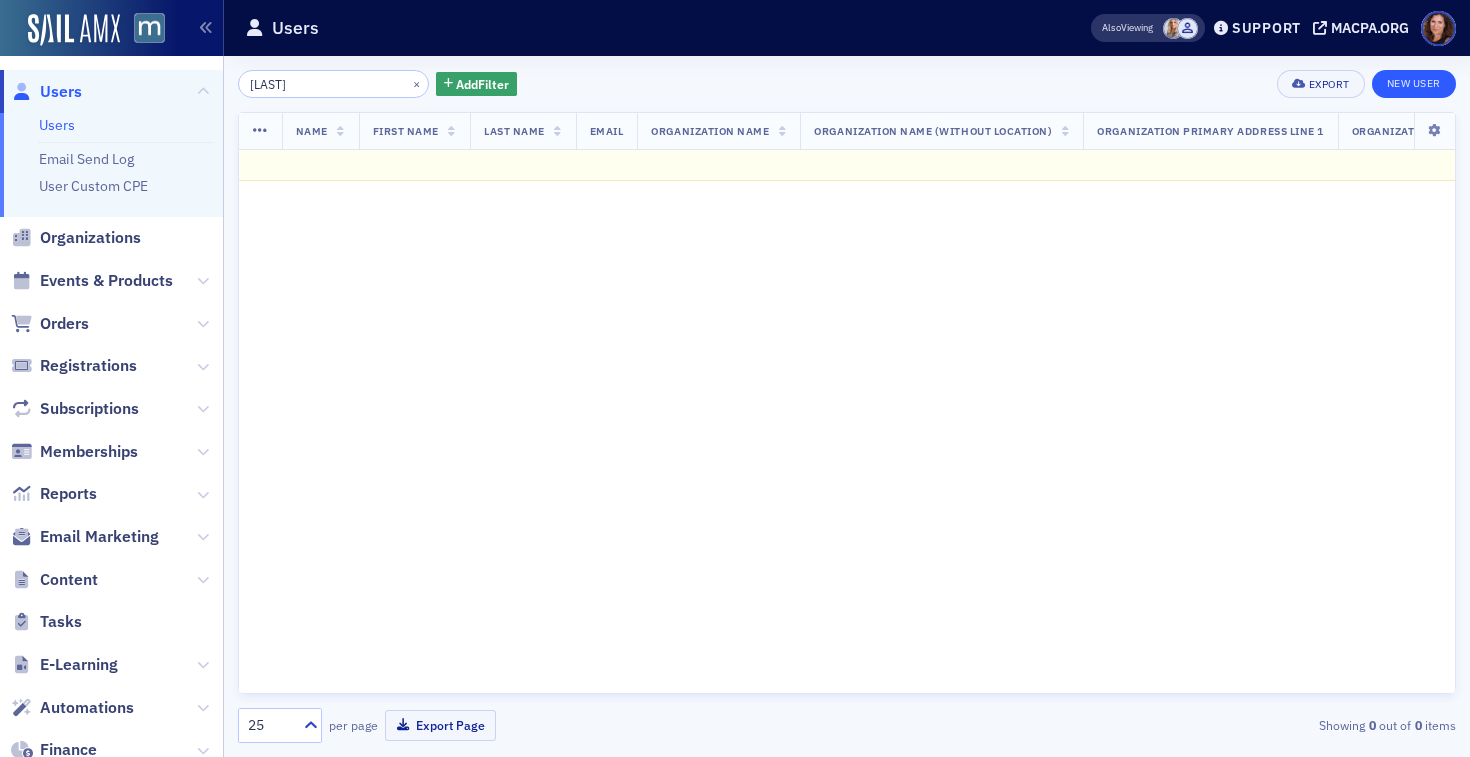 type on "[LAST]" 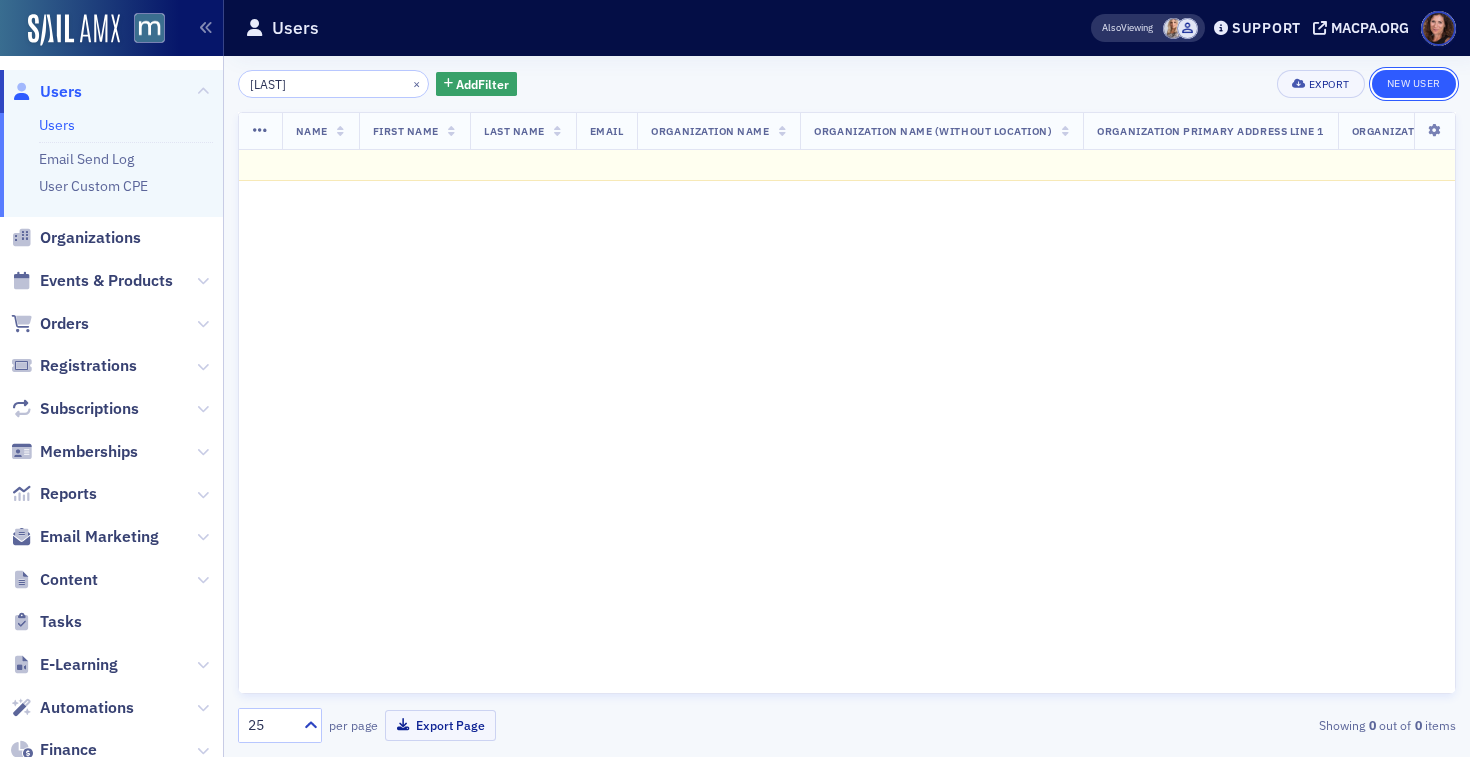 click on "New User" 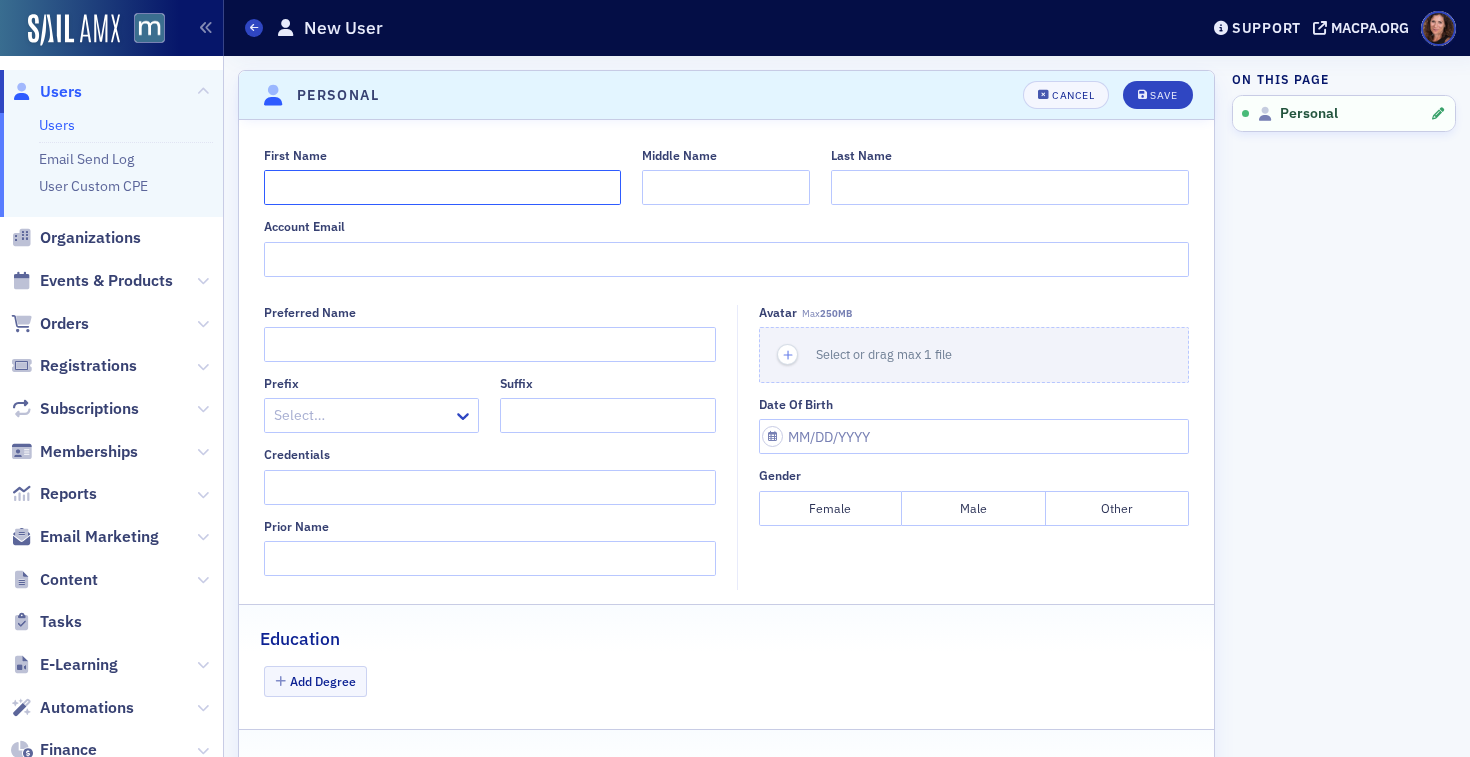 click on "First Name" 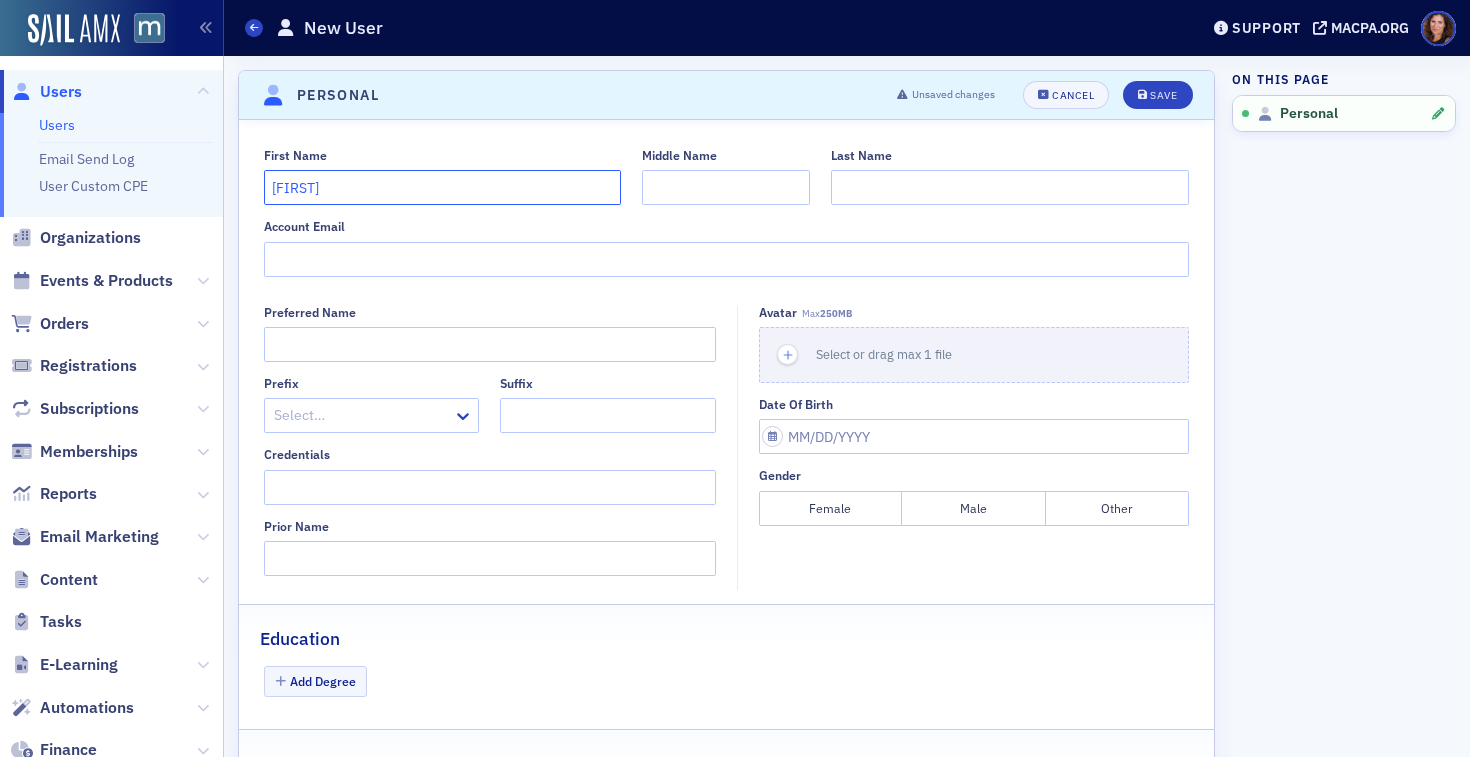 type on "[FIRST]" 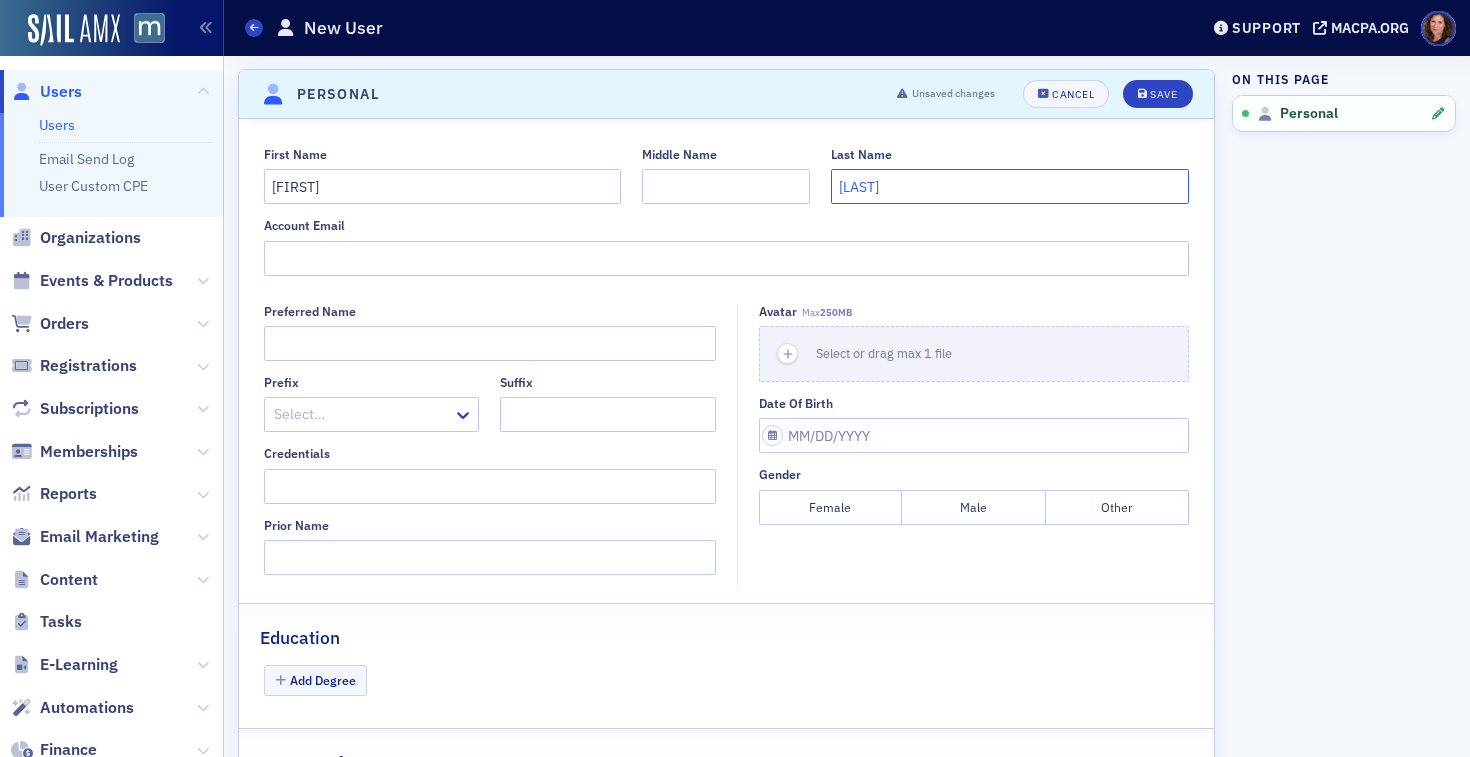 scroll, scrollTop: 0, scrollLeft: 0, axis: both 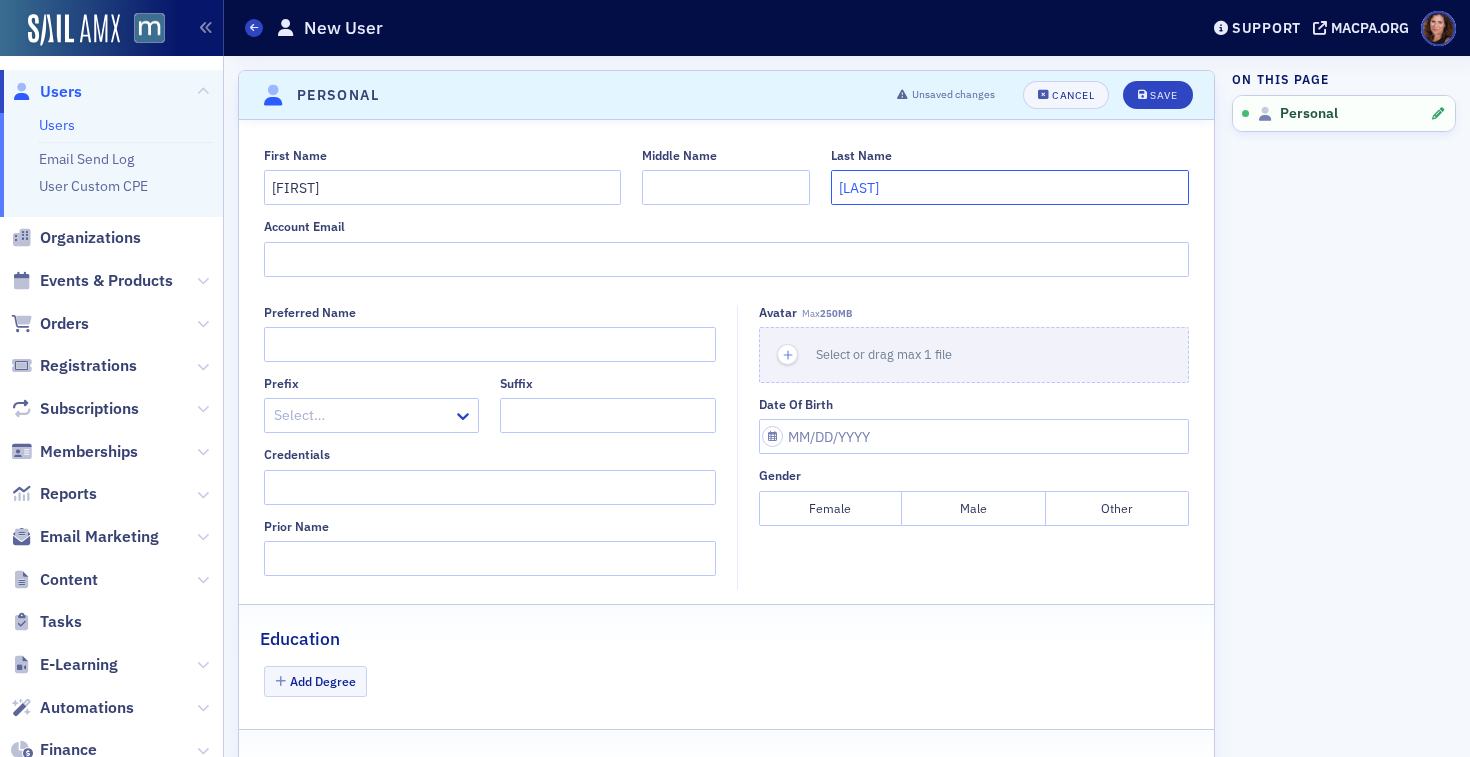 type on "[LAST]" 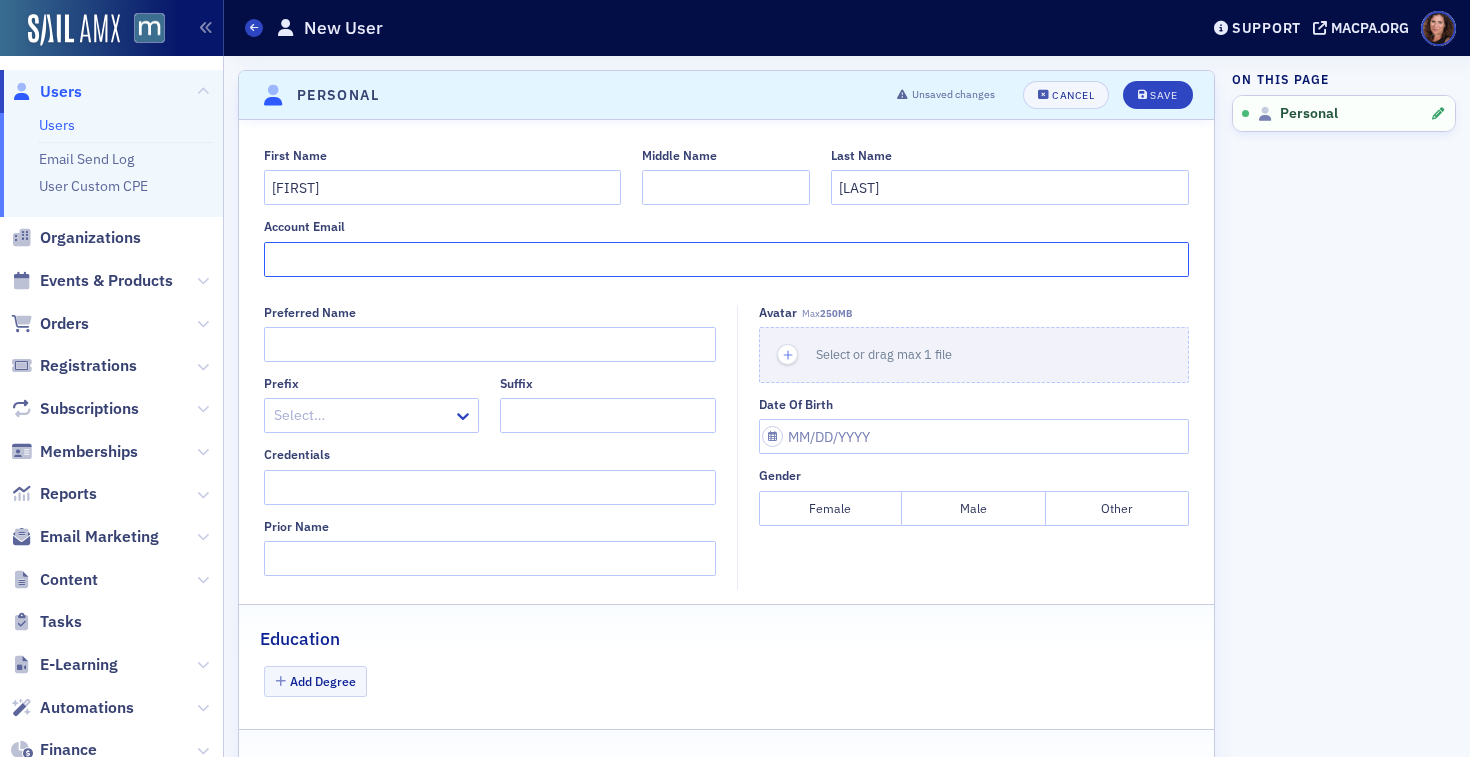 click on "Account Email" 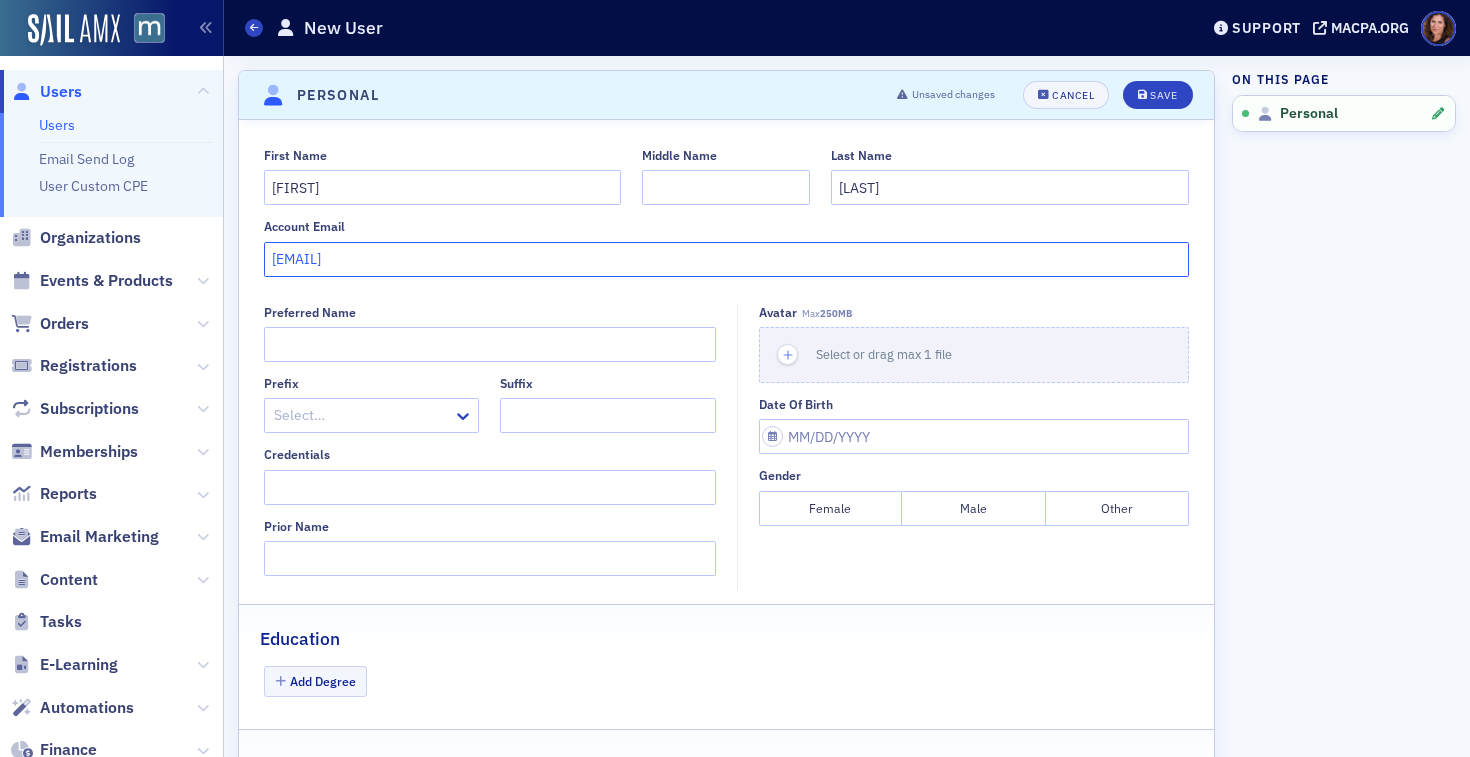 type on "[EMAIL]" 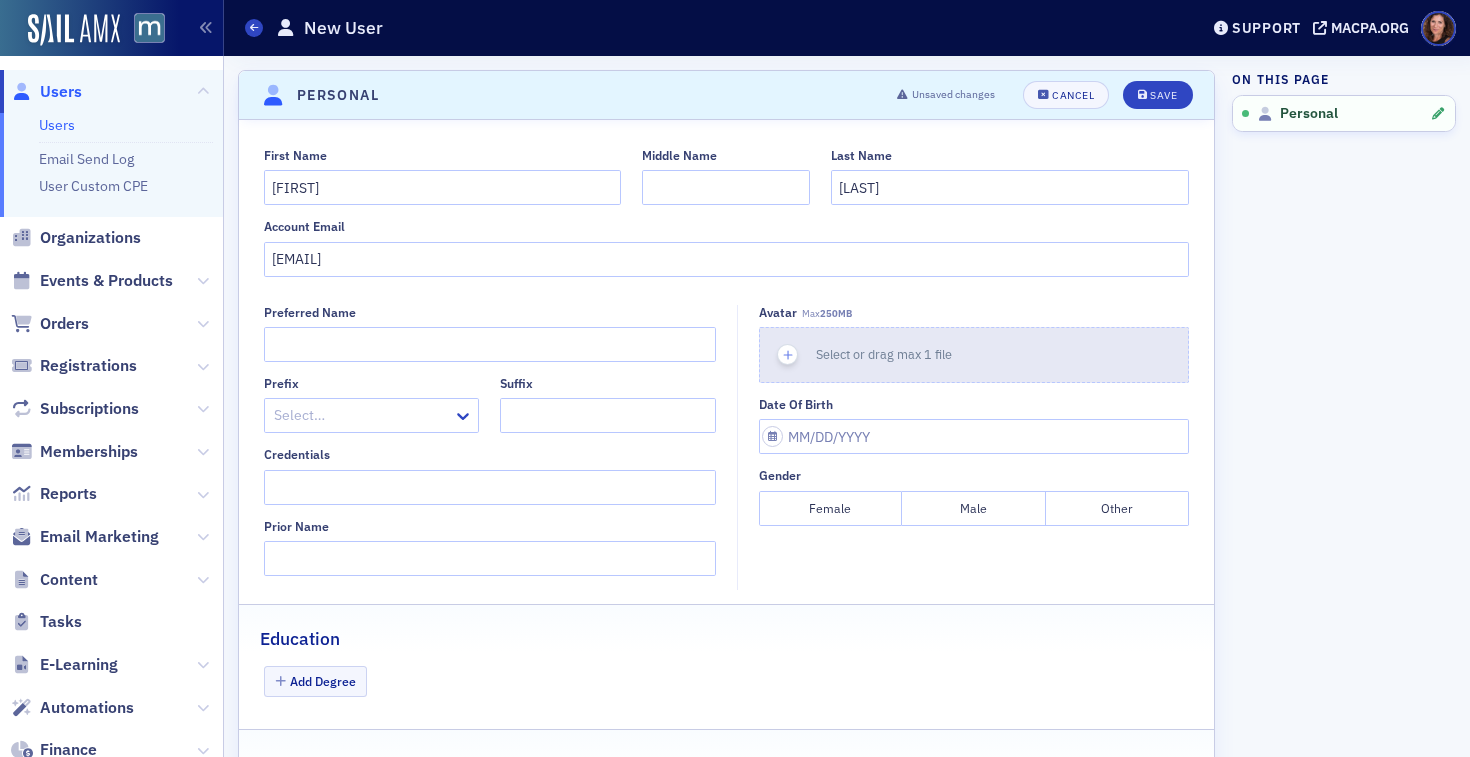 click 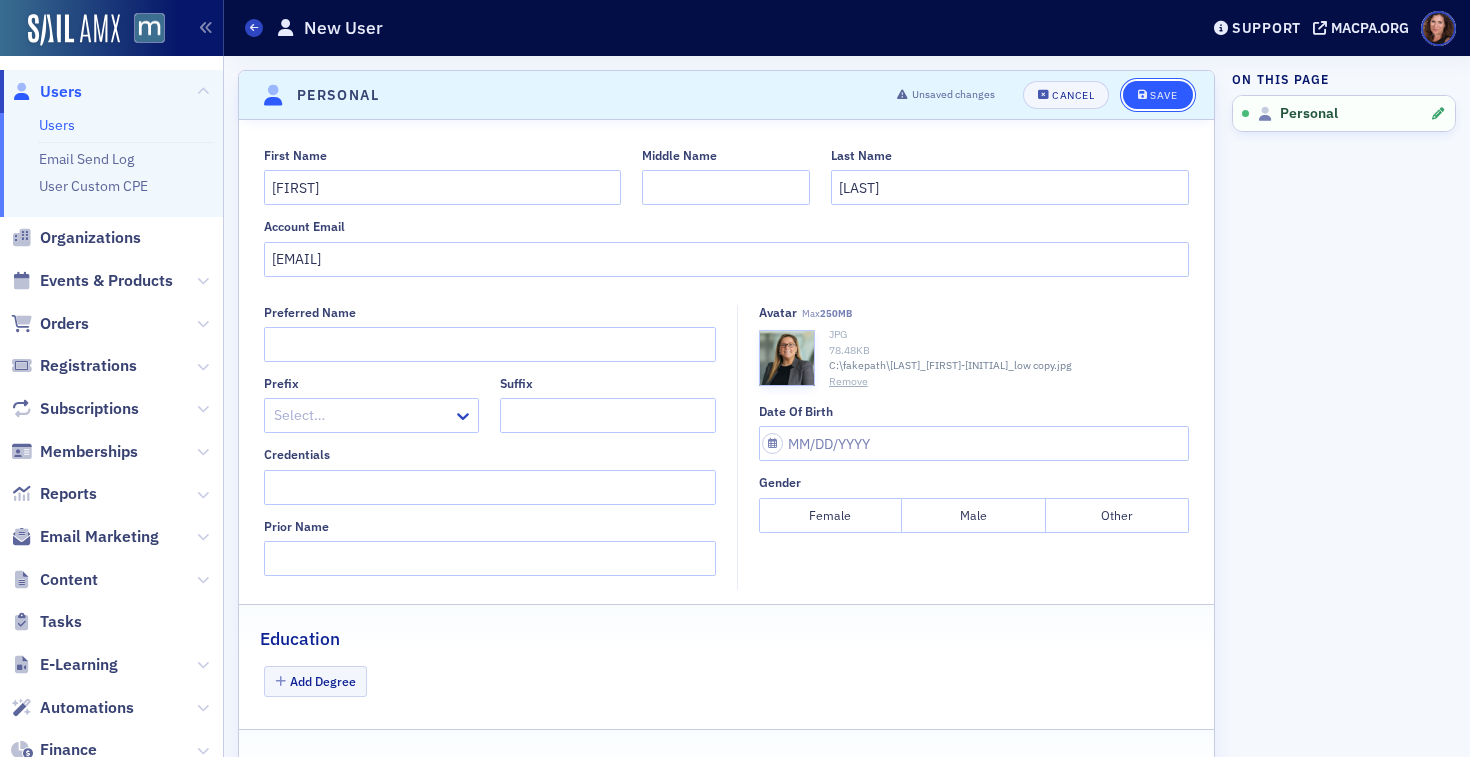 click on "Save" 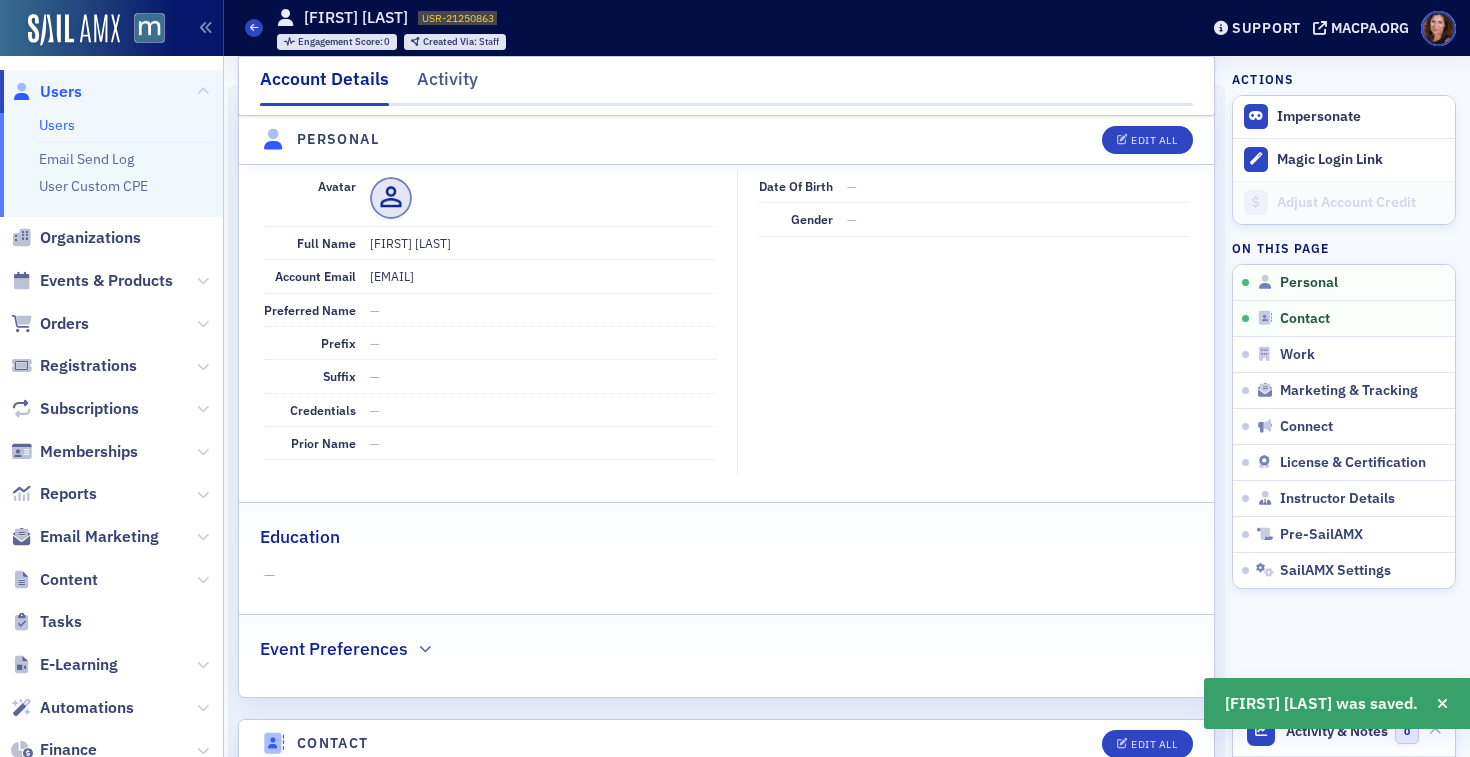 scroll, scrollTop: 241, scrollLeft: 0, axis: vertical 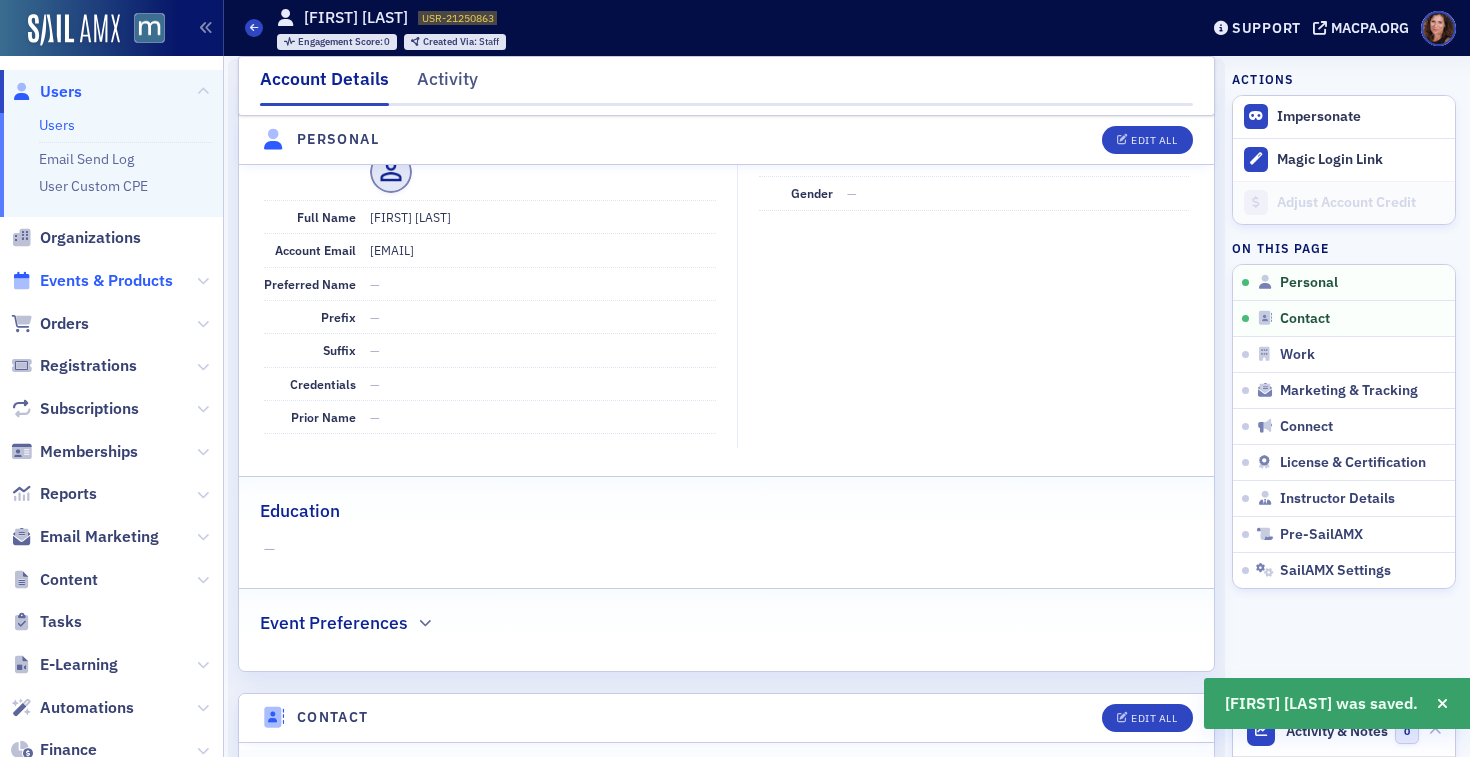 click on "Events & Products" 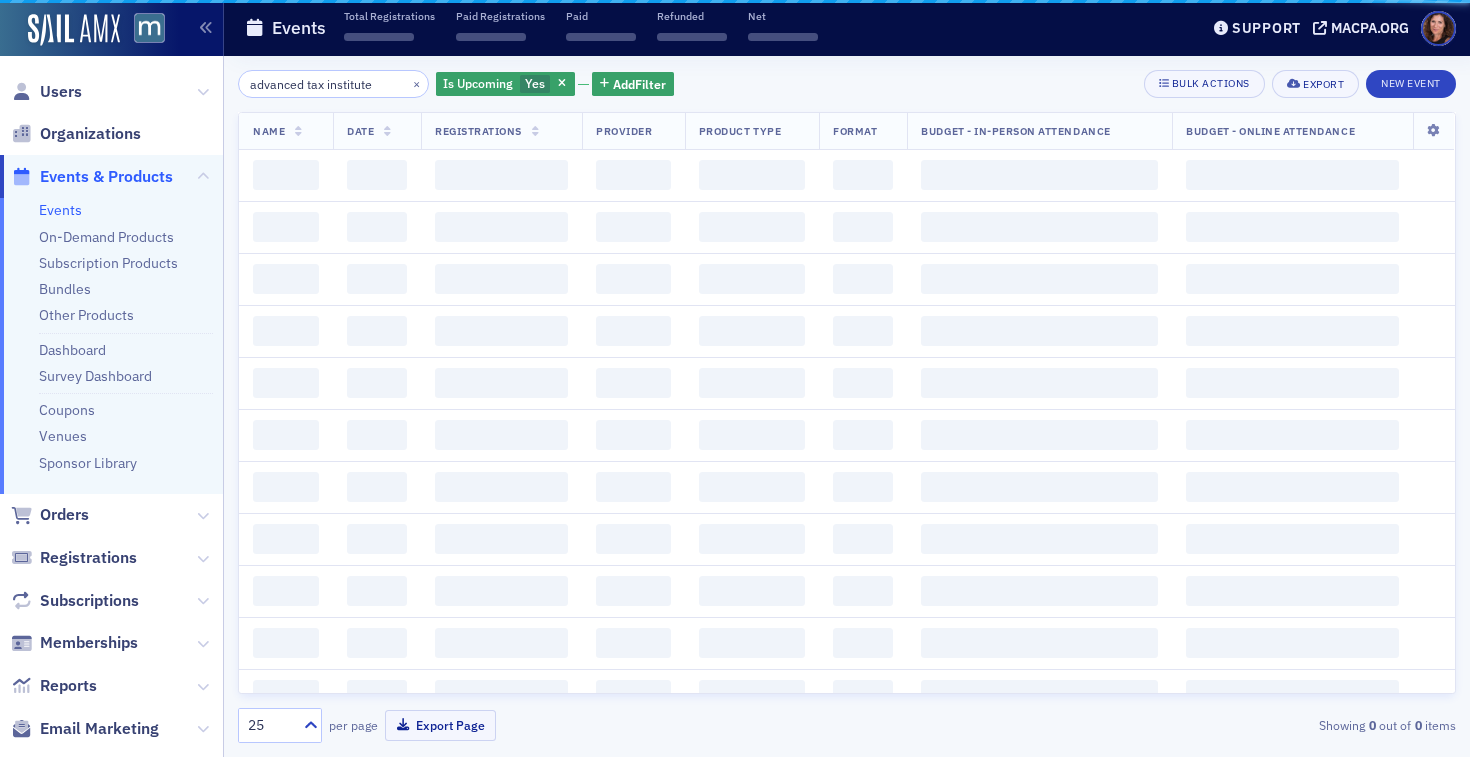 scroll, scrollTop: 0, scrollLeft: 0, axis: both 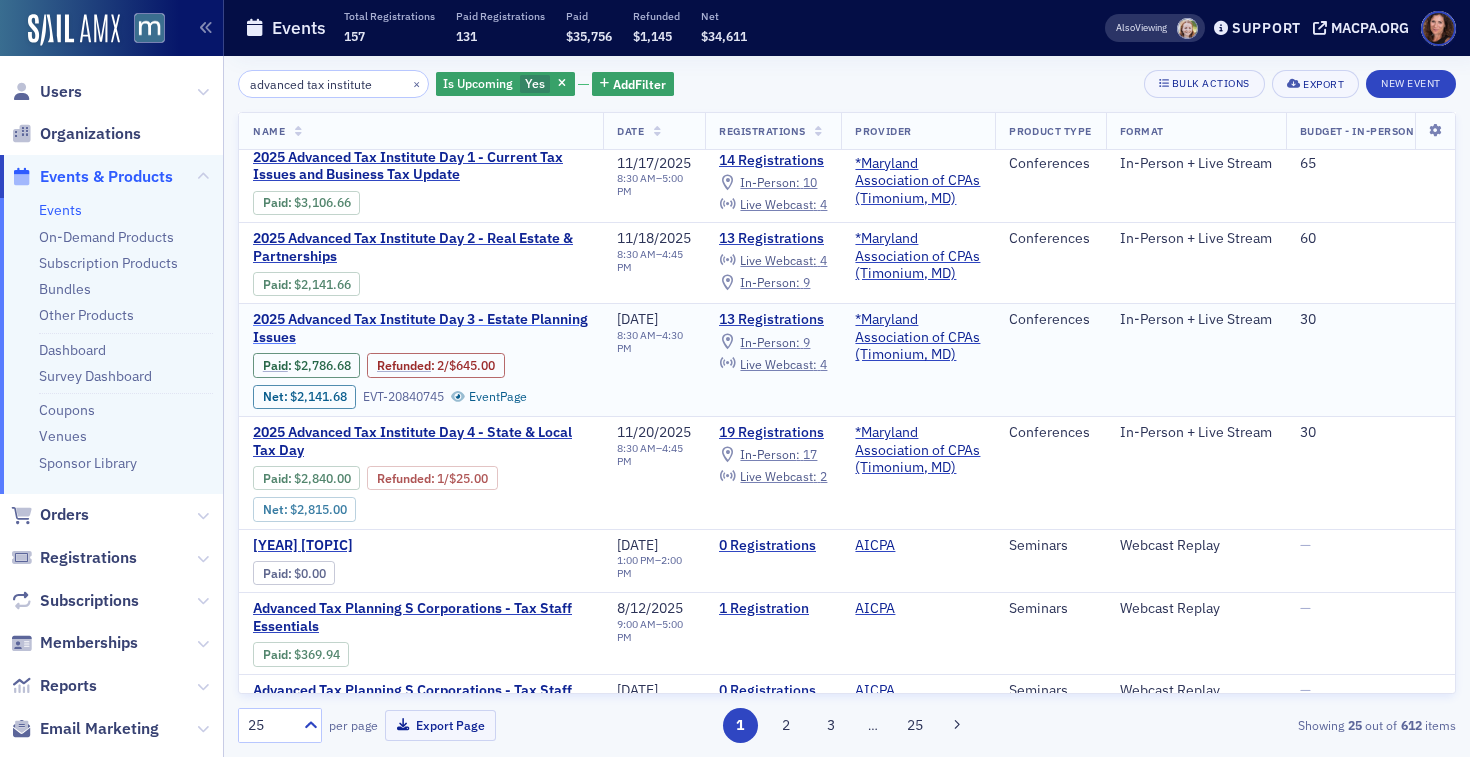 click on "2025 Advanced Tax Institute Day 3 - Estate Planning Issues" 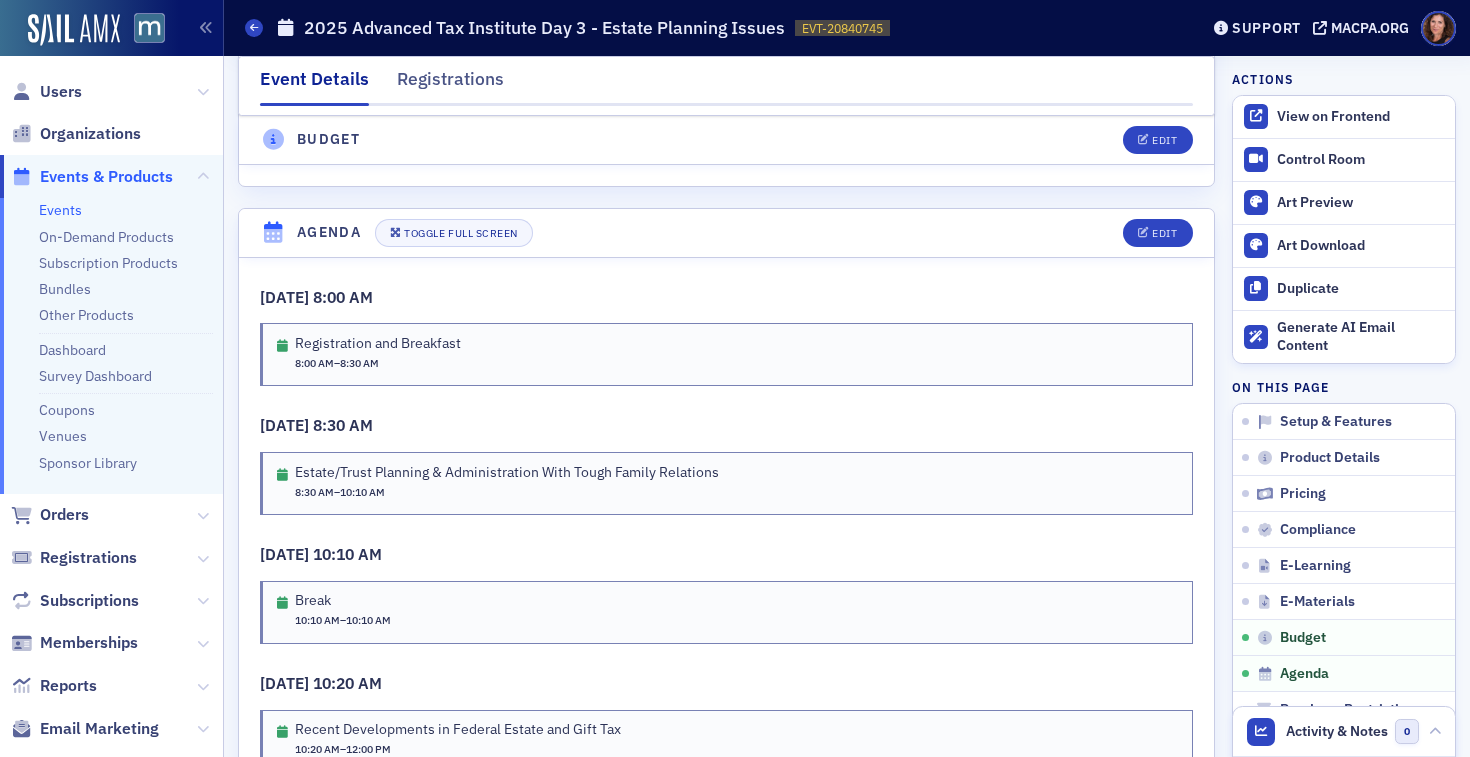 scroll, scrollTop: 3413, scrollLeft: 0, axis: vertical 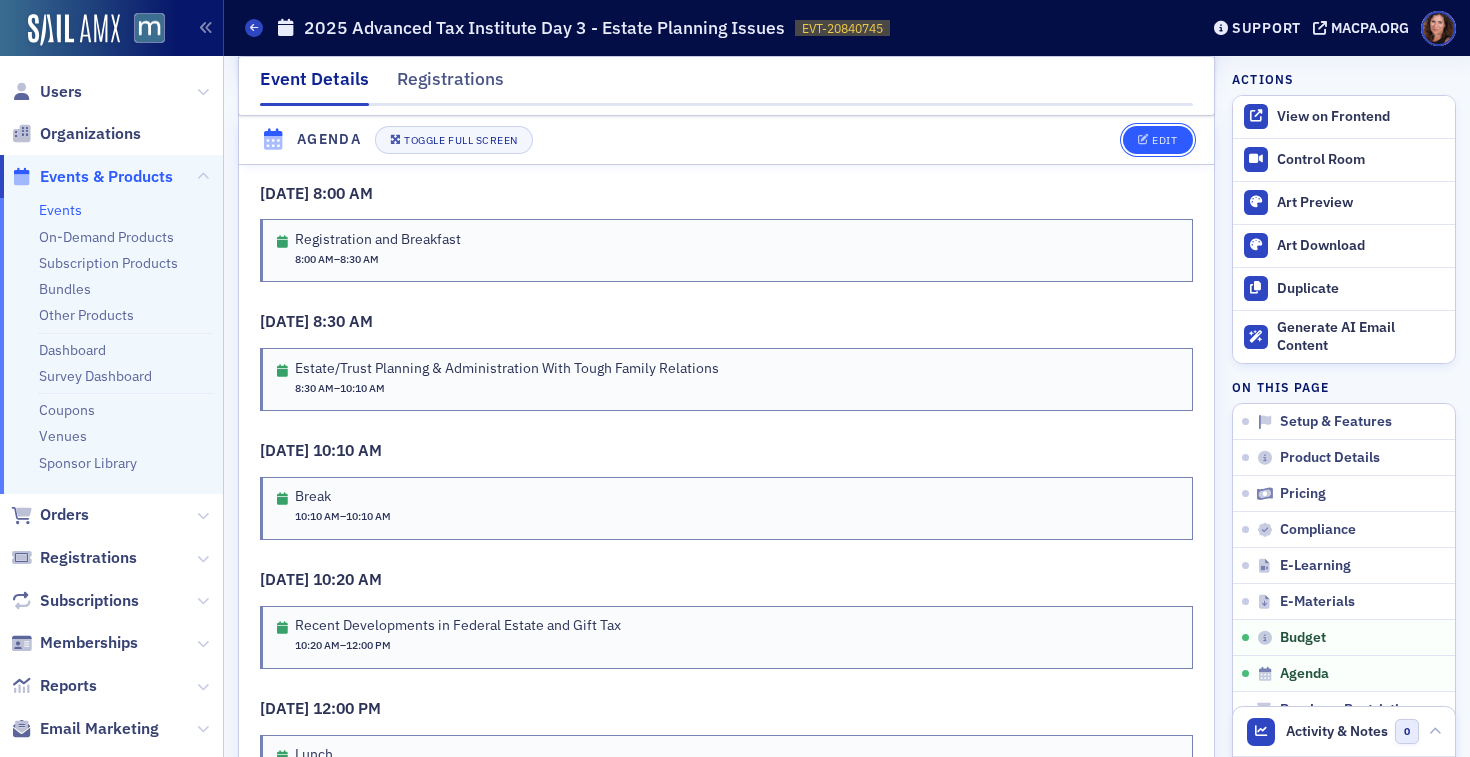 click on "Edit" 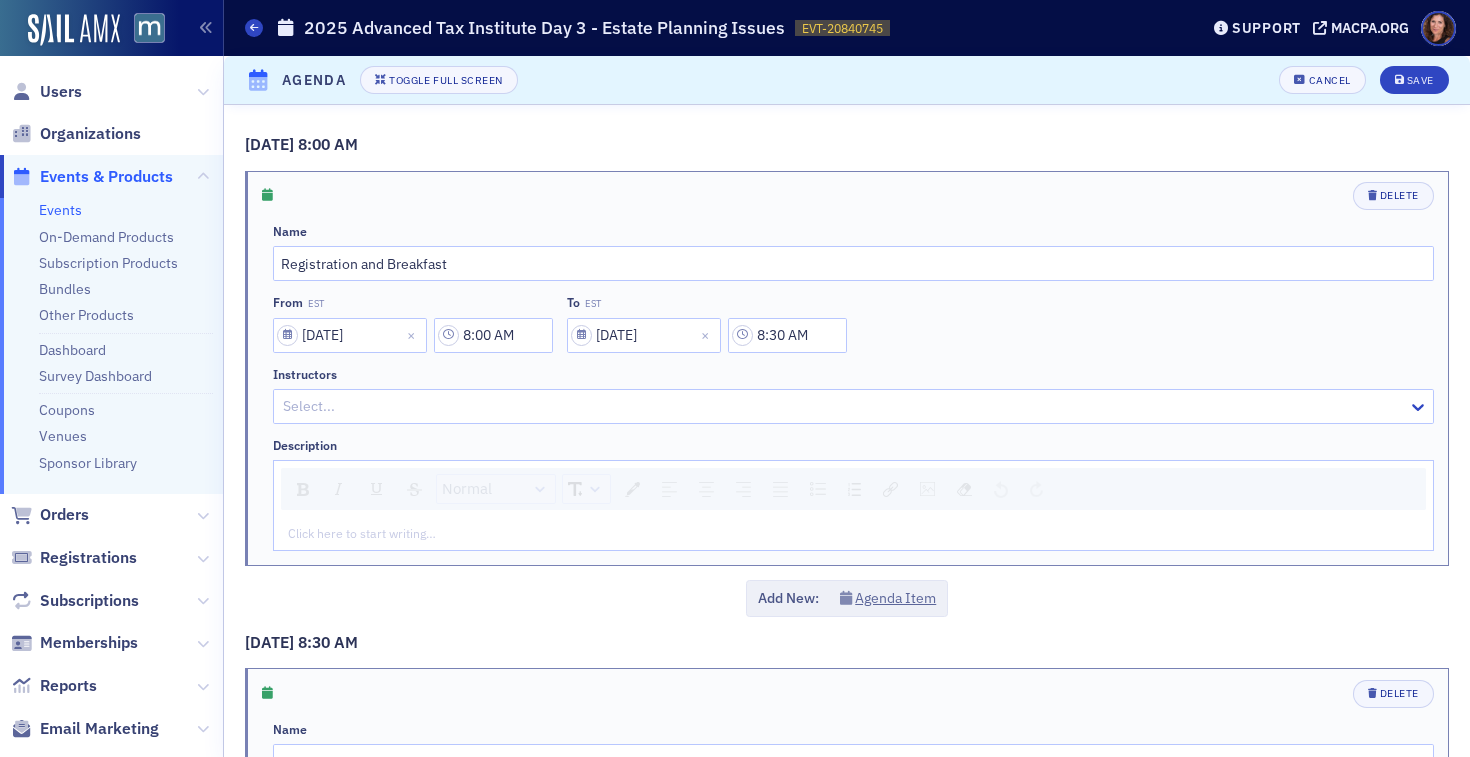 scroll, scrollTop: 3425, scrollLeft: 0, axis: vertical 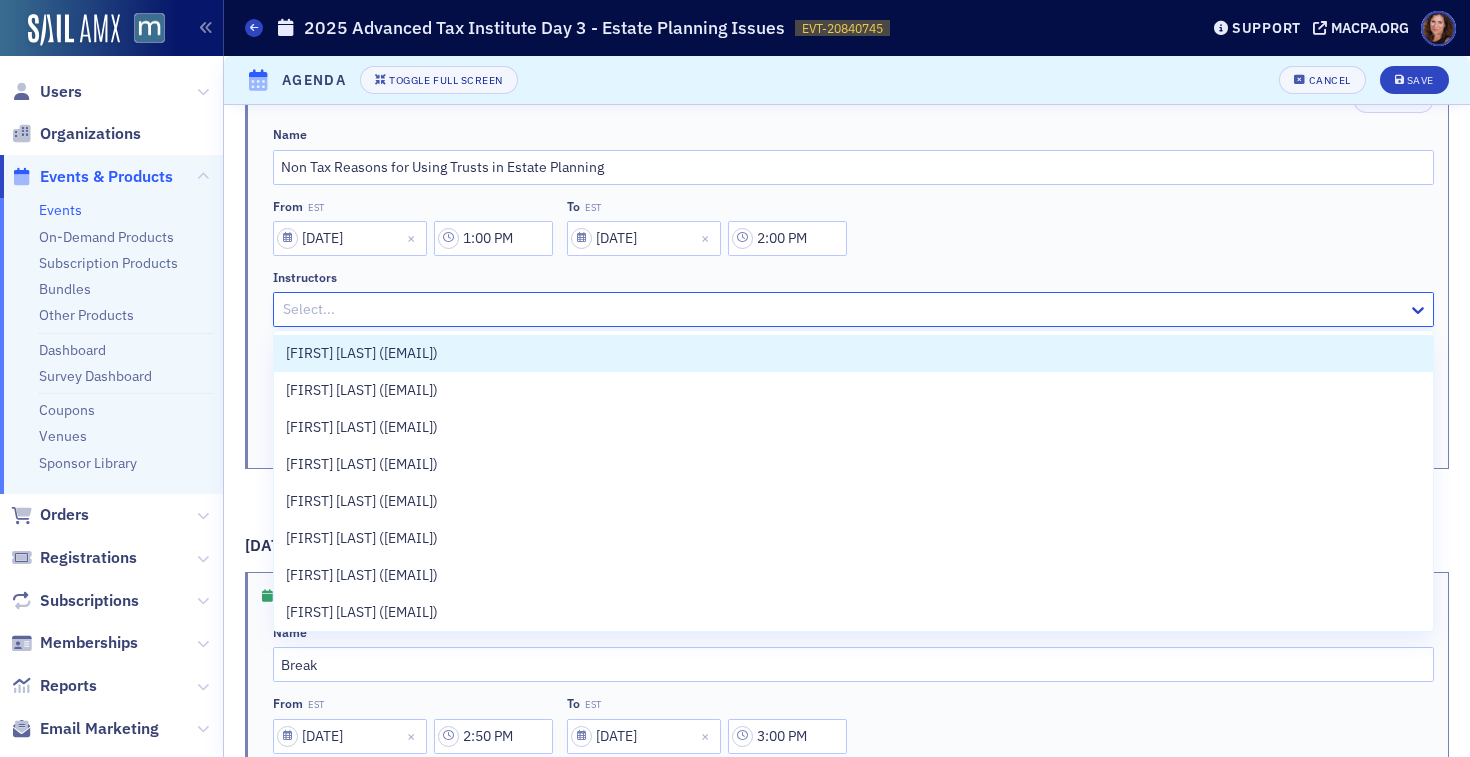 click 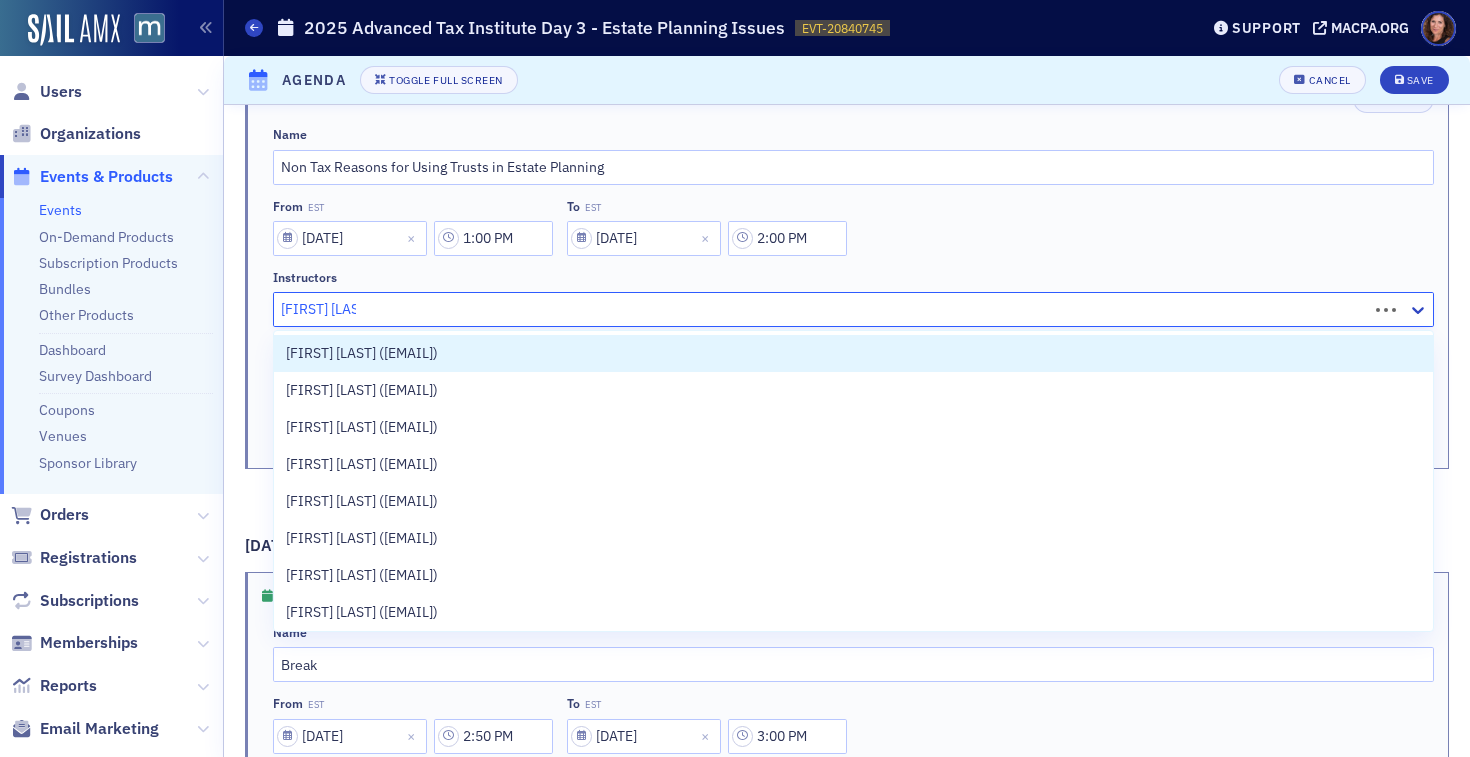 type on "[FIRST] [LAST]" 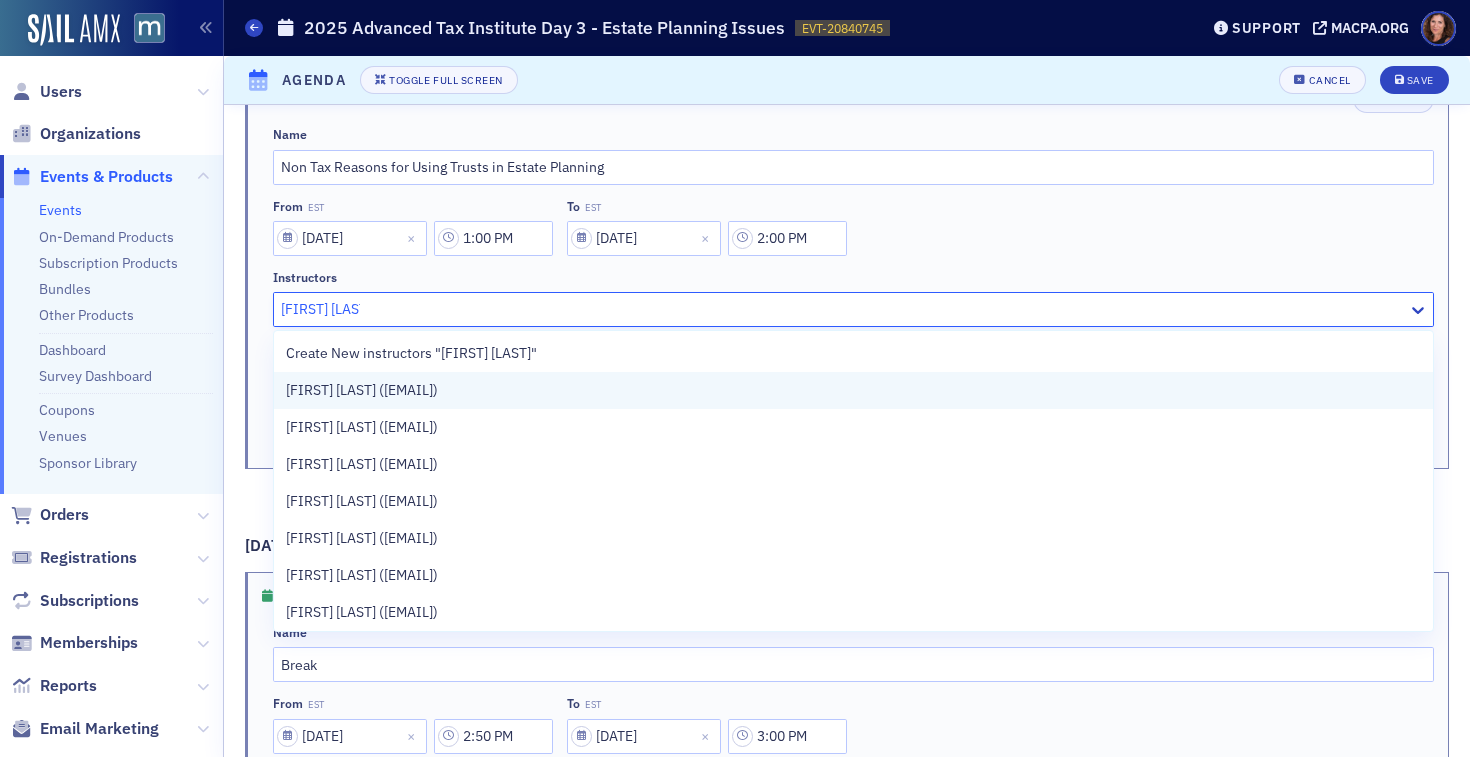 click on "[FIRST] [LAST] ([EMAIL])" at bounding box center [853, 390] 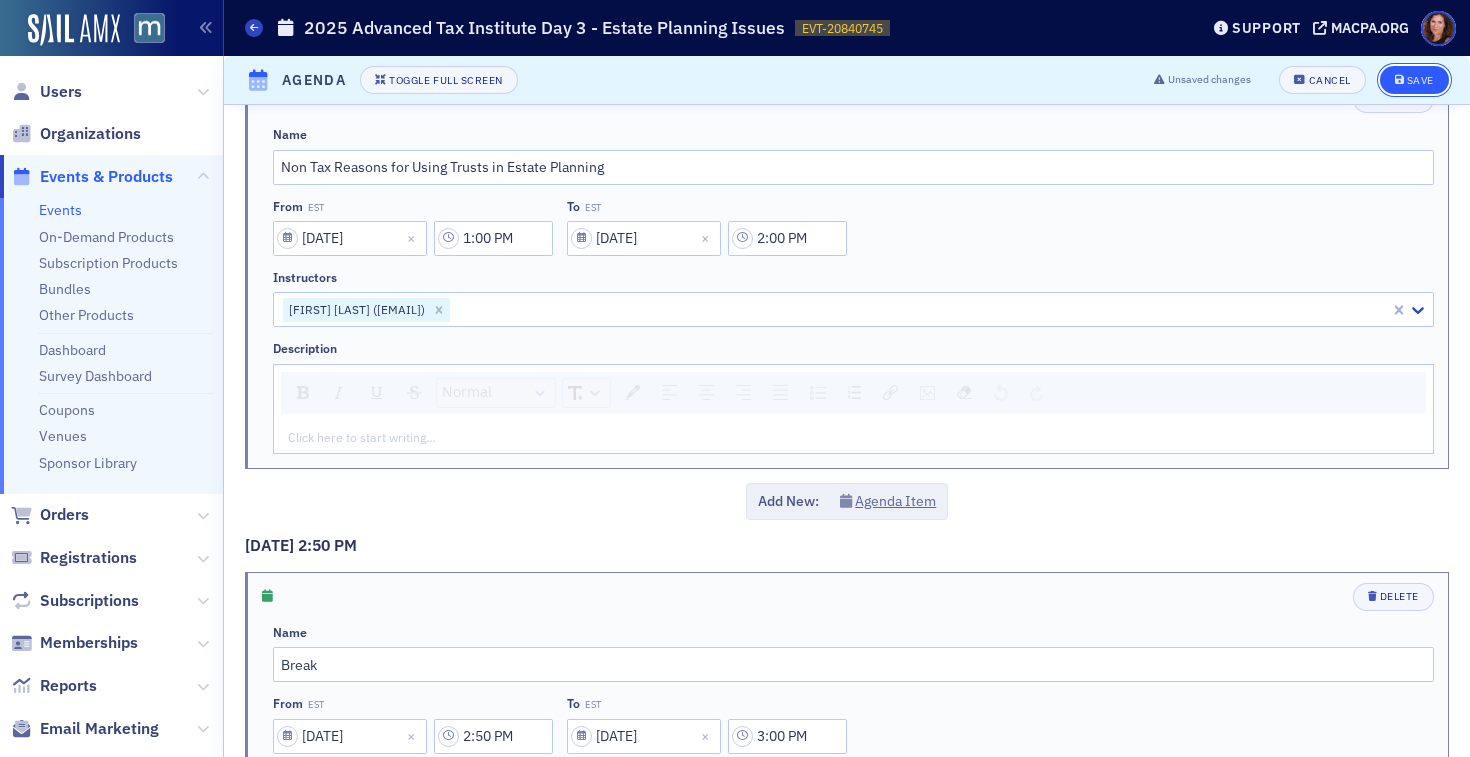 click on "Save" 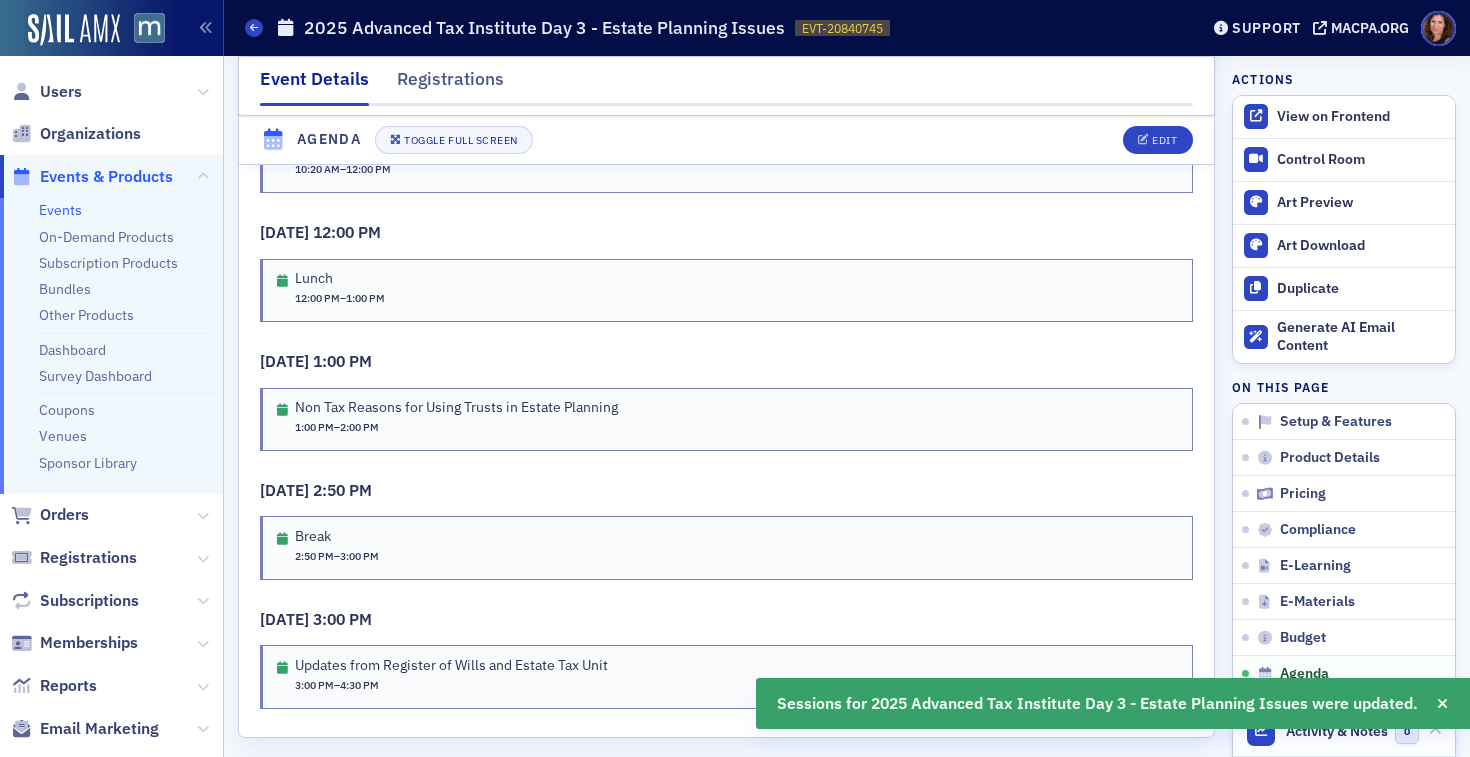 scroll, scrollTop: 3891, scrollLeft: 0, axis: vertical 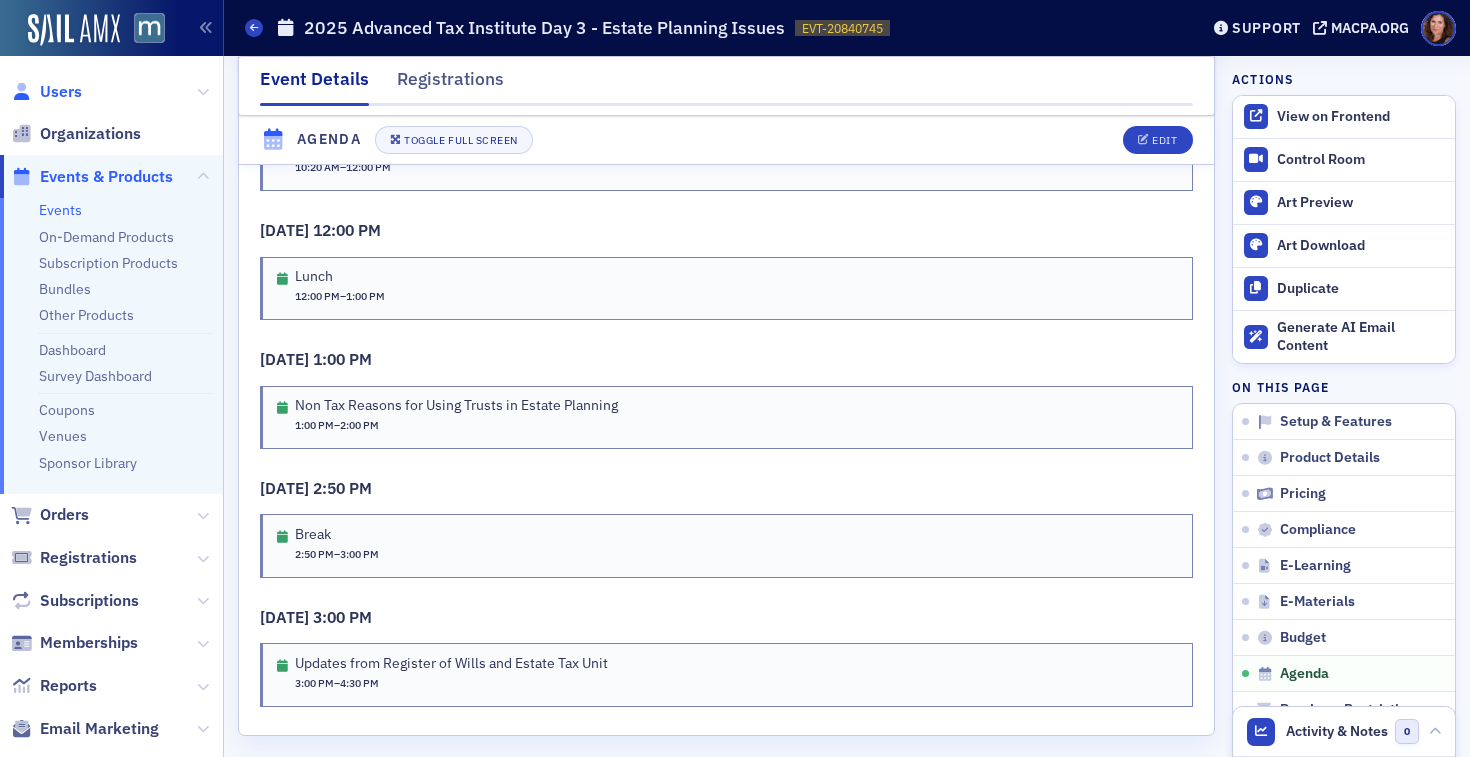 click on "Users" 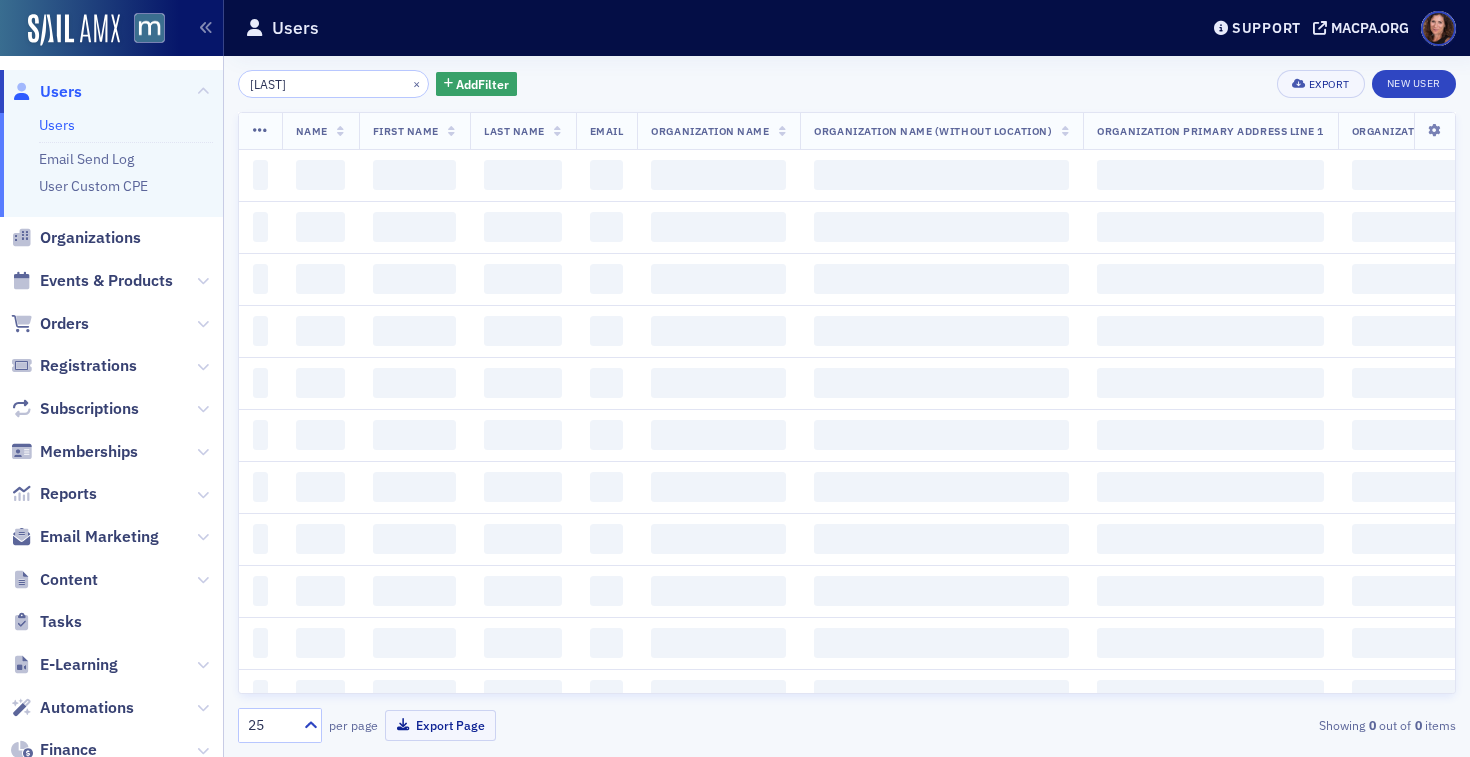 scroll, scrollTop: 0, scrollLeft: 0, axis: both 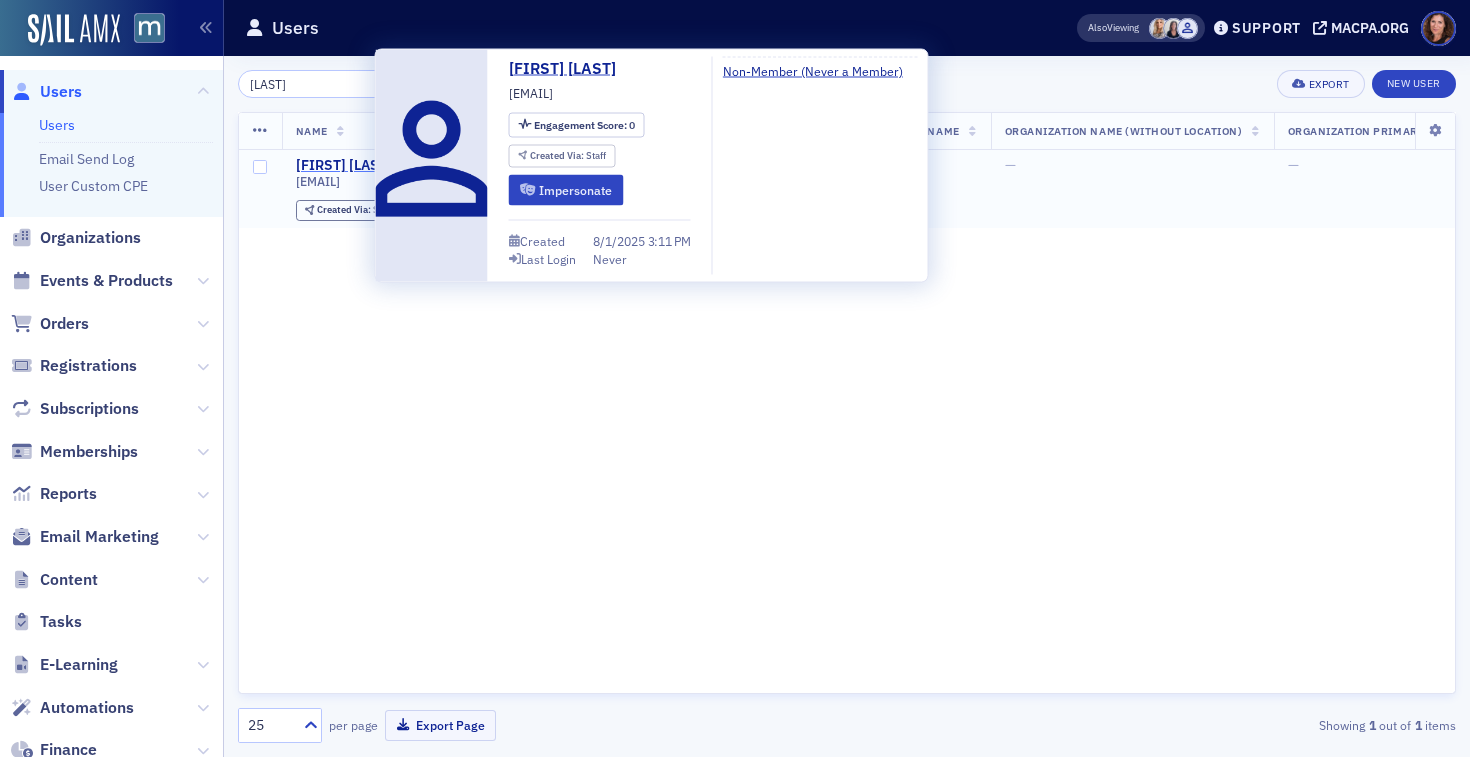 click on "[FIRST] [LAST]" 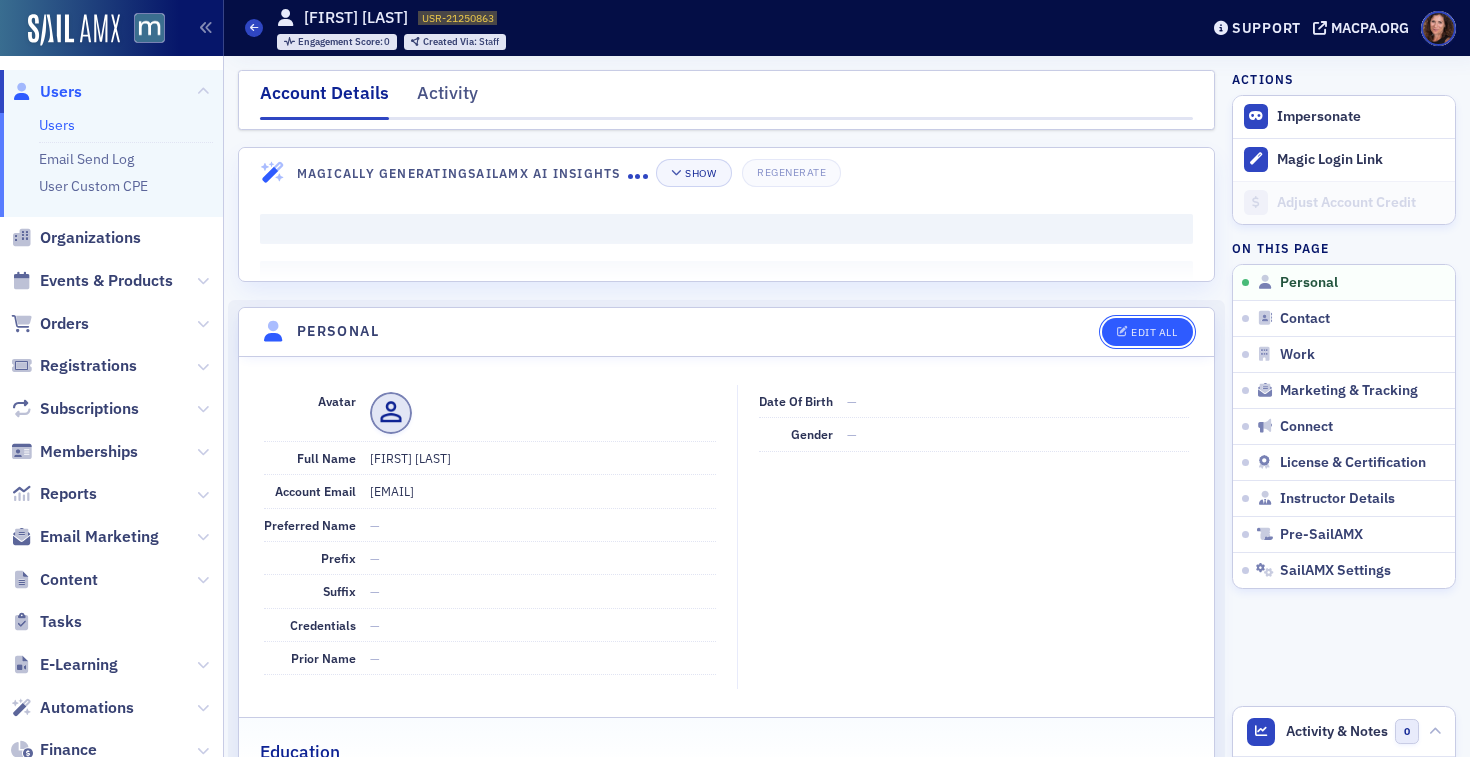 click on "Edit All" 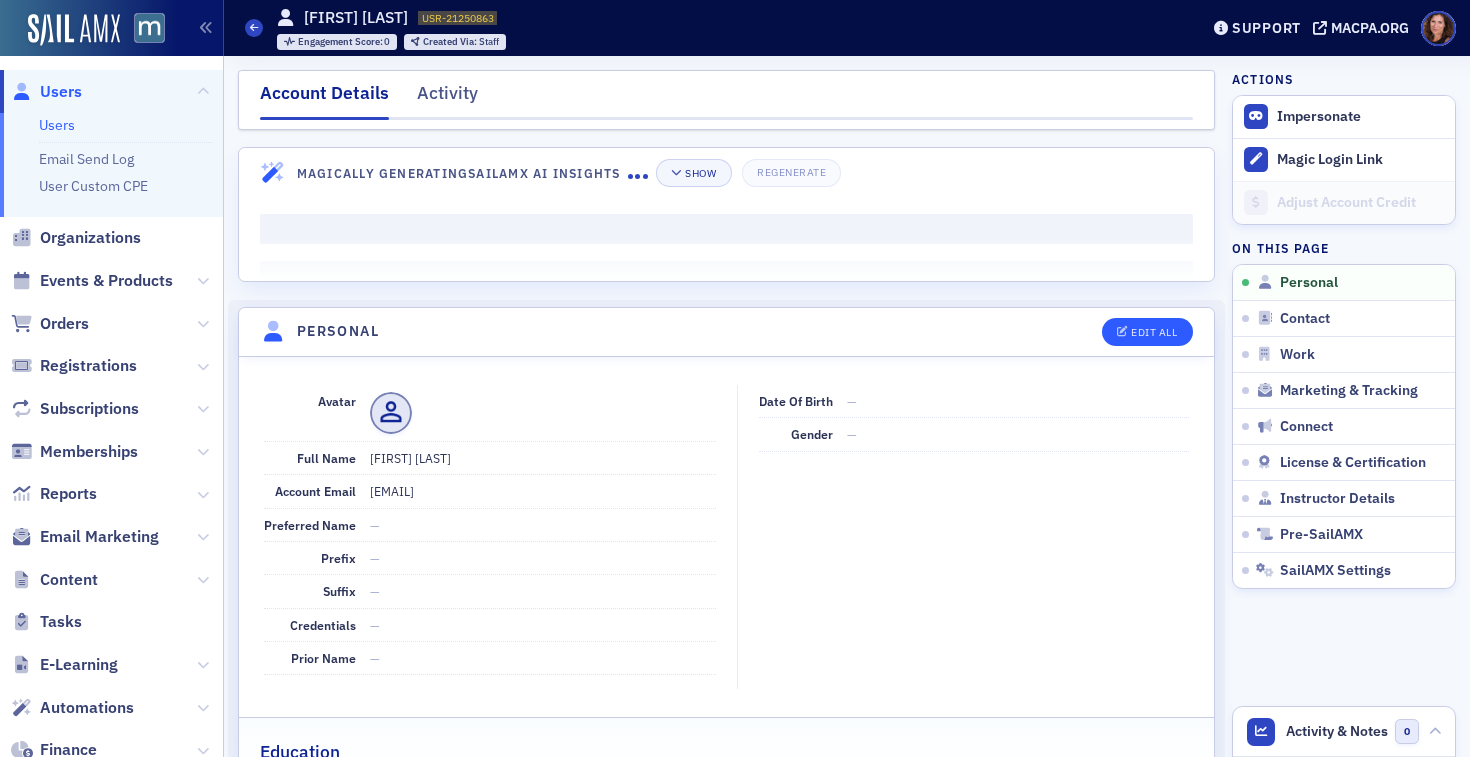 select on "US" 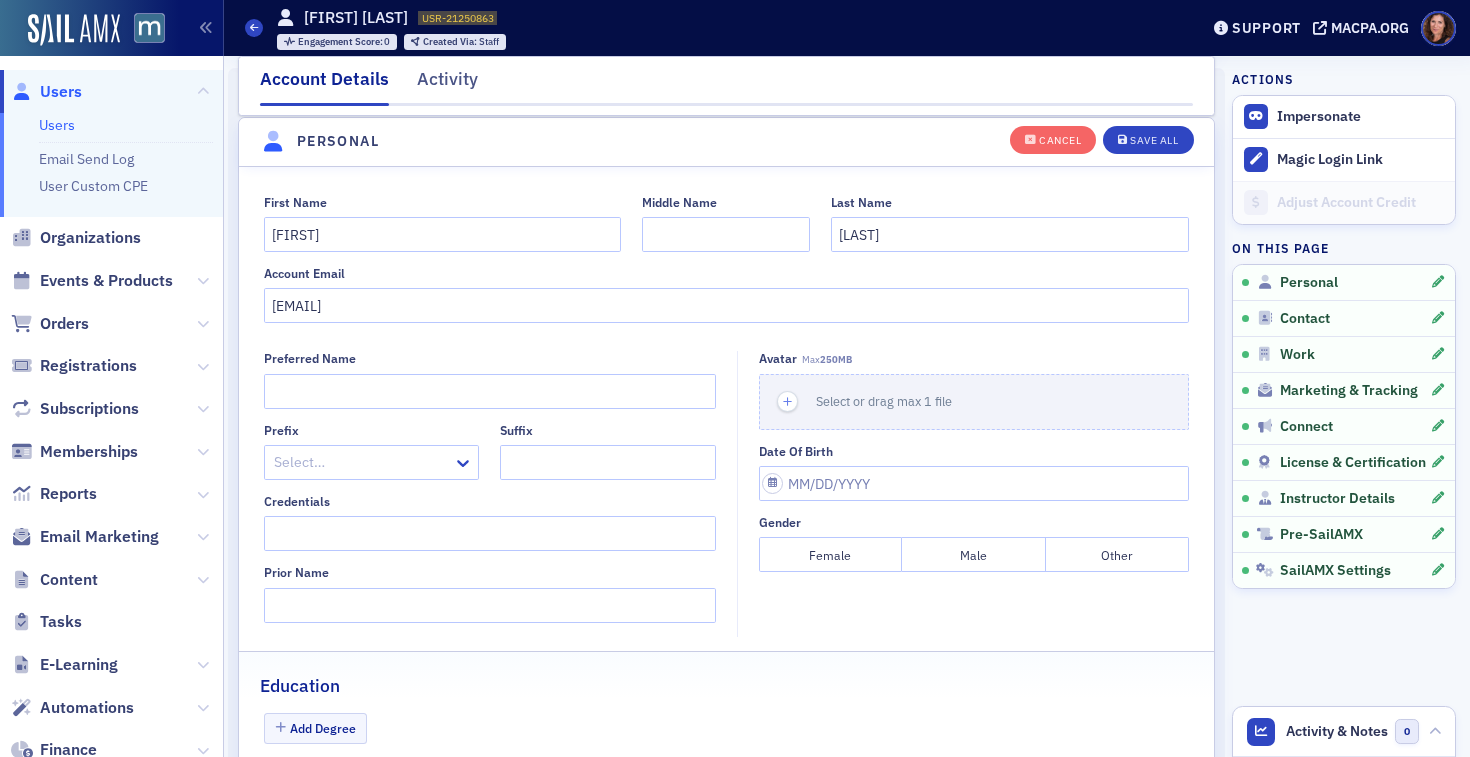 scroll, scrollTop: 233, scrollLeft: 0, axis: vertical 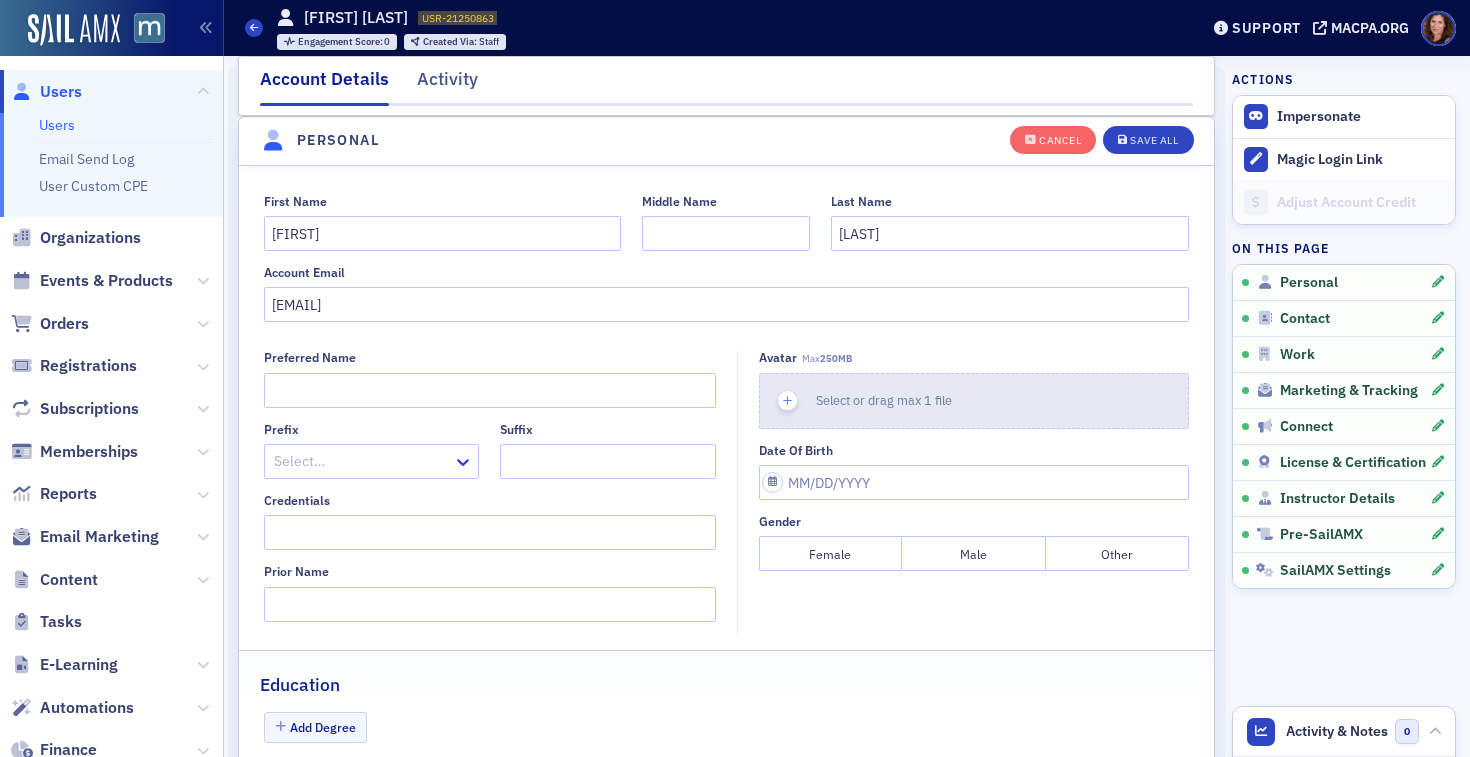 click on "Select or drag max 1 file" 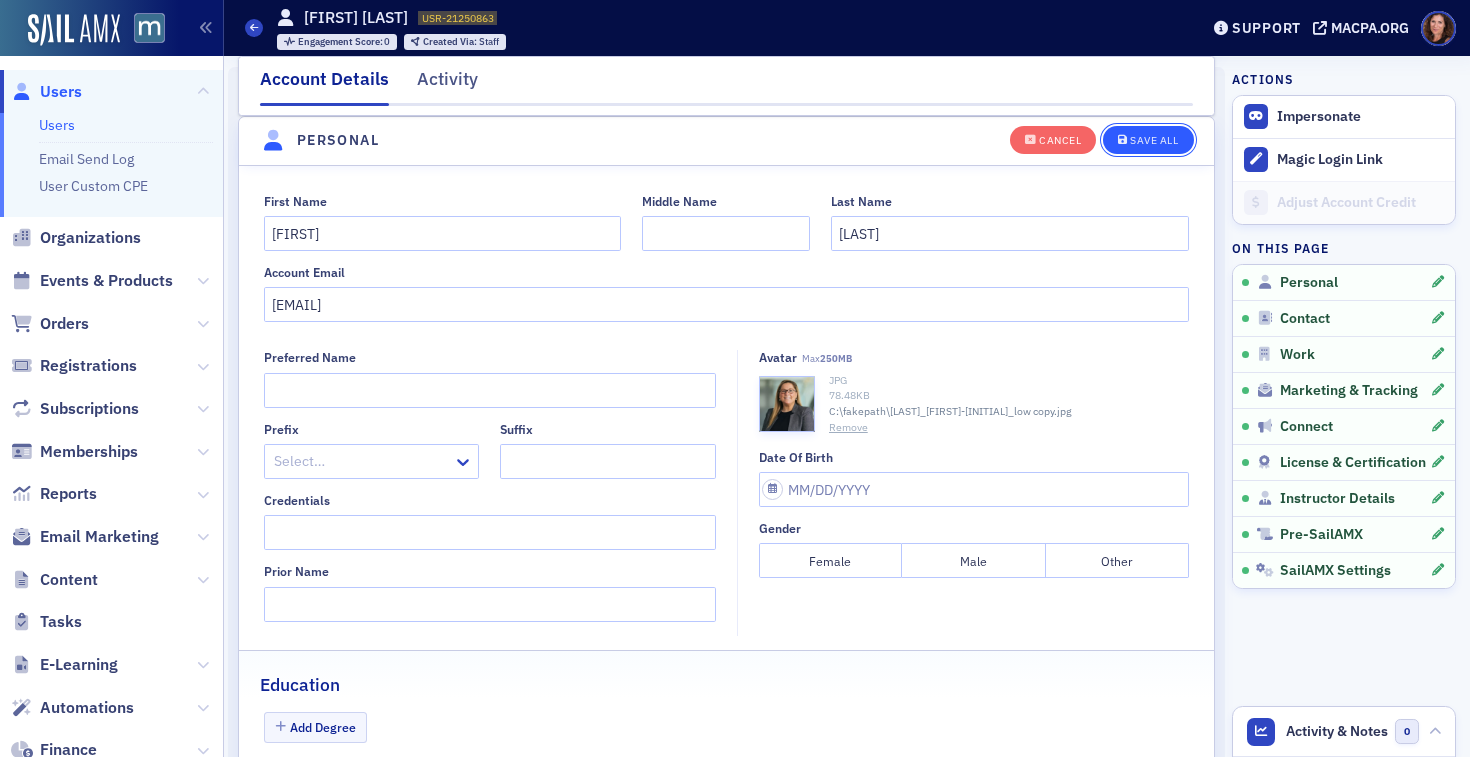 click on "Save All" 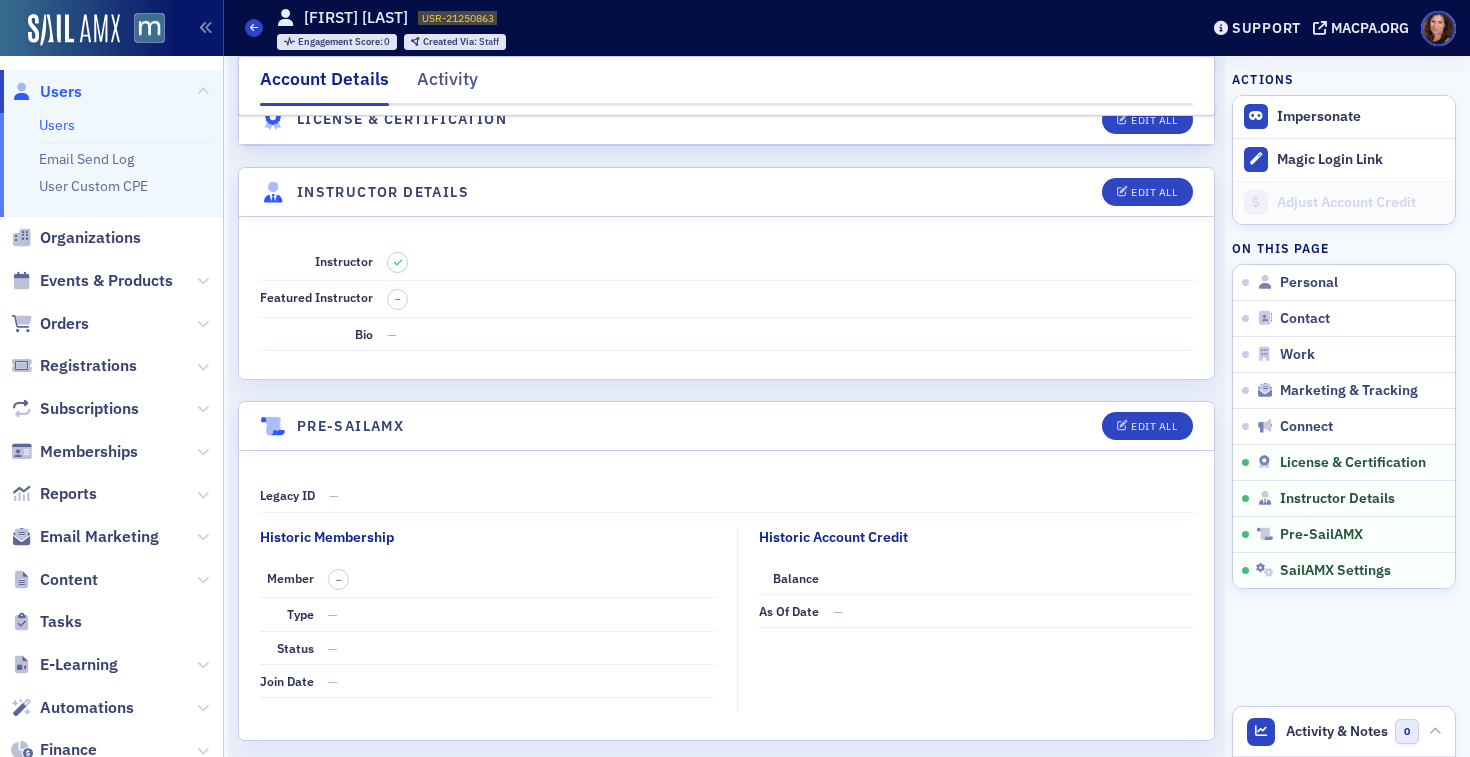 scroll, scrollTop: 3598, scrollLeft: 0, axis: vertical 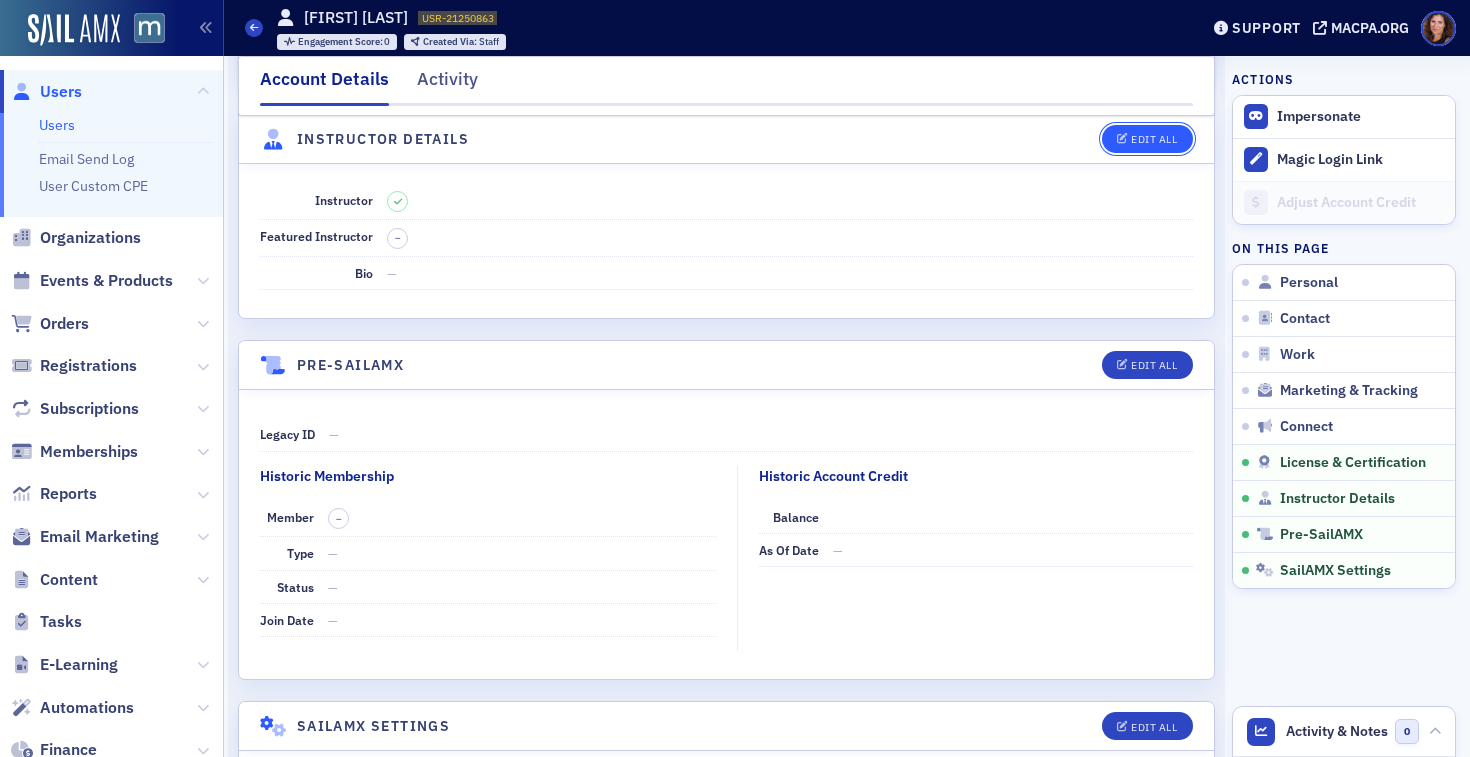 click on "Edit All" 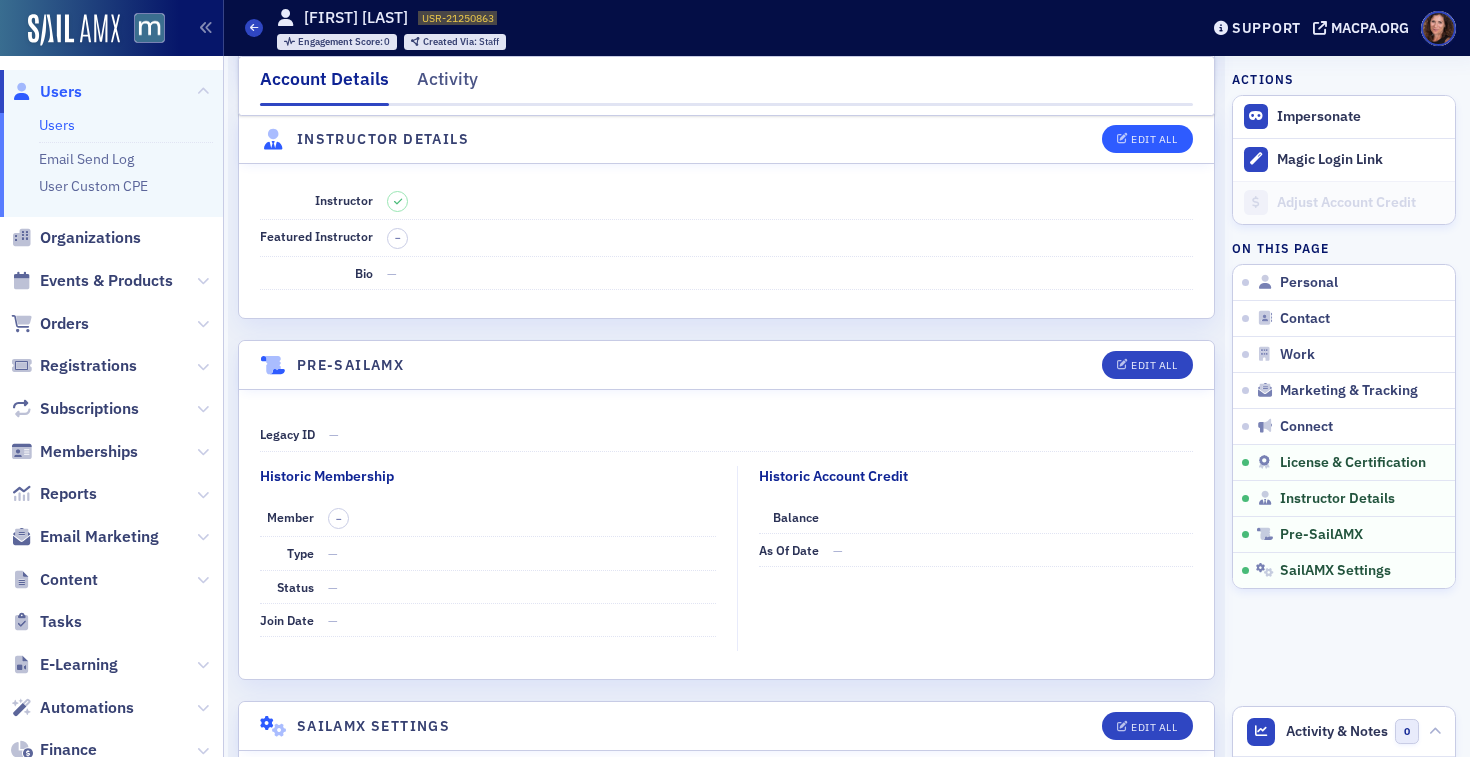 select on "US" 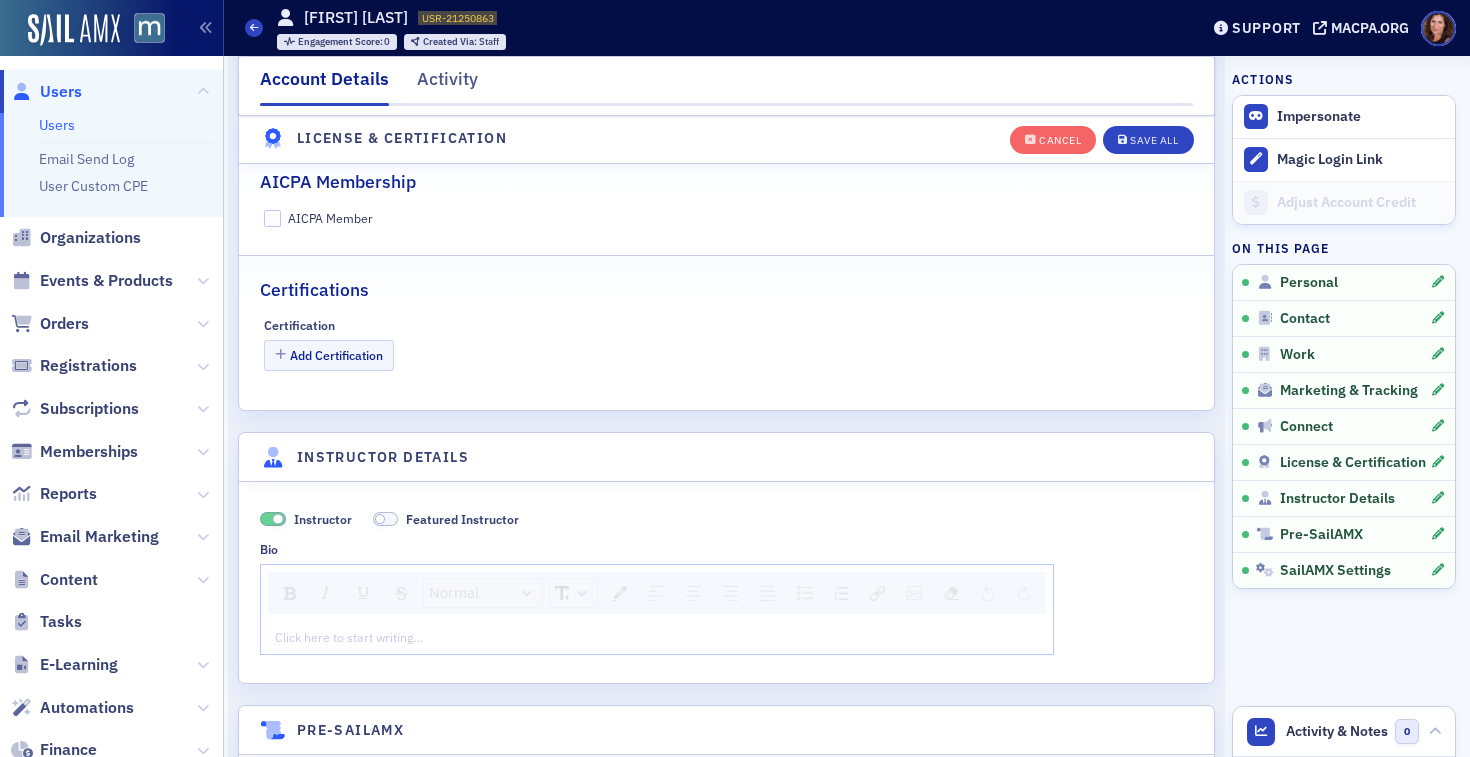 scroll, scrollTop: 3913, scrollLeft: 0, axis: vertical 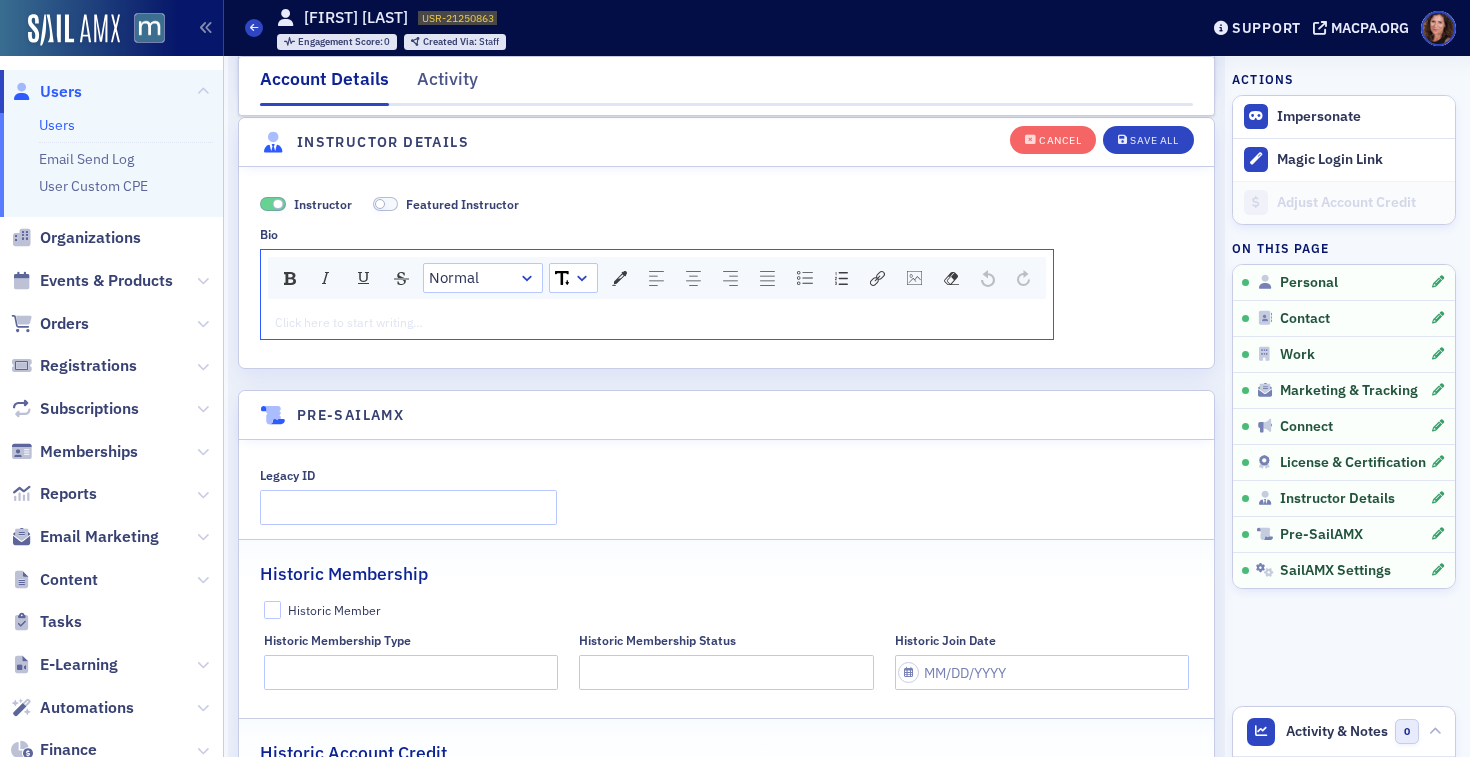 click 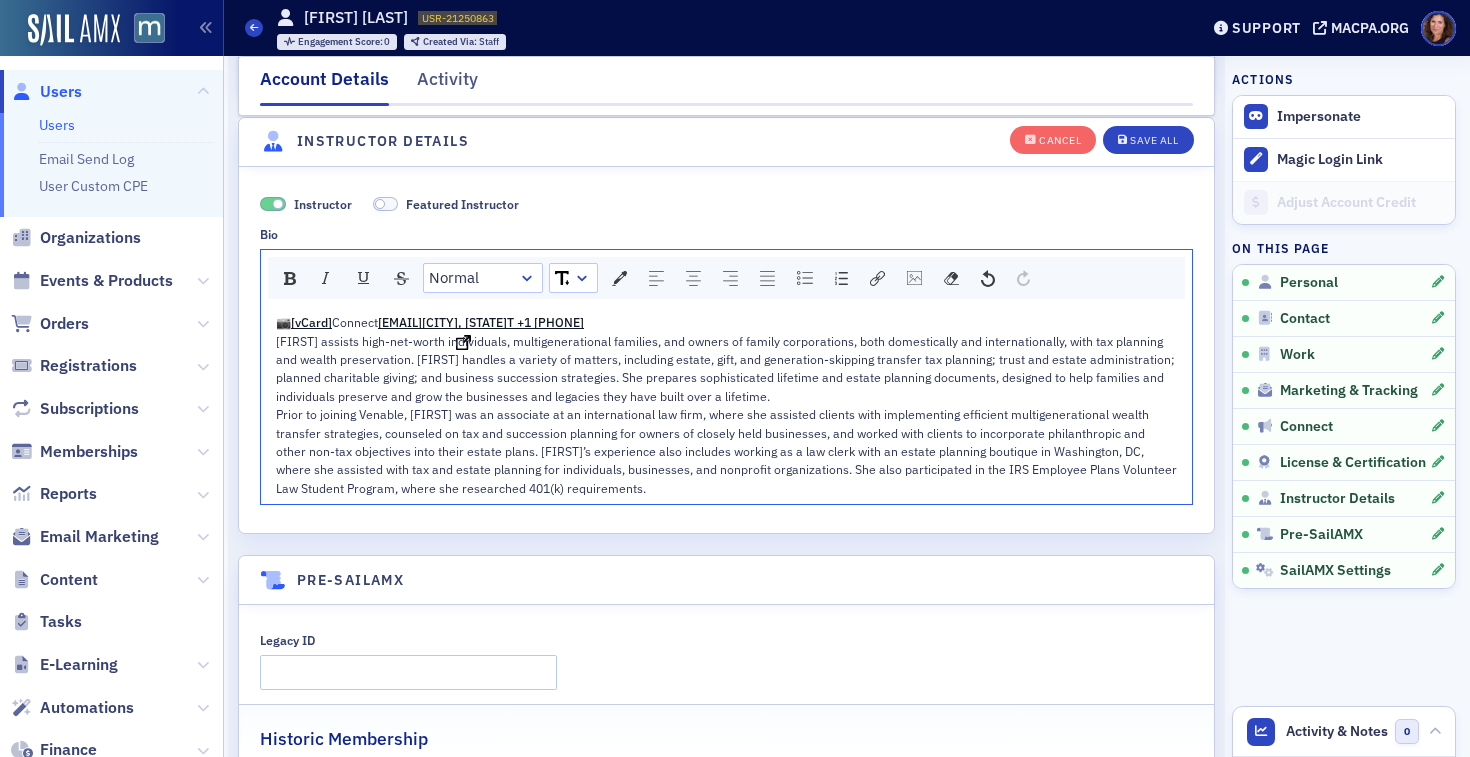 drag, startPoint x: 707, startPoint y: 322, endPoint x: 211, endPoint y: 325, distance: 496.00906 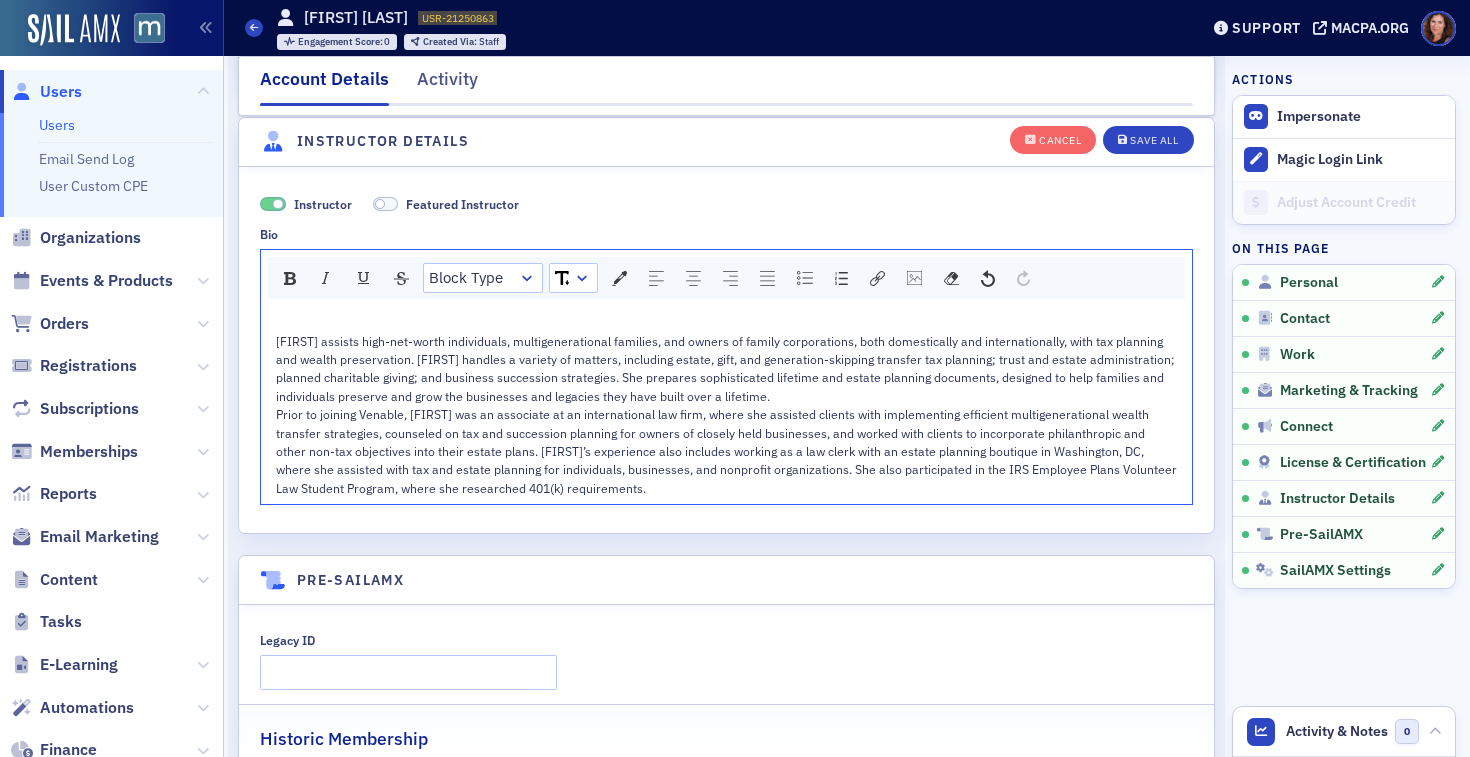 click on "[FIRST] assists high-net-worth individuals, multigenerational families, and owners of family corporations, both domestically and internationally, with tax planning and wealth preservation. [FIRST] handles a variety of matters, including estate, gift, and generation-skipping transfer tax planning; trust and estate administration; planned charitable giving; and business succession strategies. She prepares sophisticated lifetime and estate planning documents, designed to help families and individuals preserve and grow the businesses and legacies they have built over a lifetime." 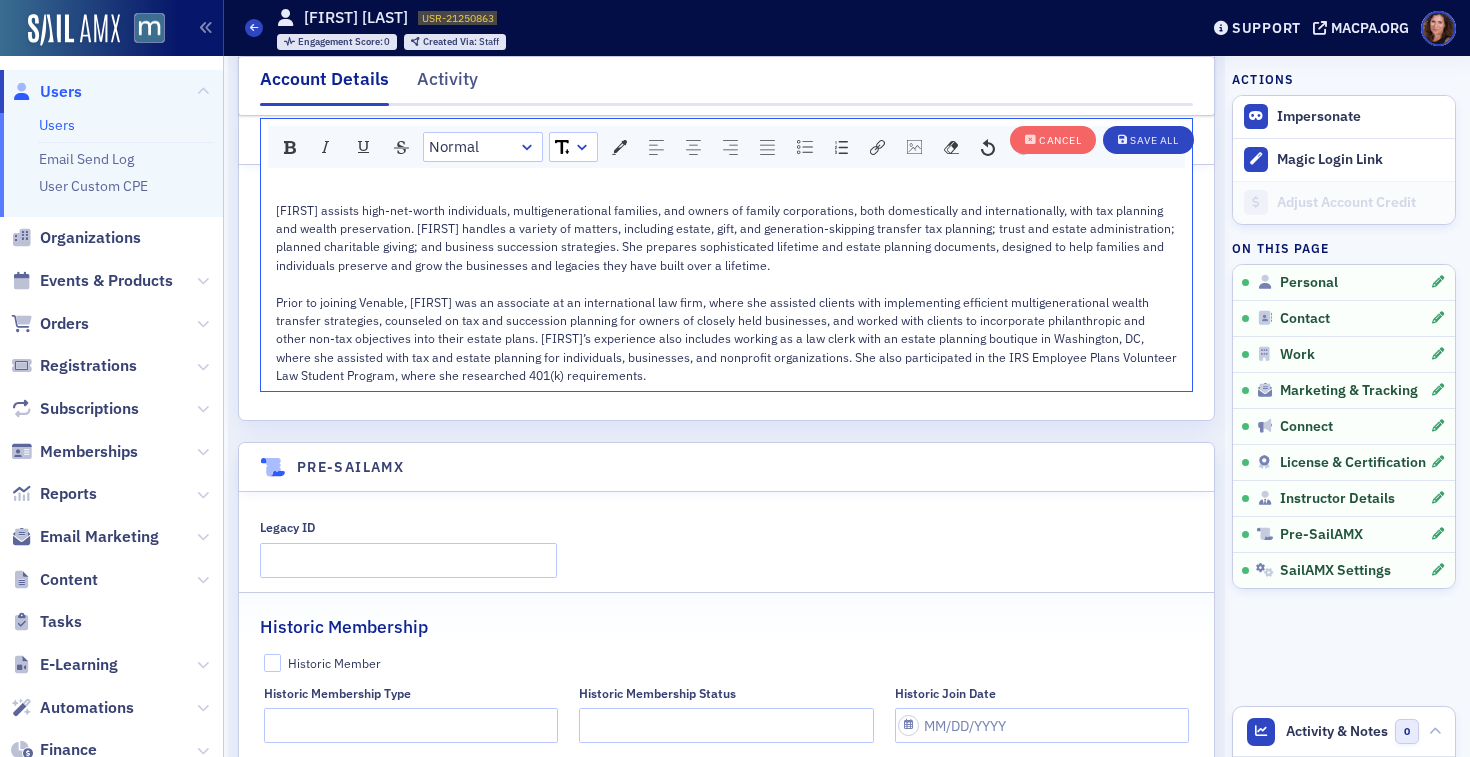 scroll, scrollTop: 4045, scrollLeft: 0, axis: vertical 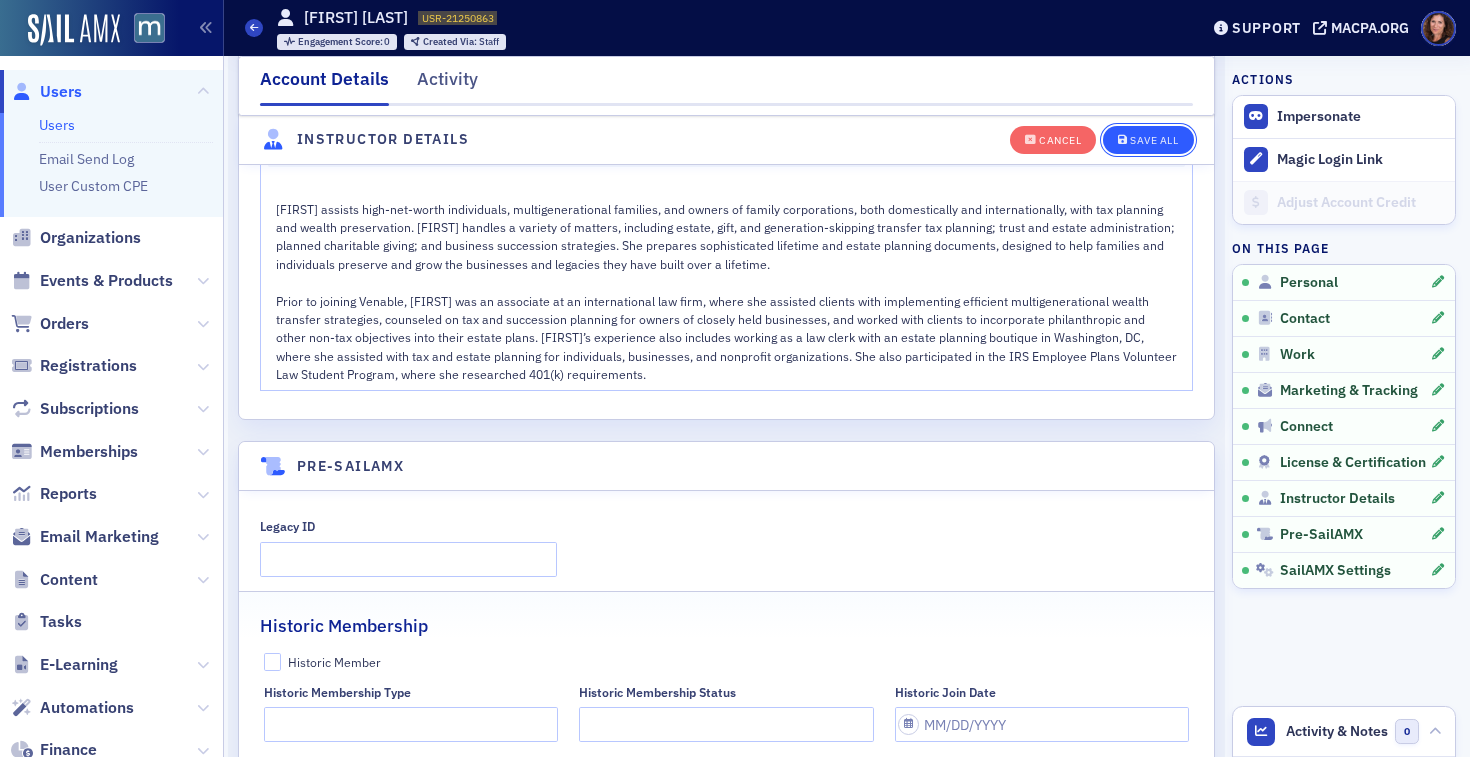 click on "Save All" 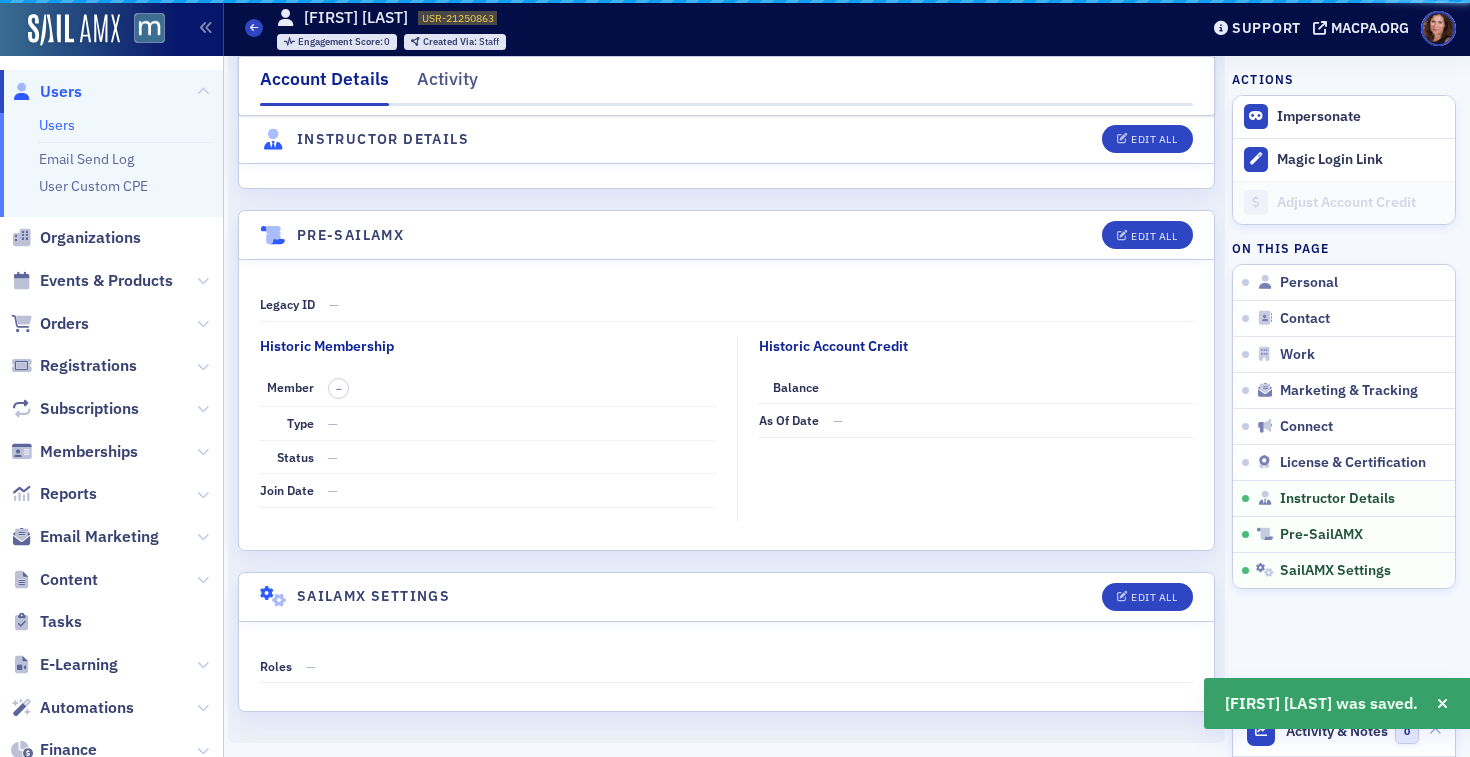 scroll, scrollTop: 3780, scrollLeft: 0, axis: vertical 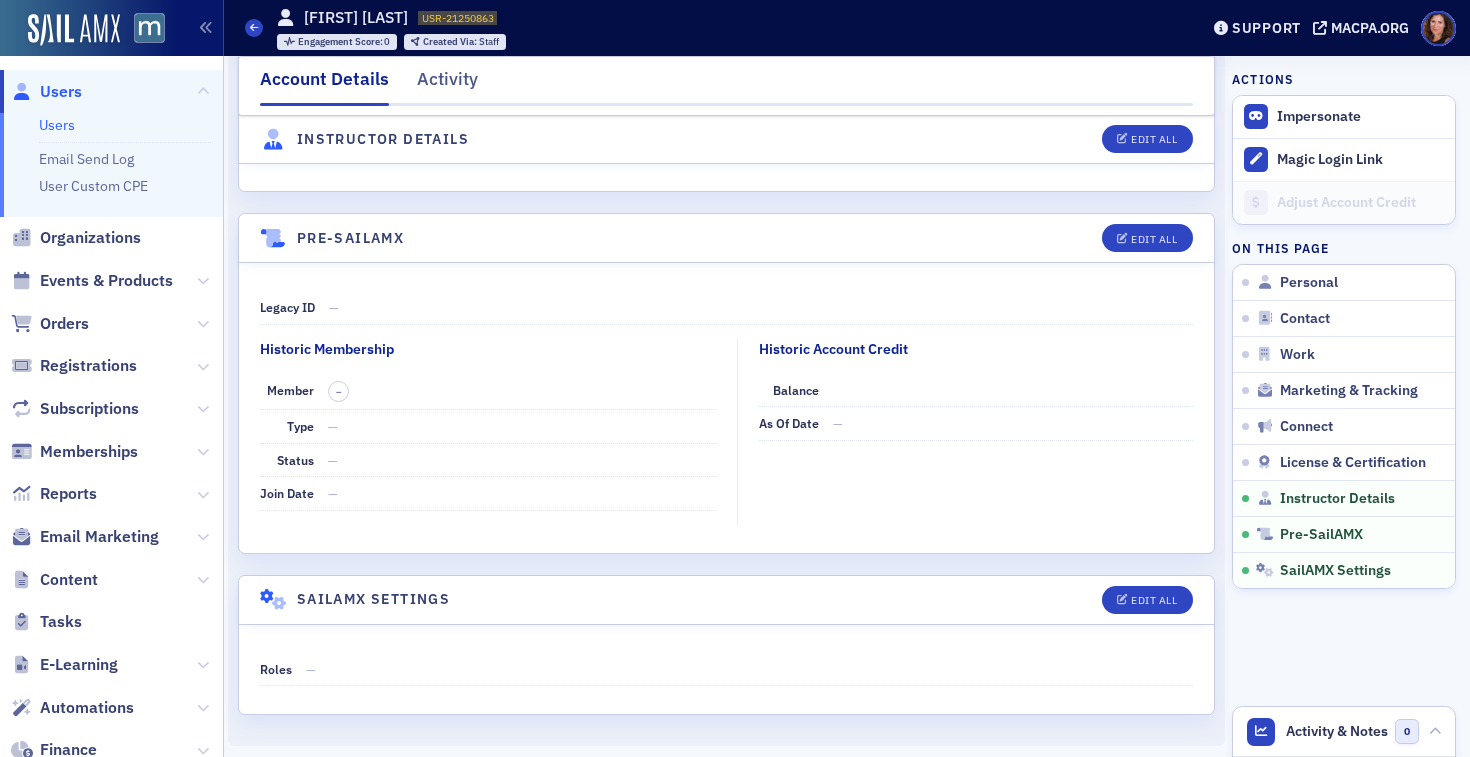 click on "Users" 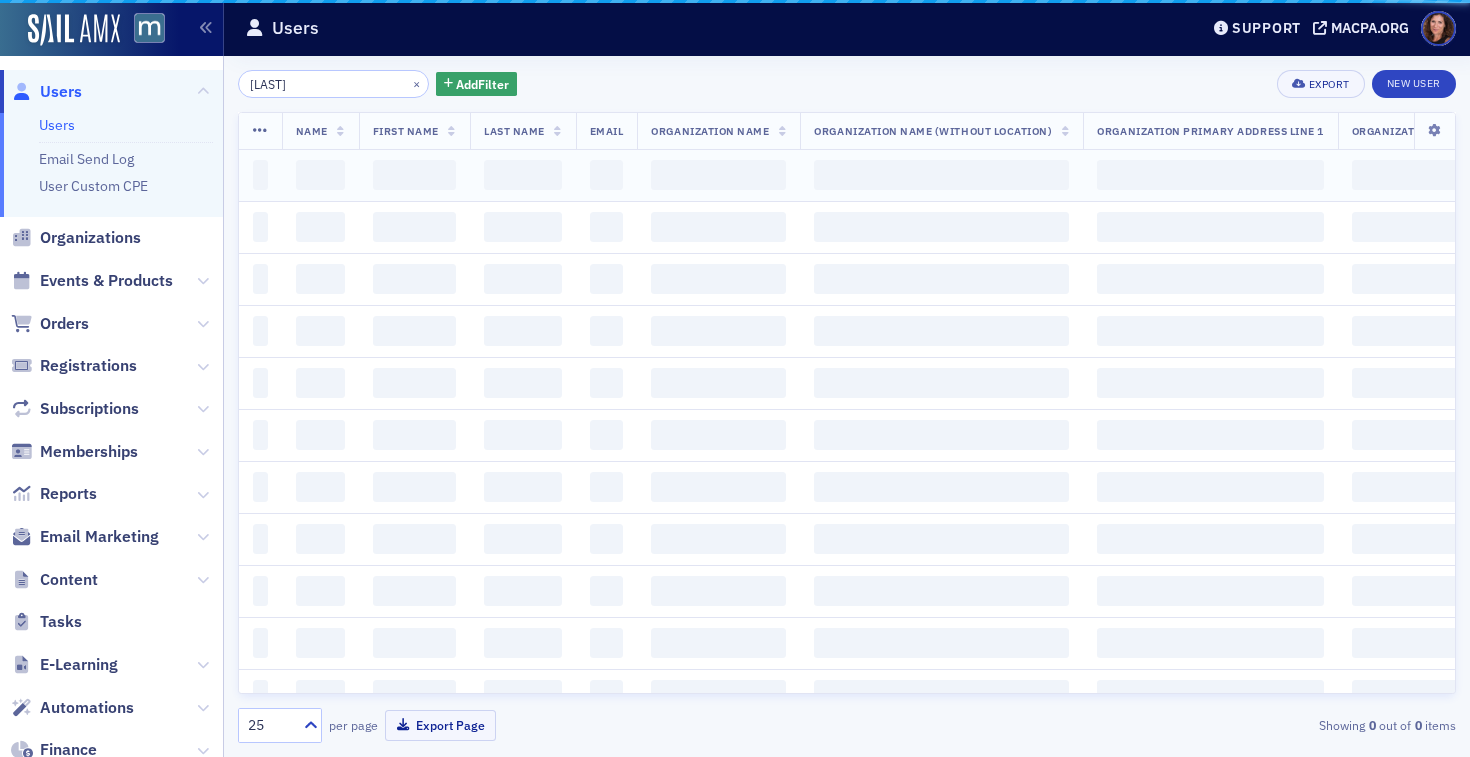scroll, scrollTop: 0, scrollLeft: 0, axis: both 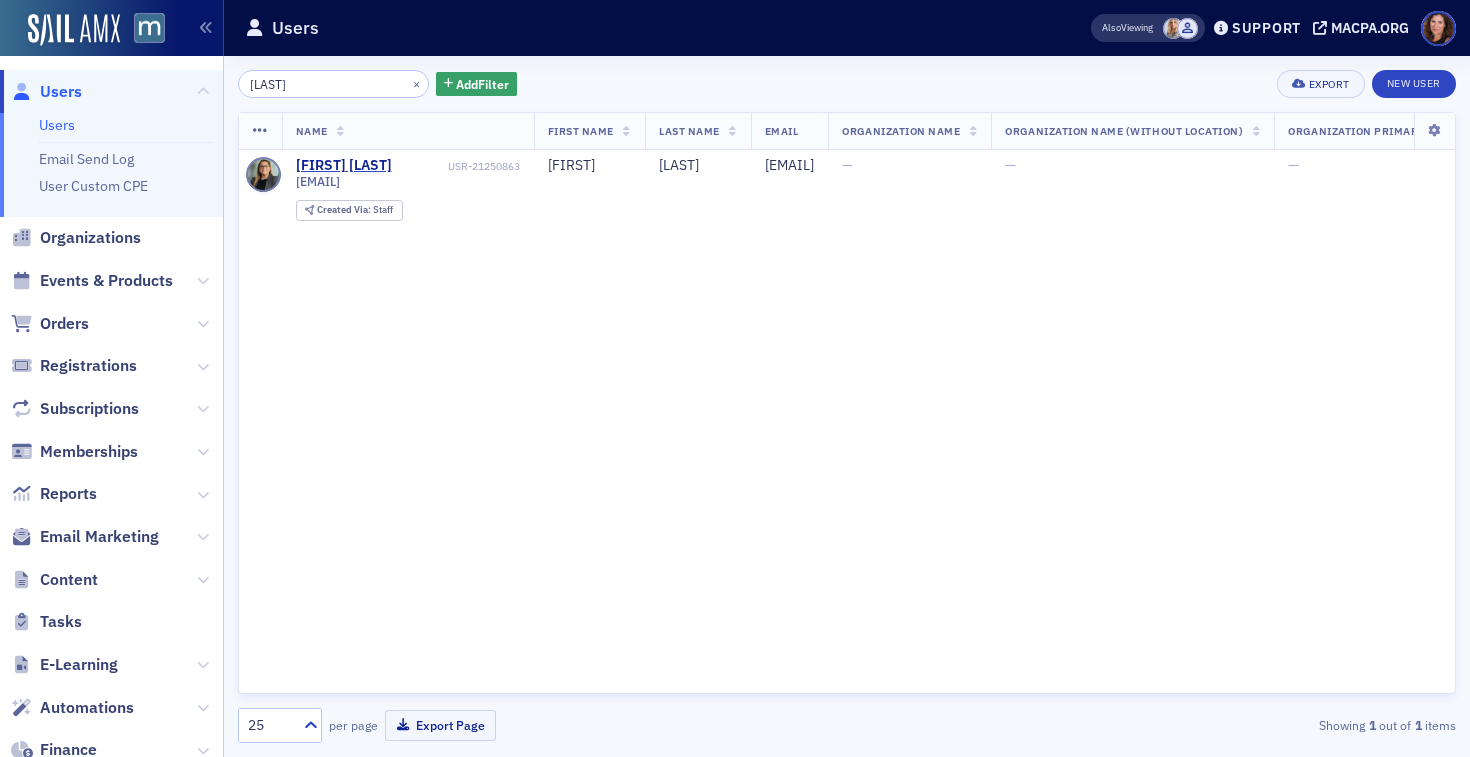 click on "[LAST]" 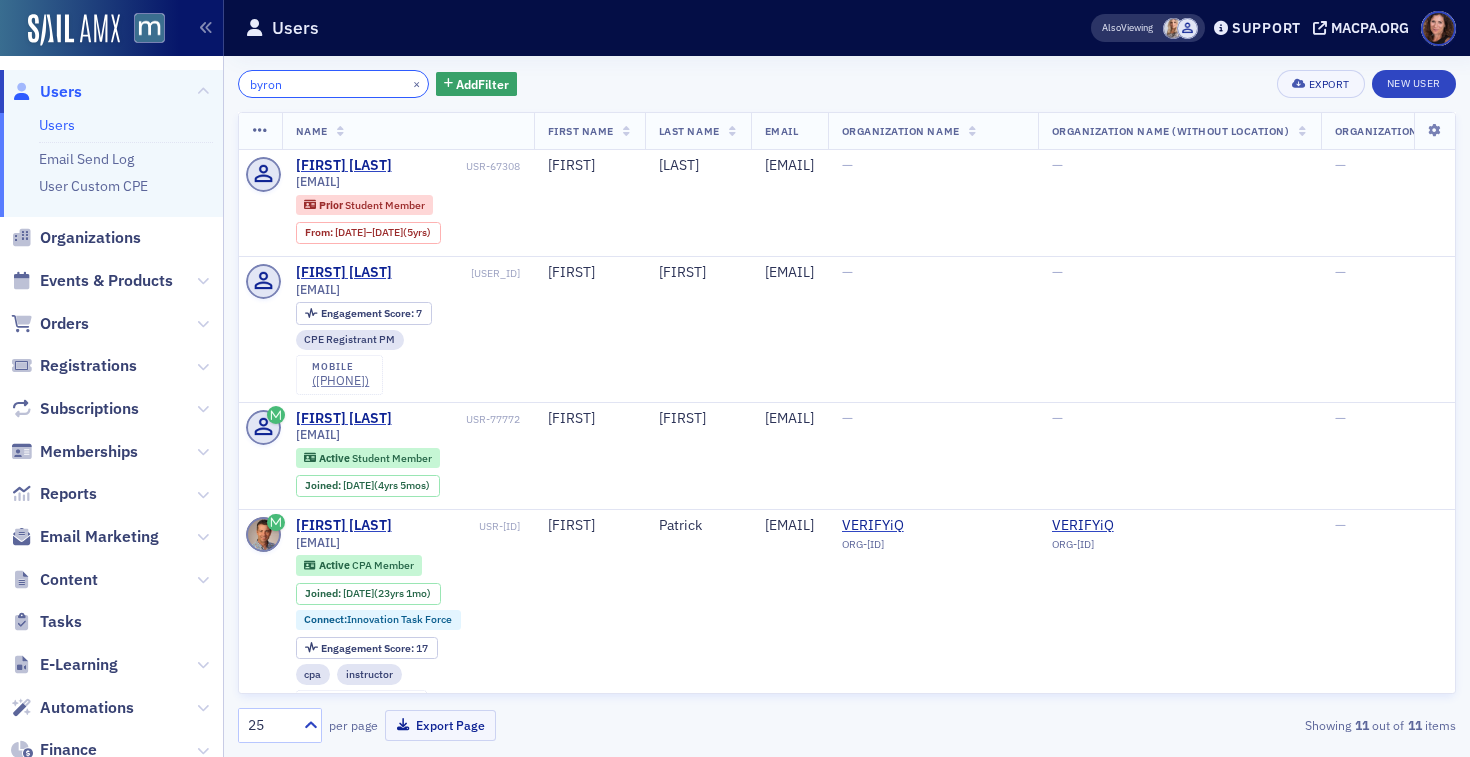 click on "byron" 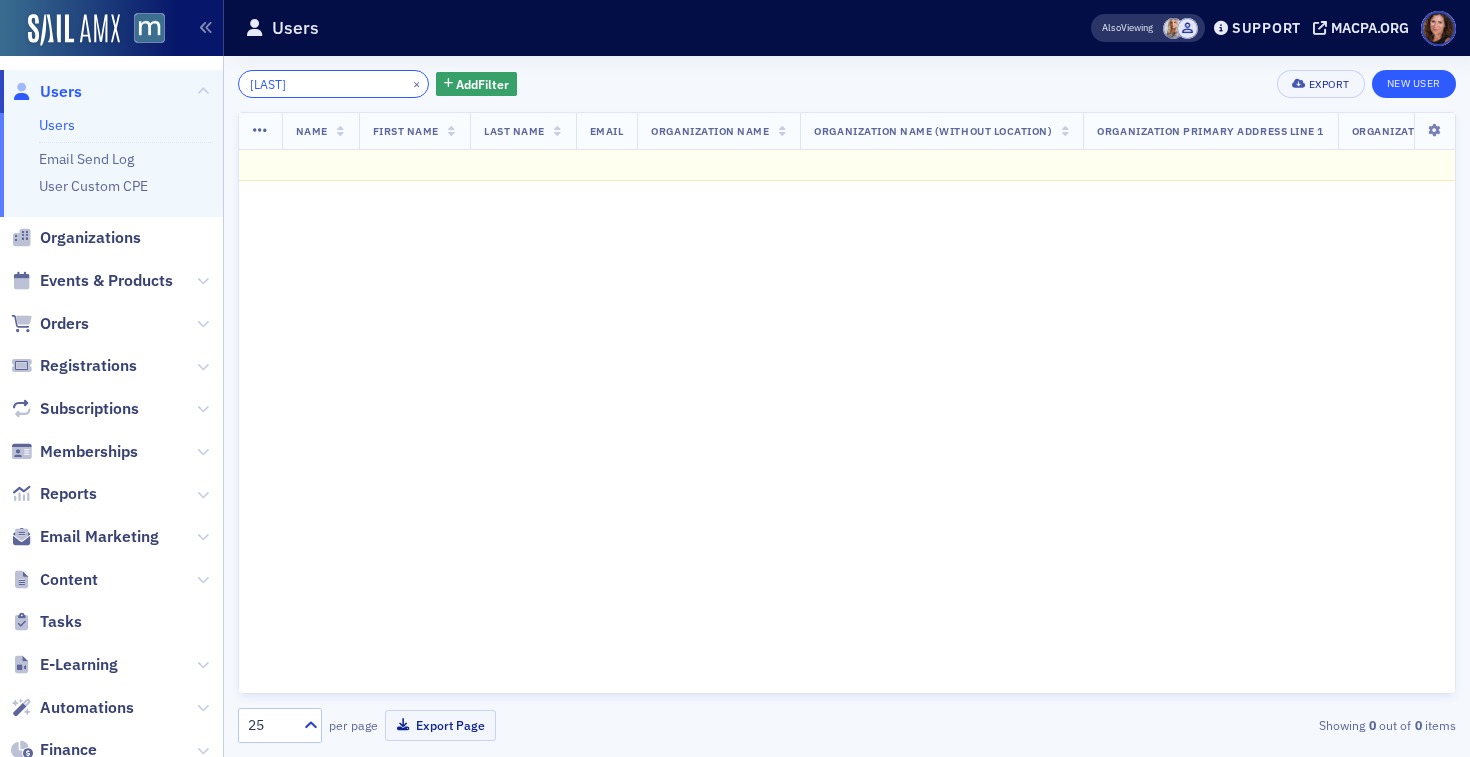 type on "[LAST]" 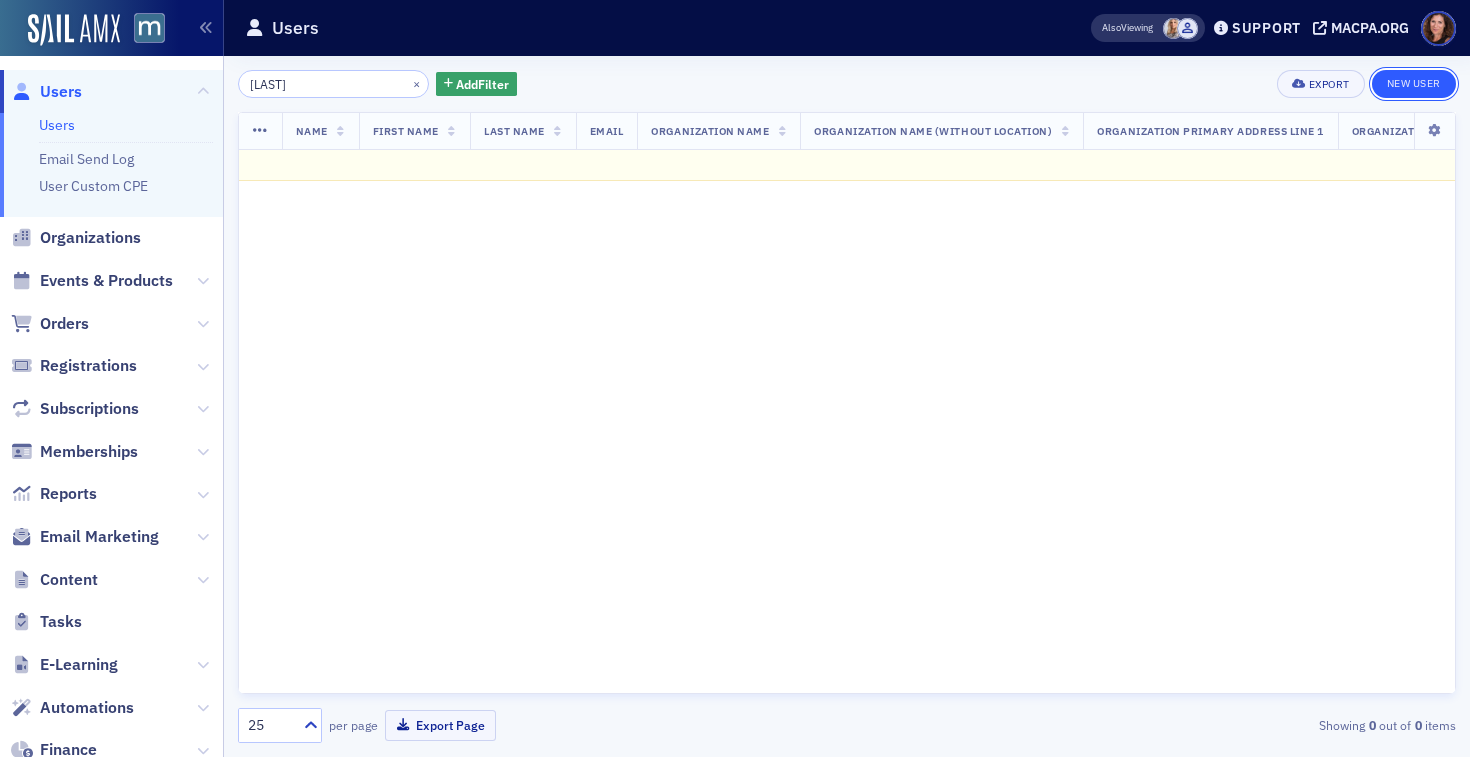 click on "New User" 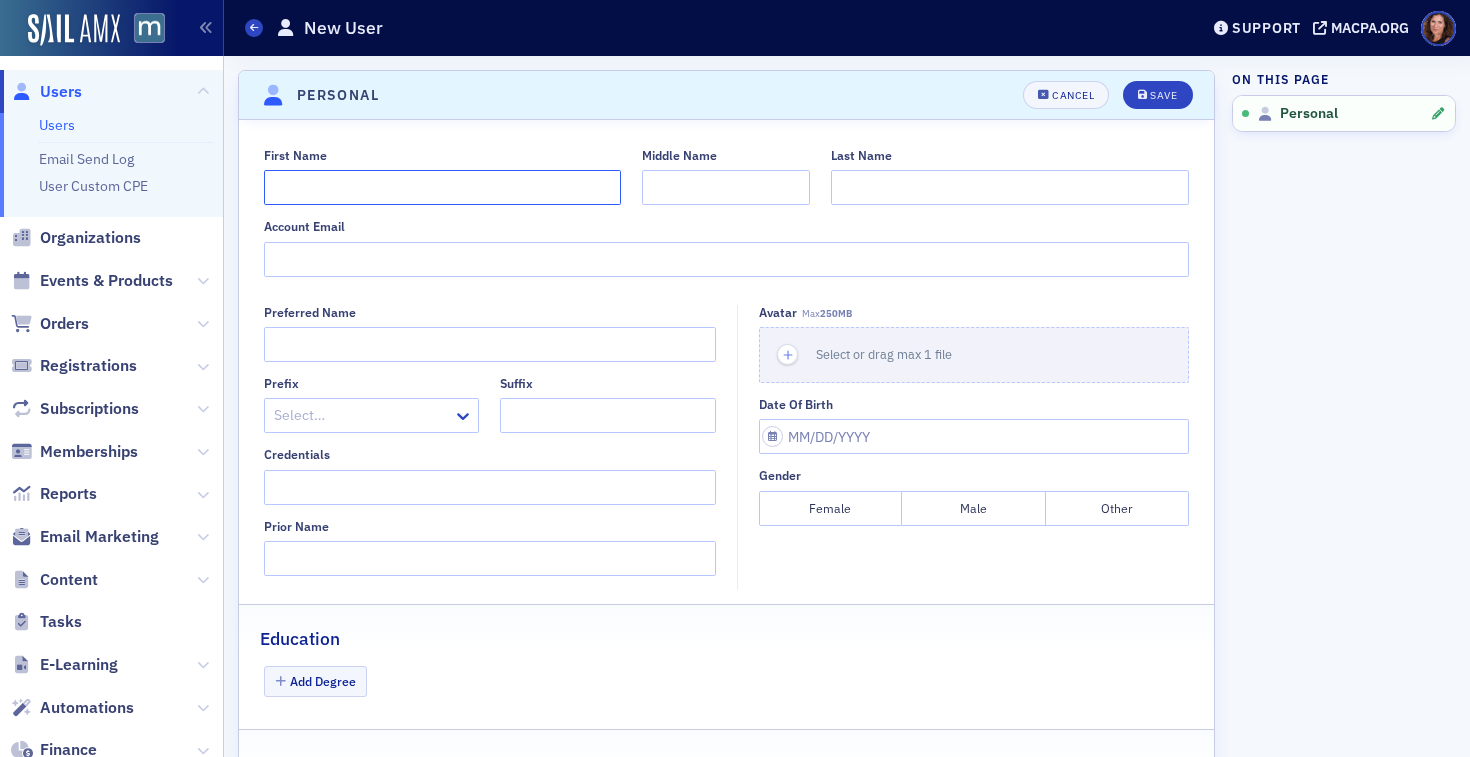 click on "First Name" 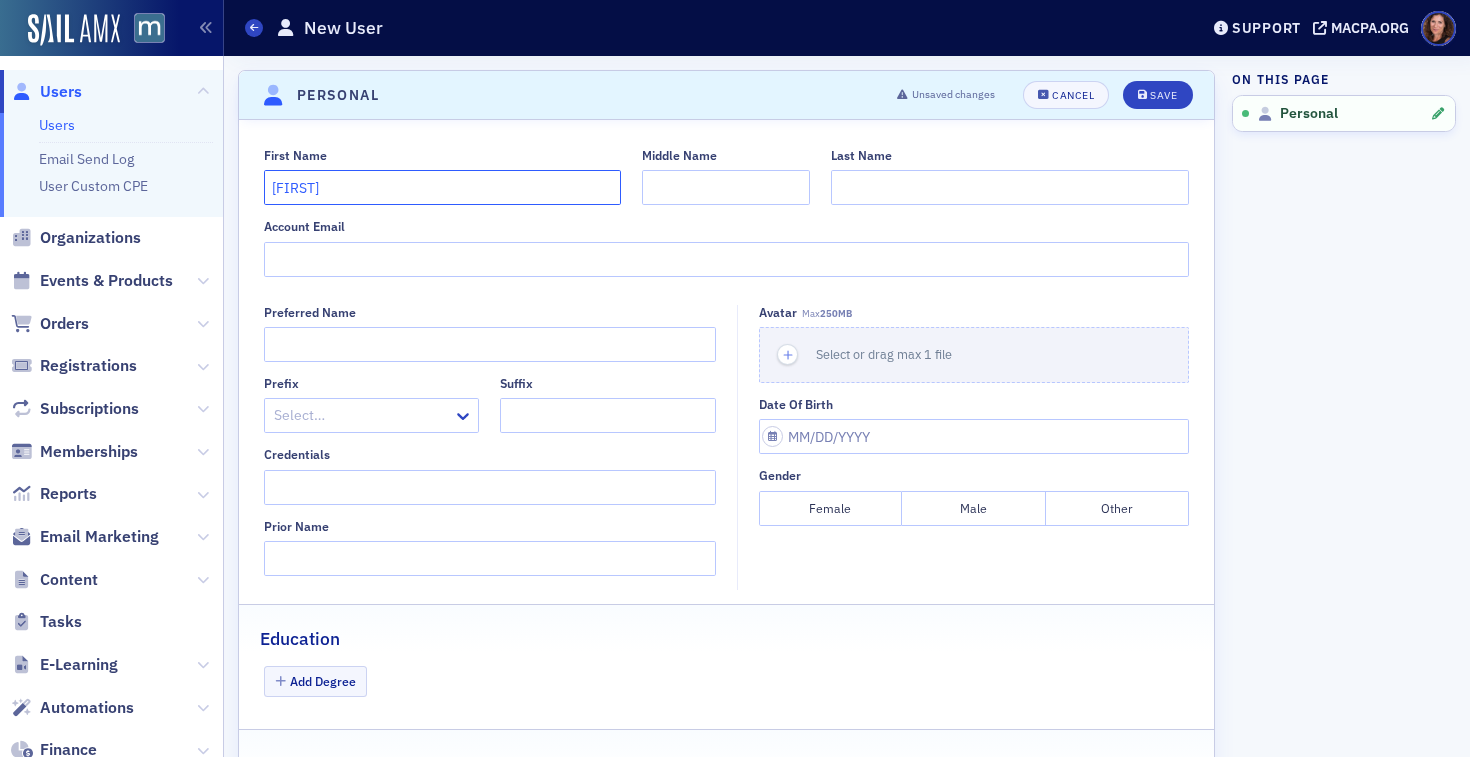 type on "[FIRST]" 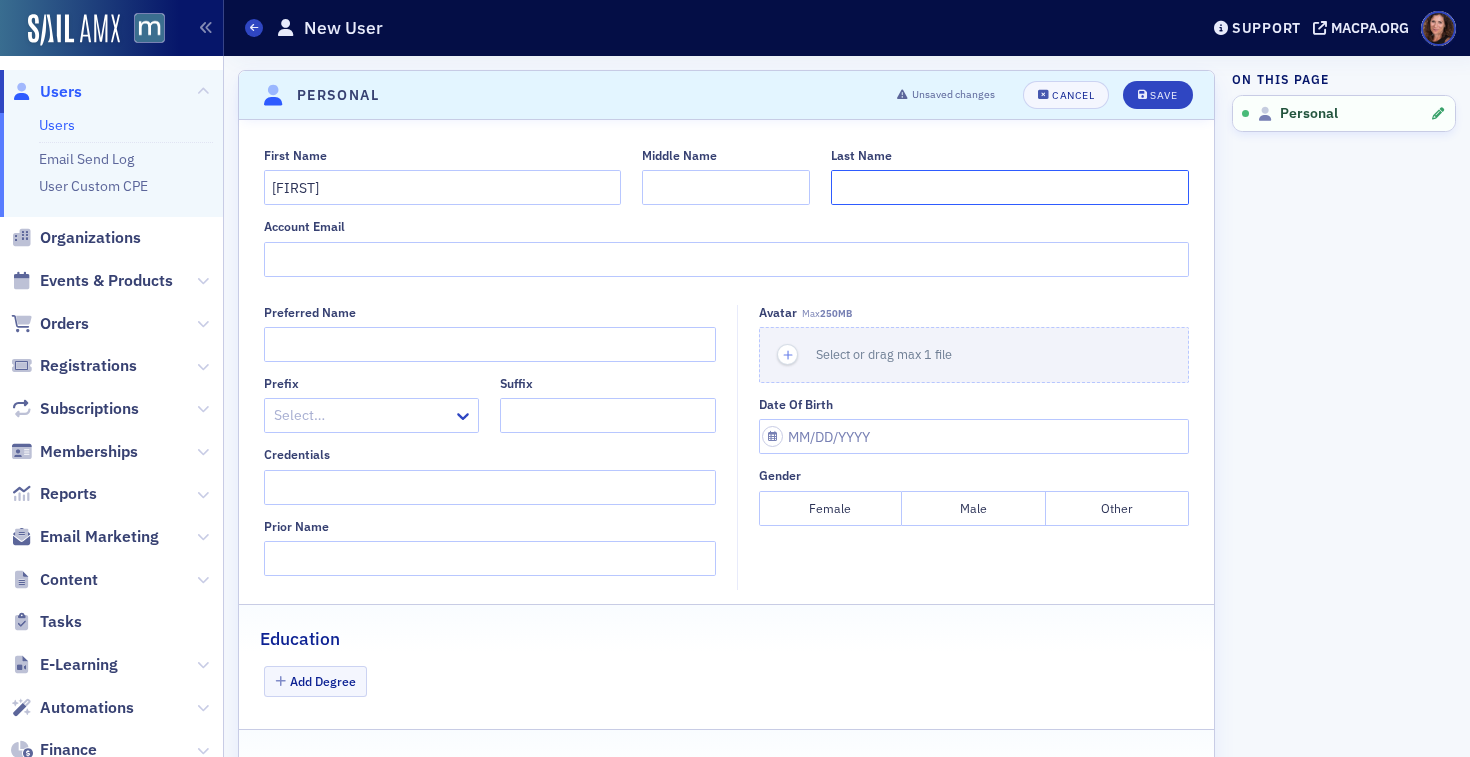 paste on "[LAST]" 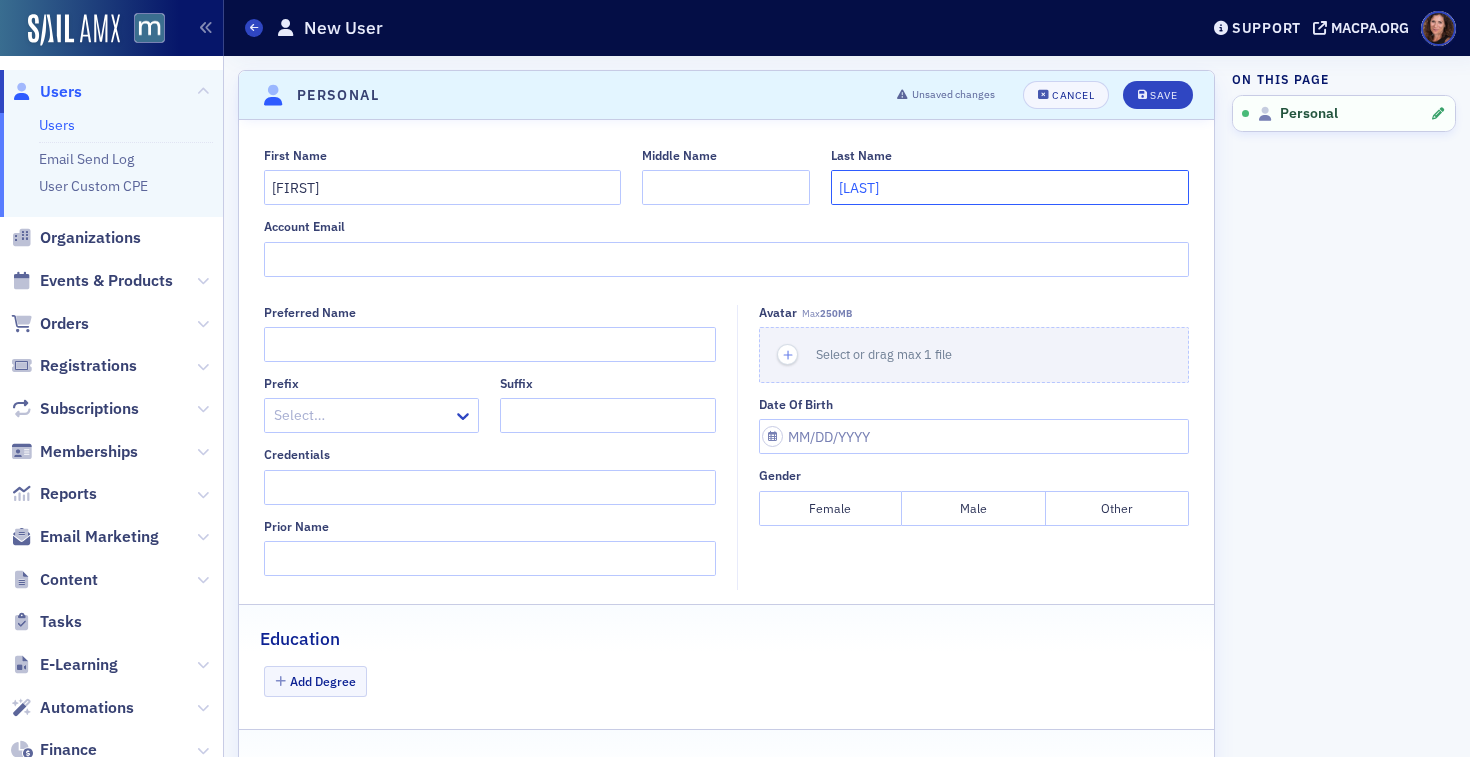 click on "[LAST]" 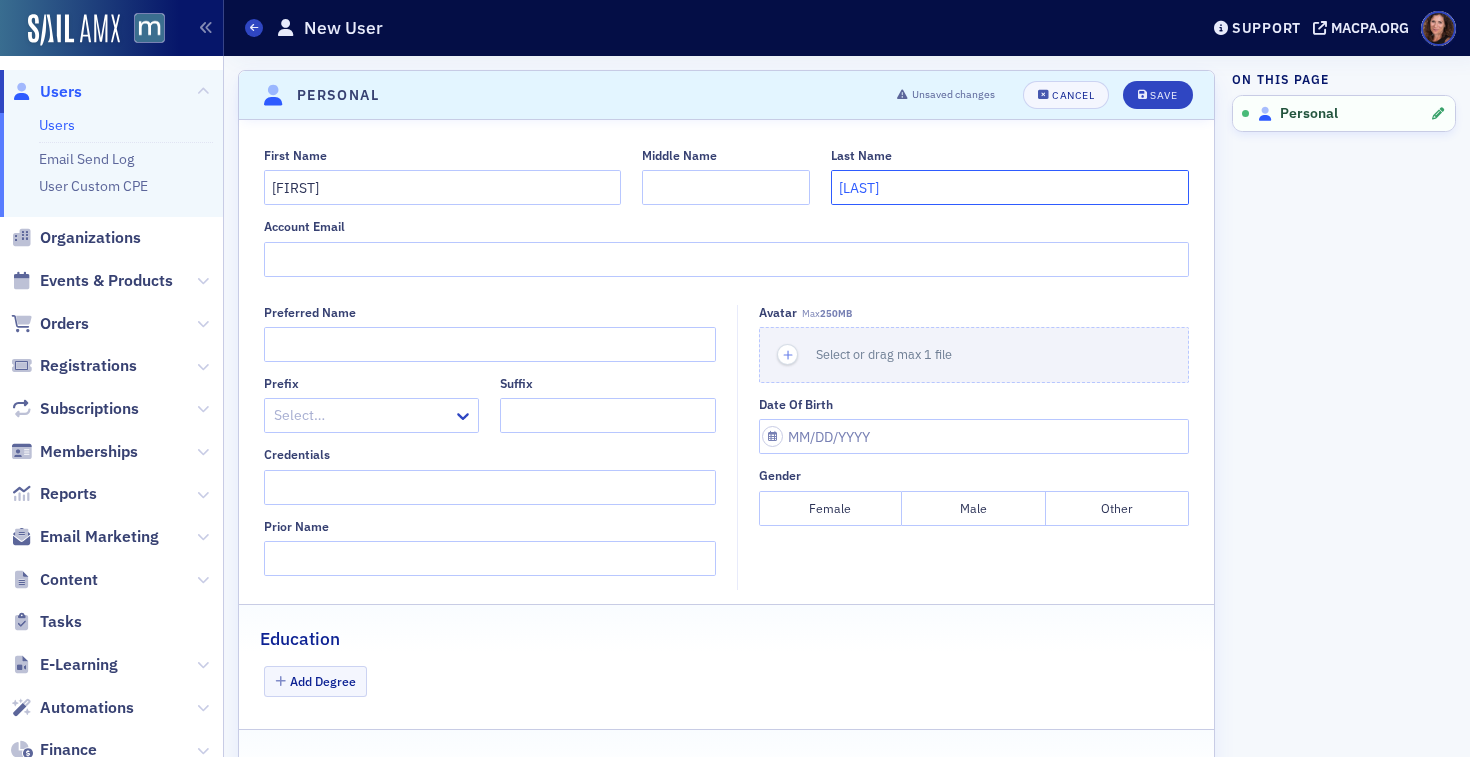 type on "[LAST]" 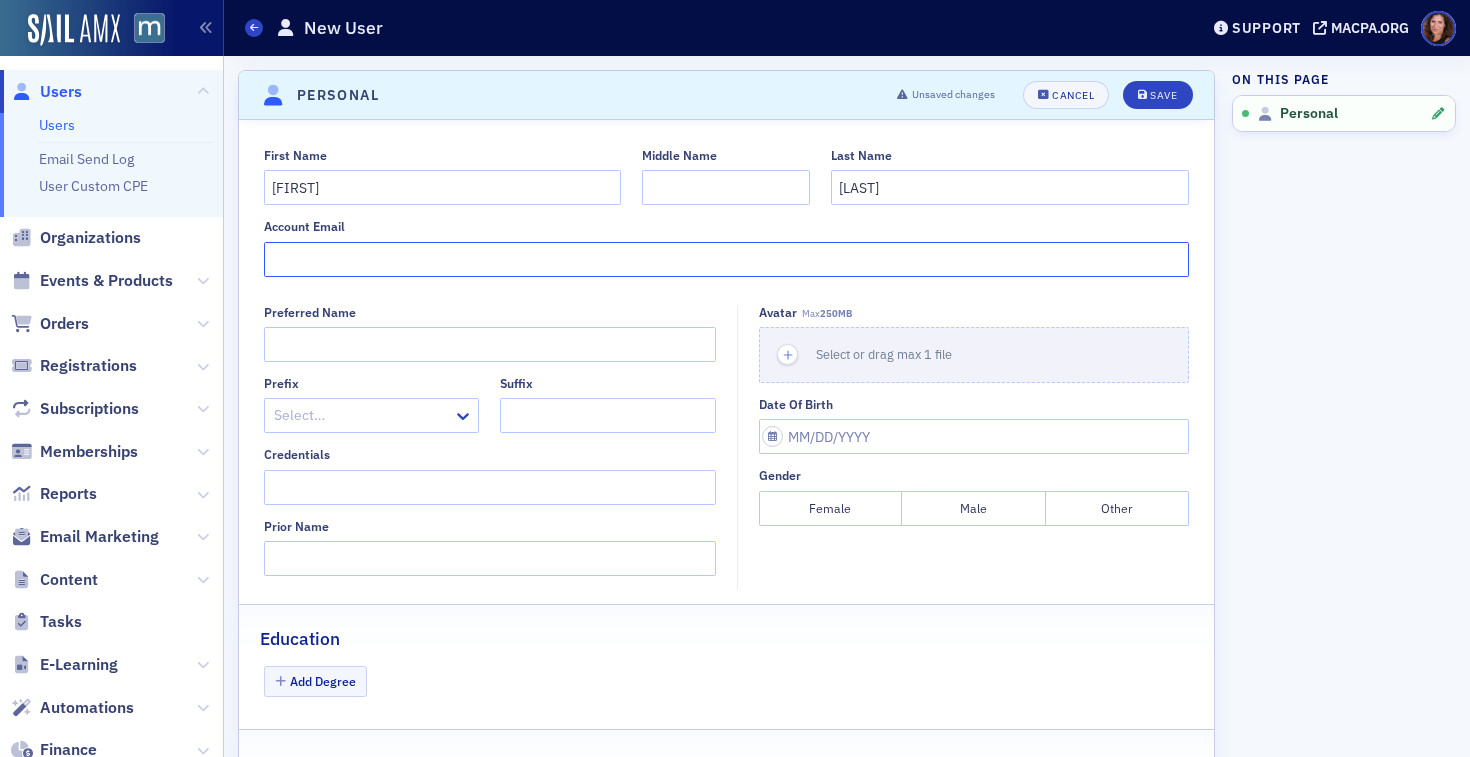 click on "Account Email" 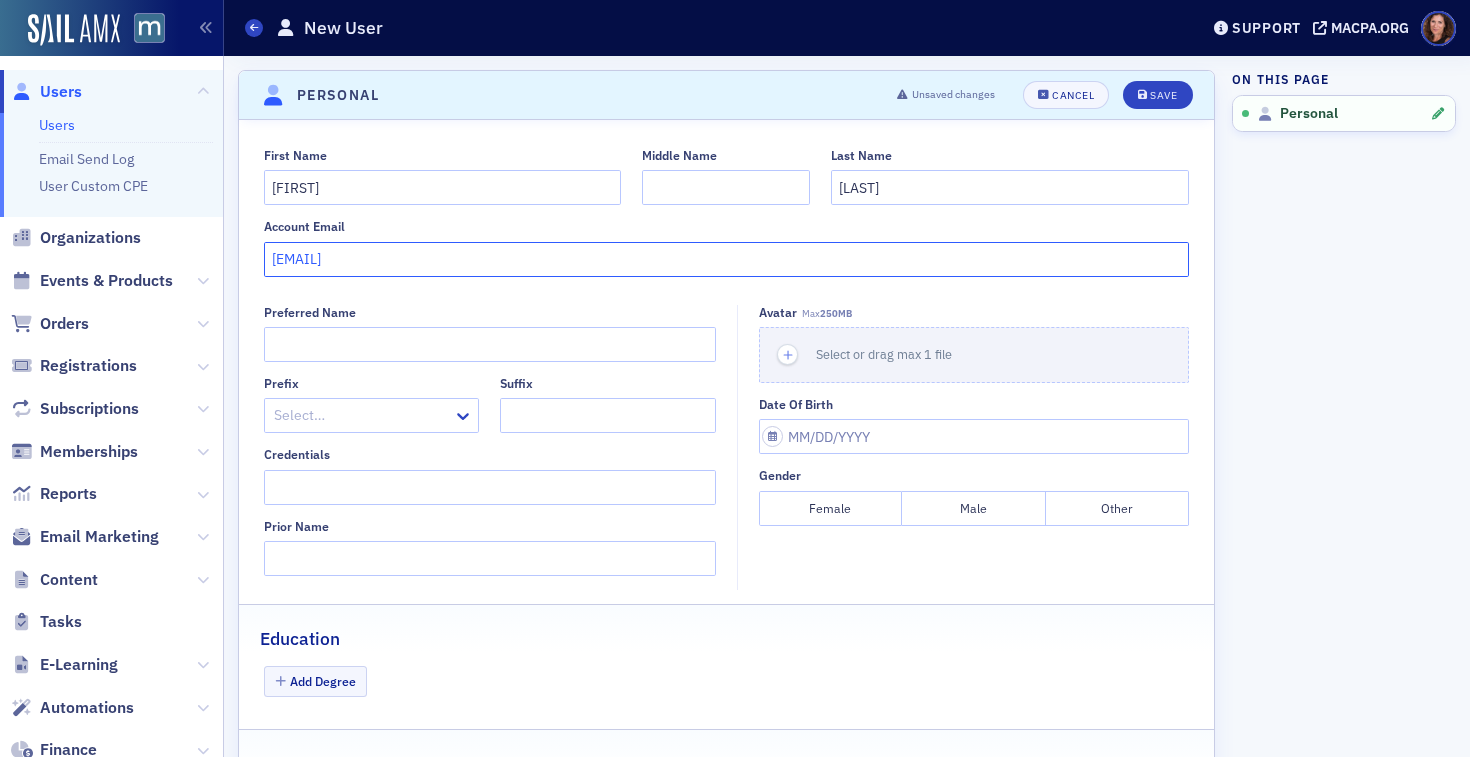 scroll, scrollTop: 1, scrollLeft: 0, axis: vertical 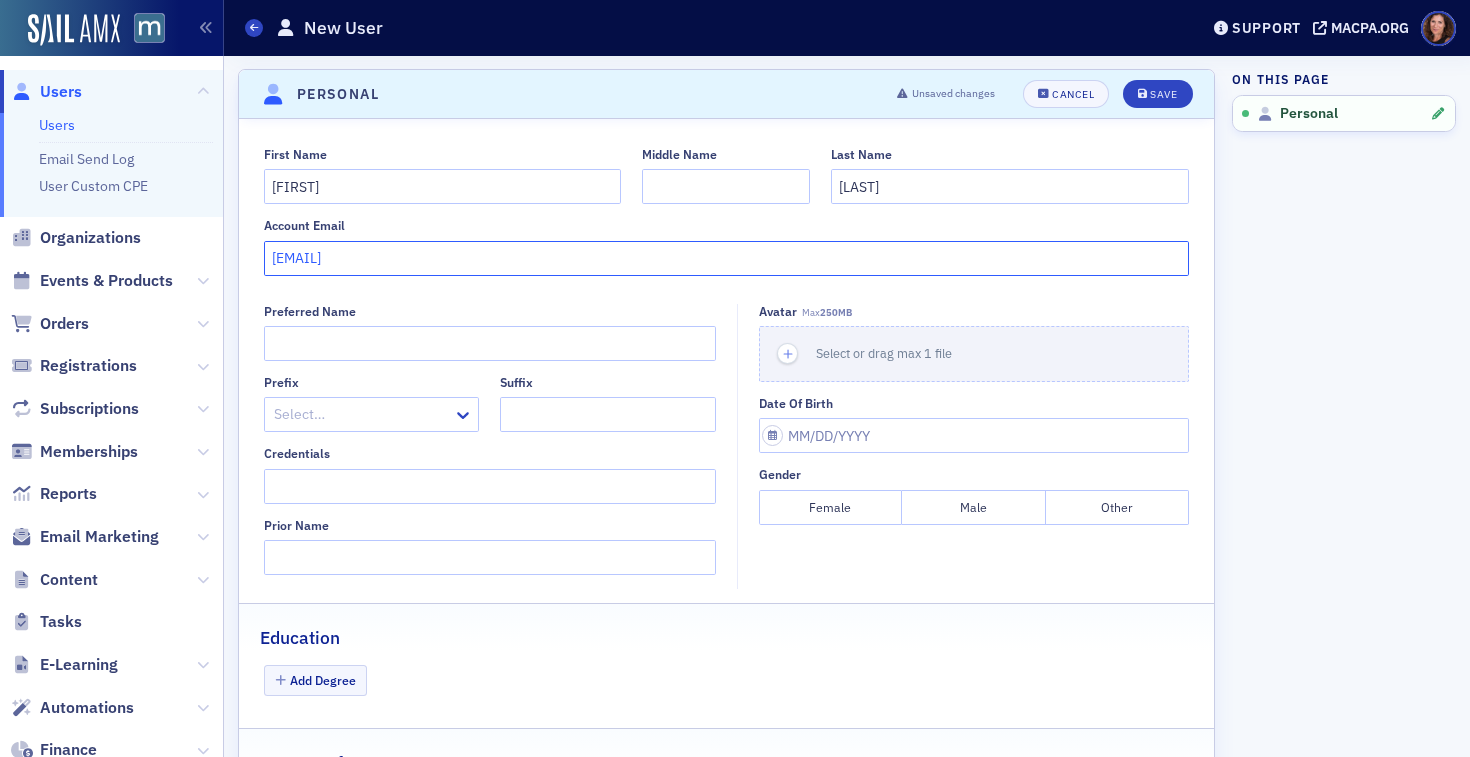 type on "[EMAIL]" 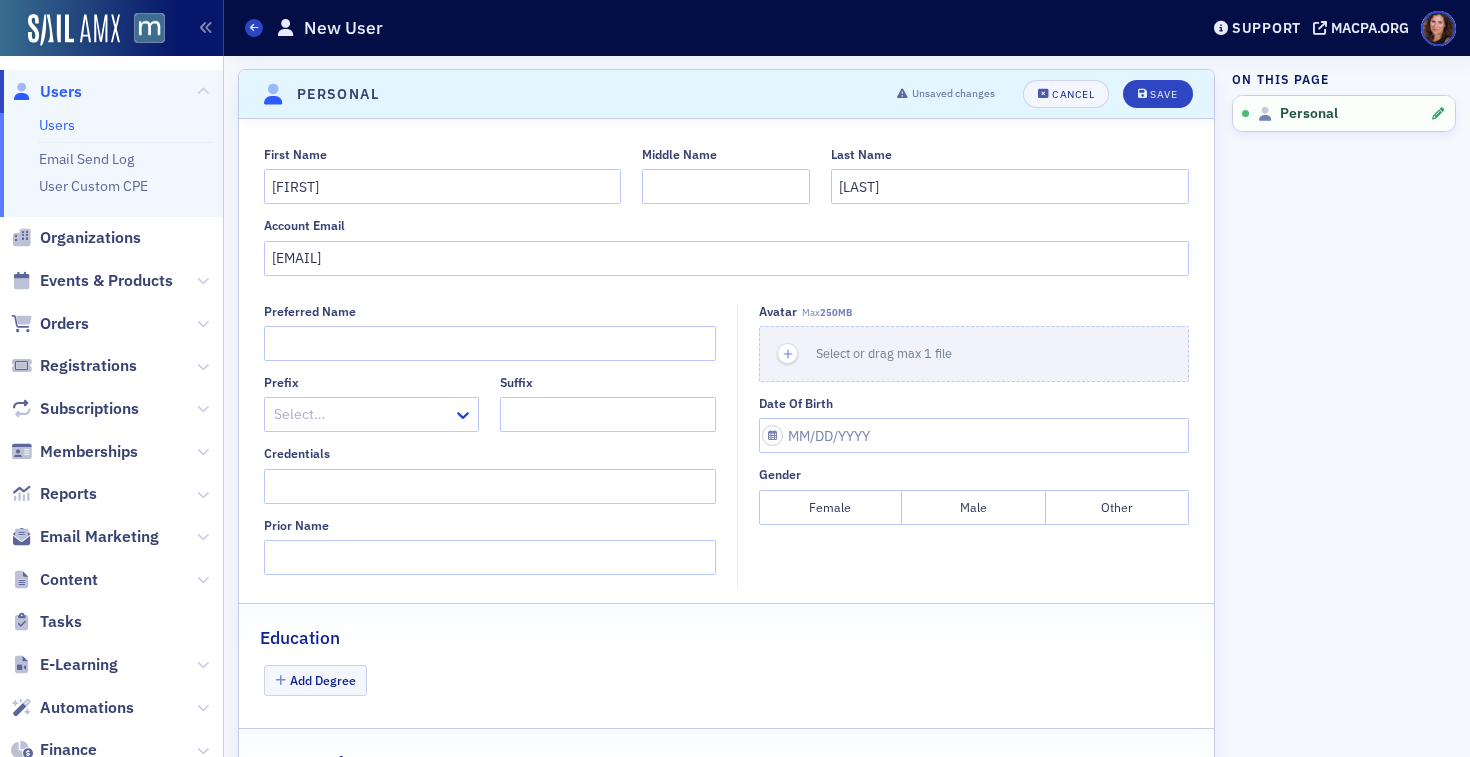 scroll, scrollTop: 0, scrollLeft: 0, axis: both 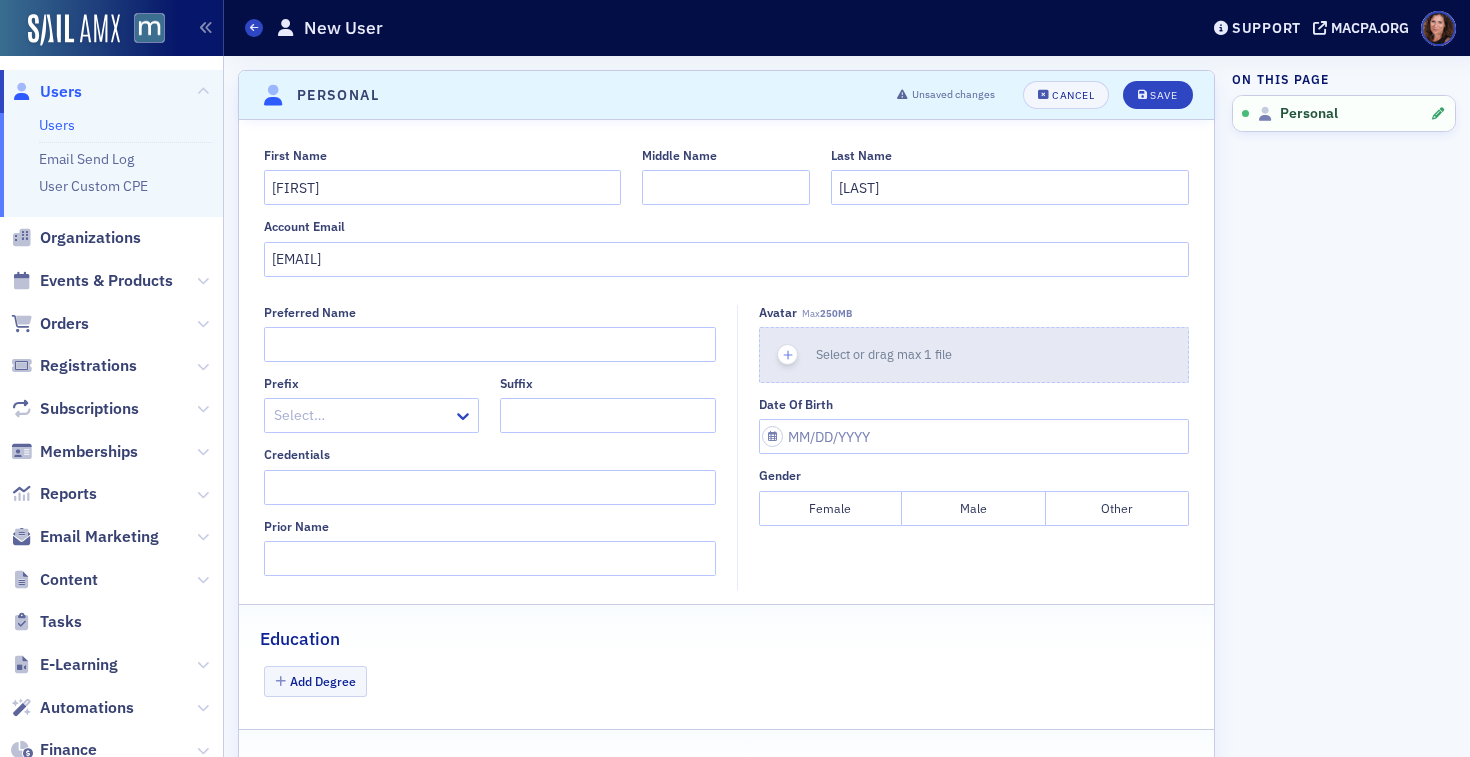 click 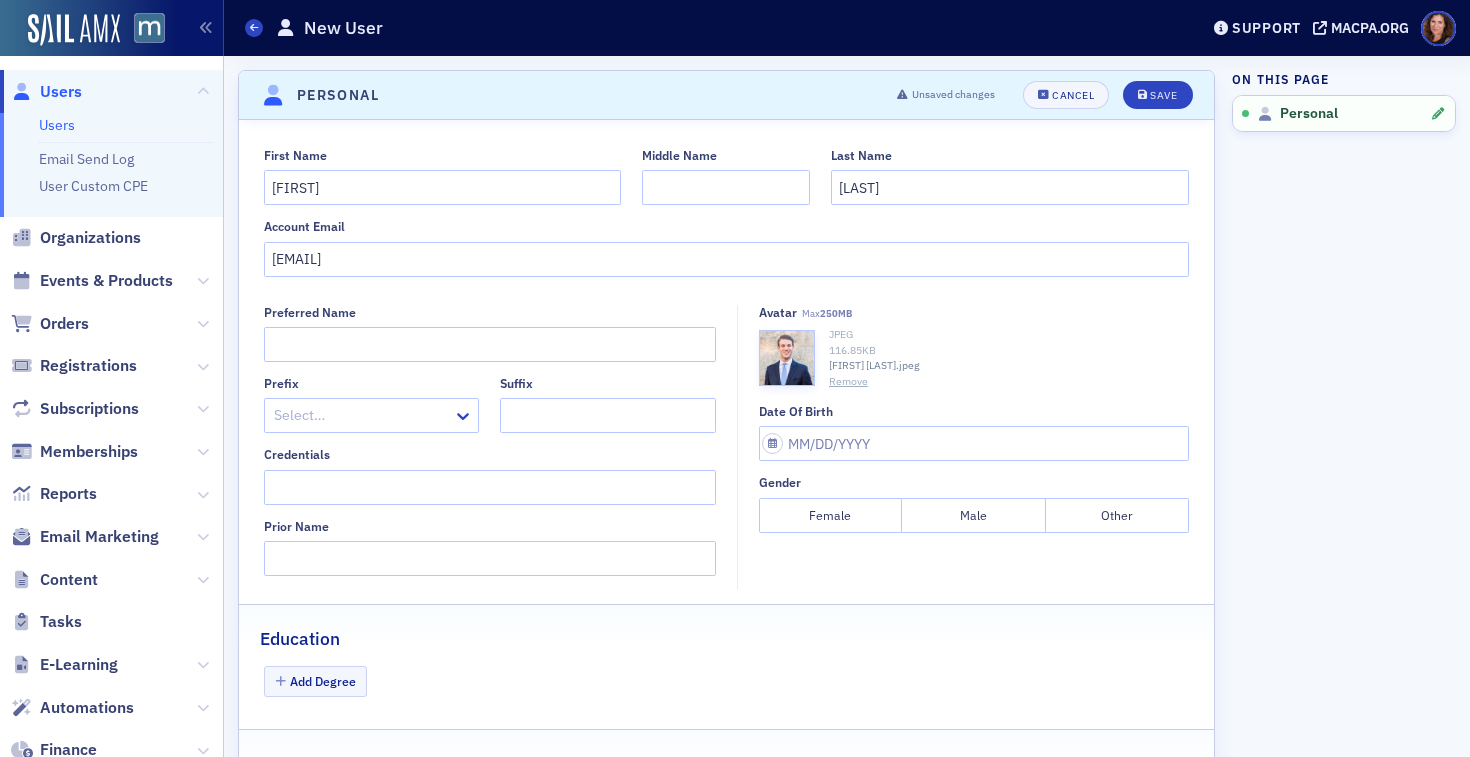 scroll, scrollTop: 91, scrollLeft: 0, axis: vertical 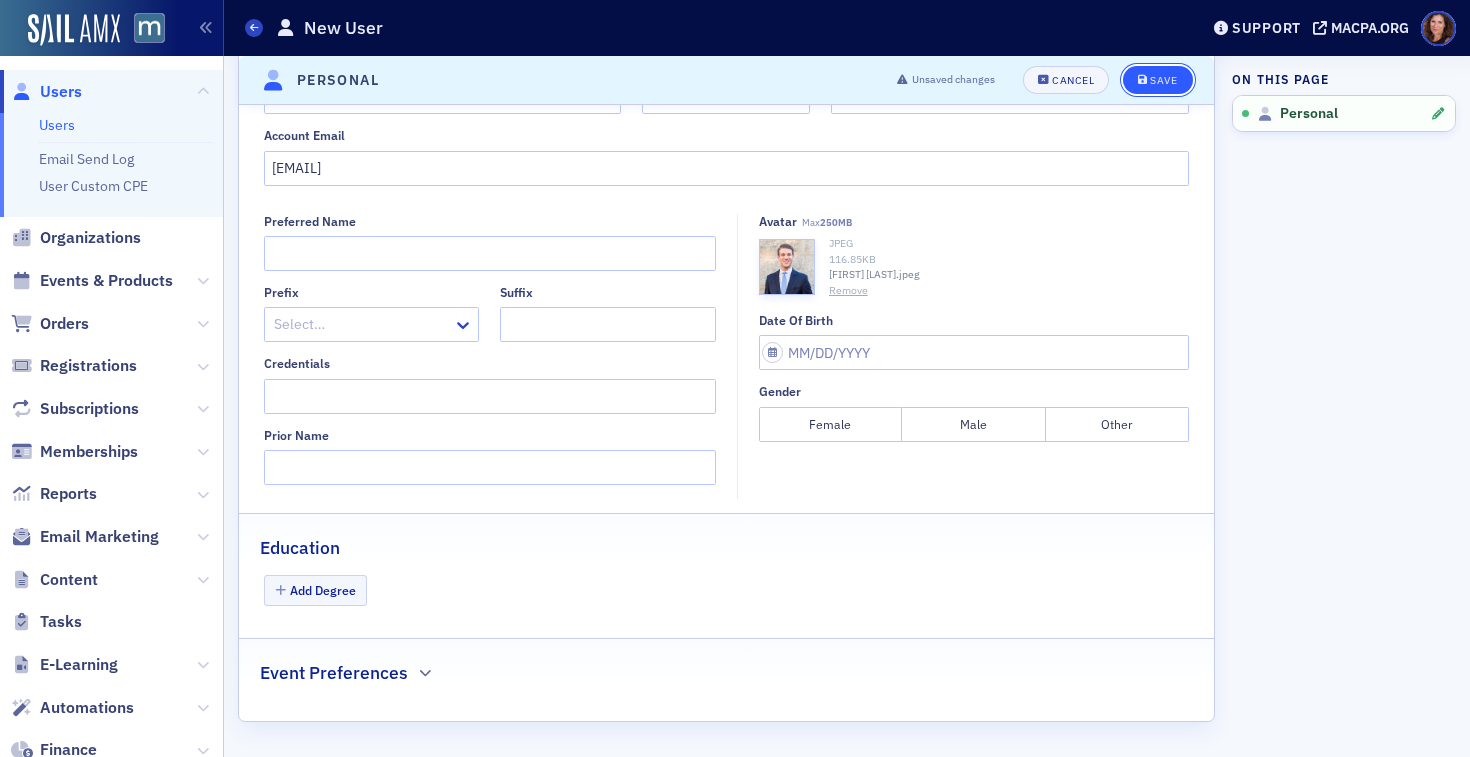 click 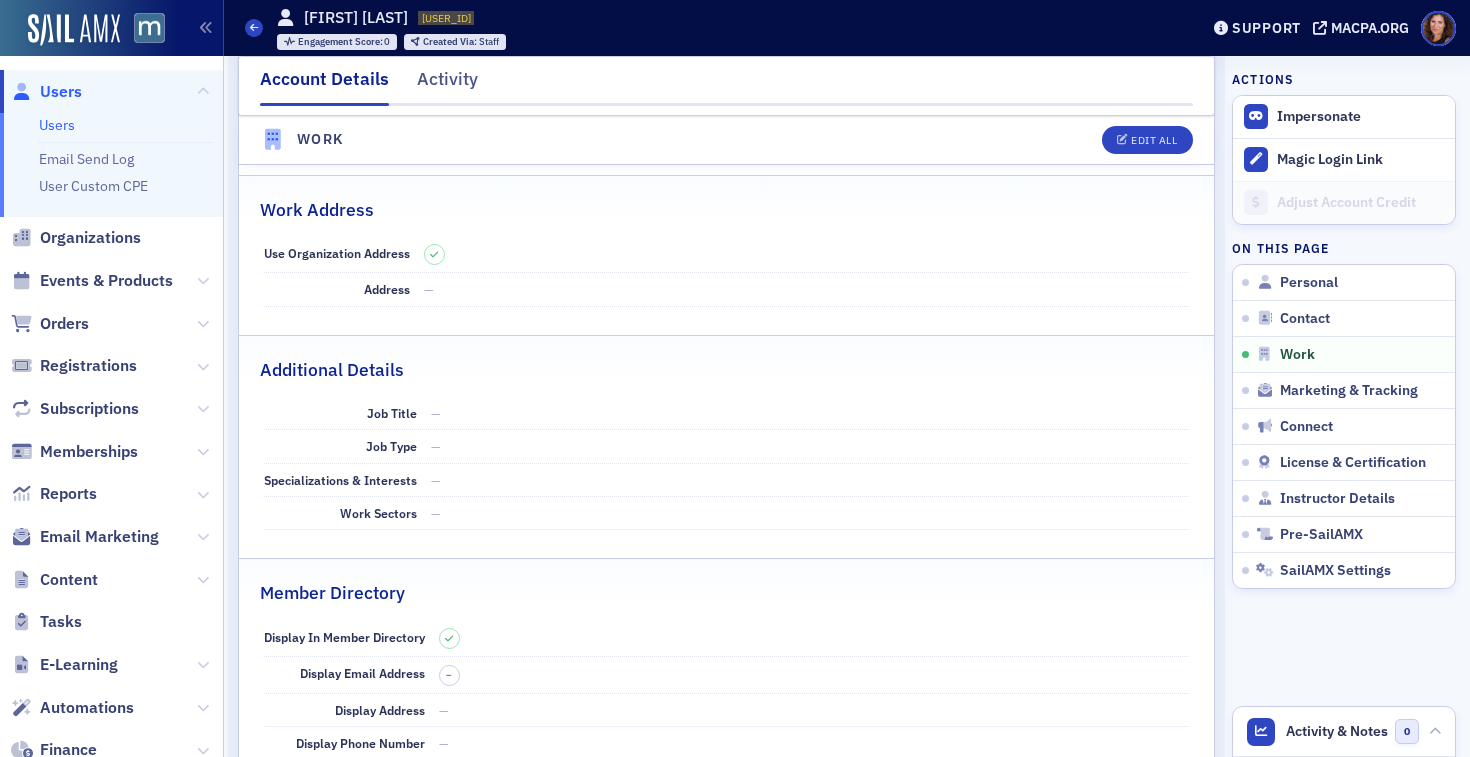 scroll, scrollTop: 1207, scrollLeft: 0, axis: vertical 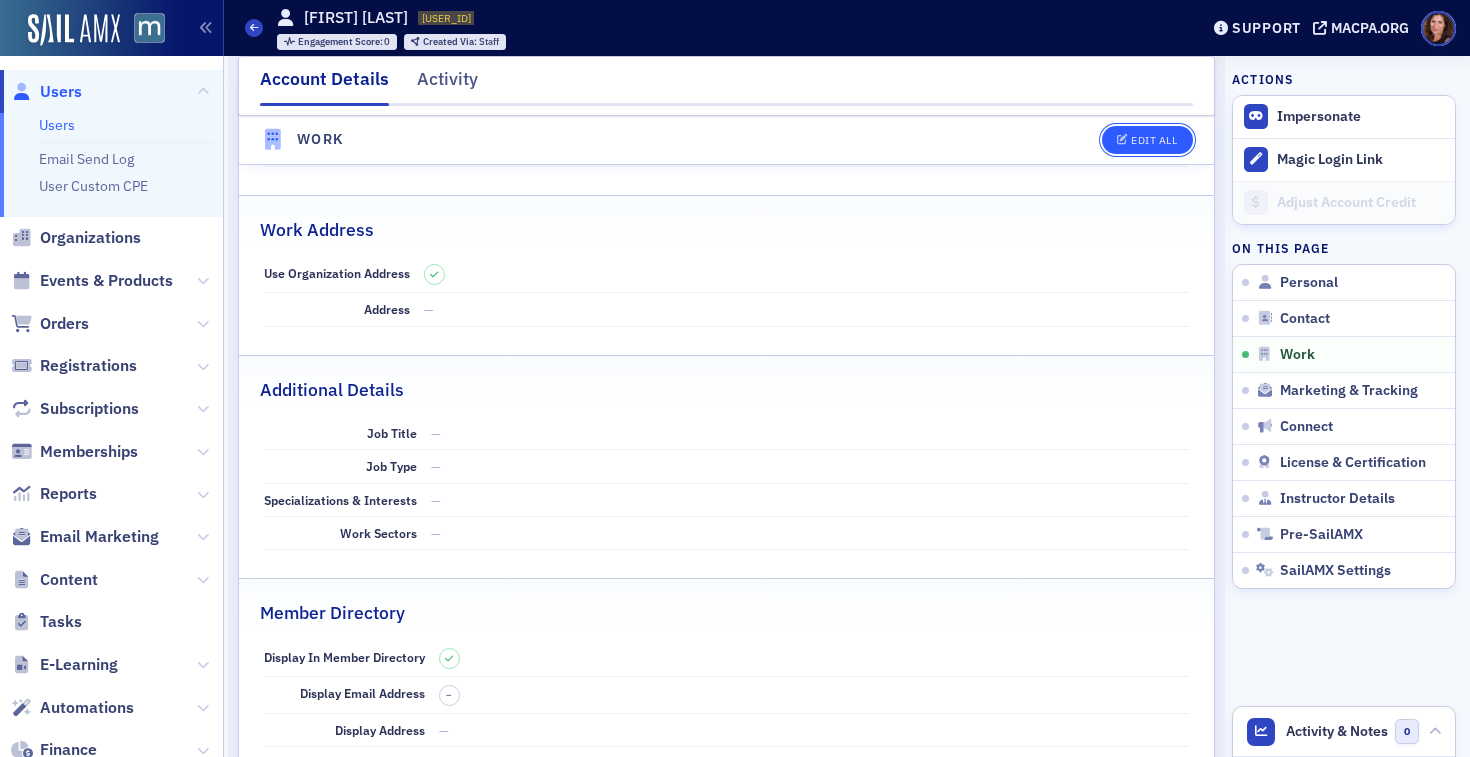 click 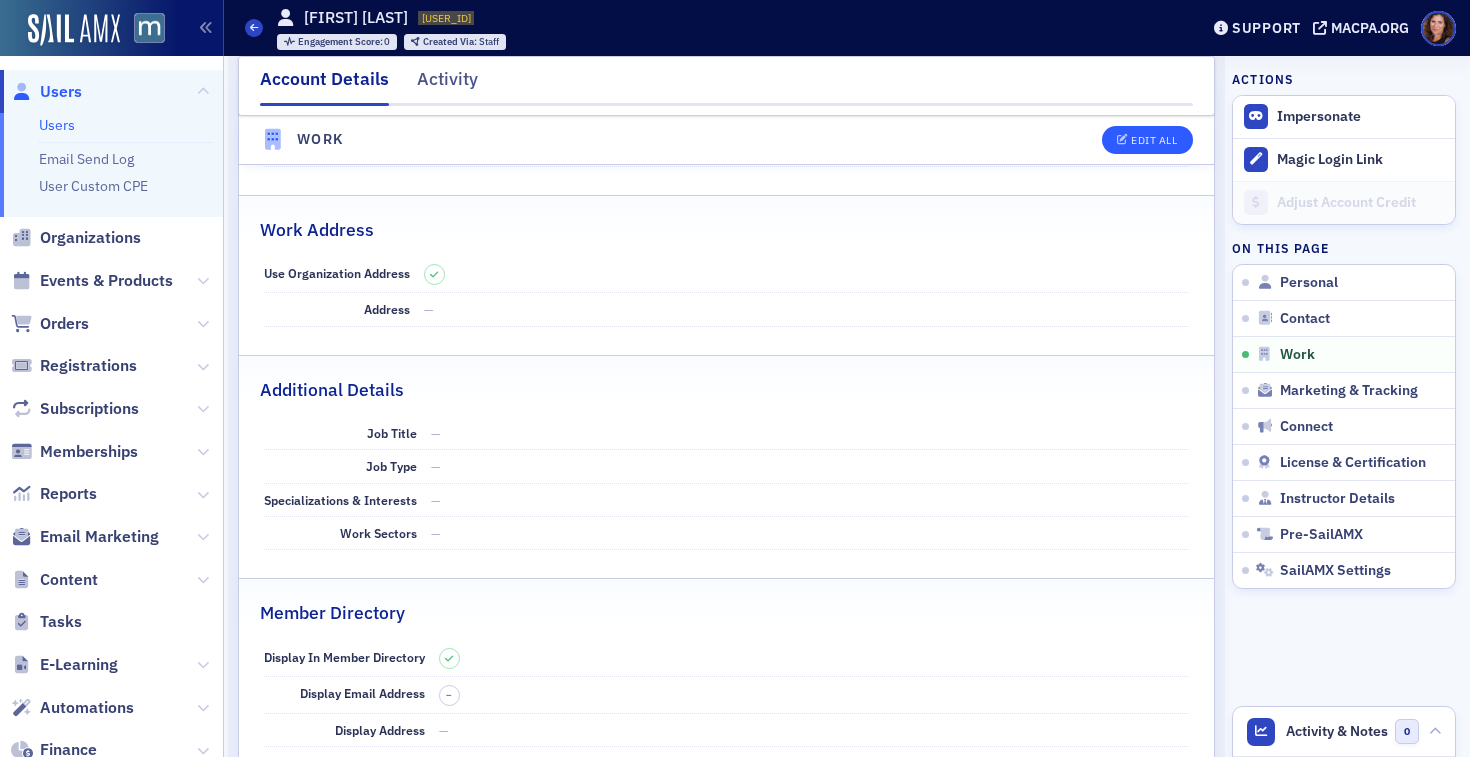 select on "US" 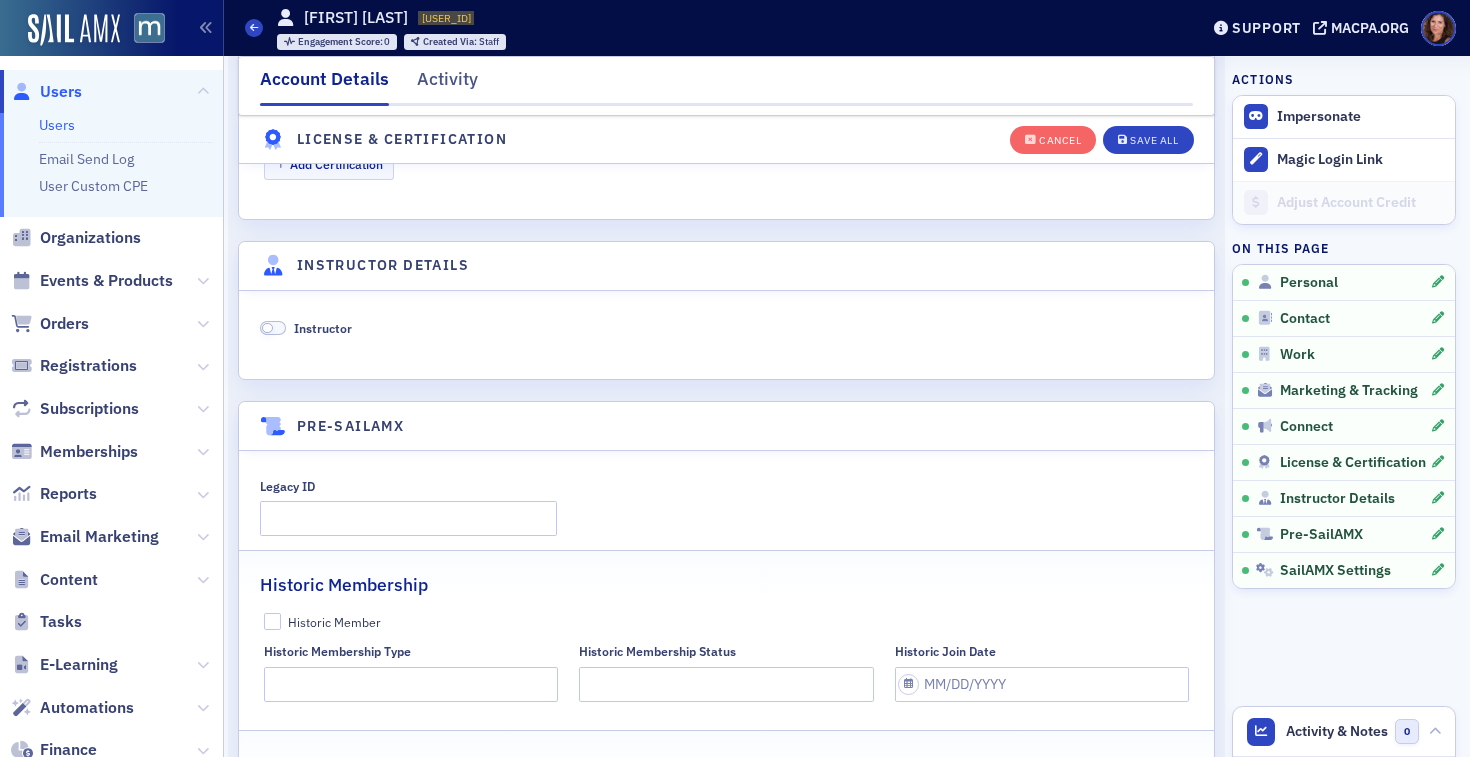 scroll, scrollTop: 3797, scrollLeft: 0, axis: vertical 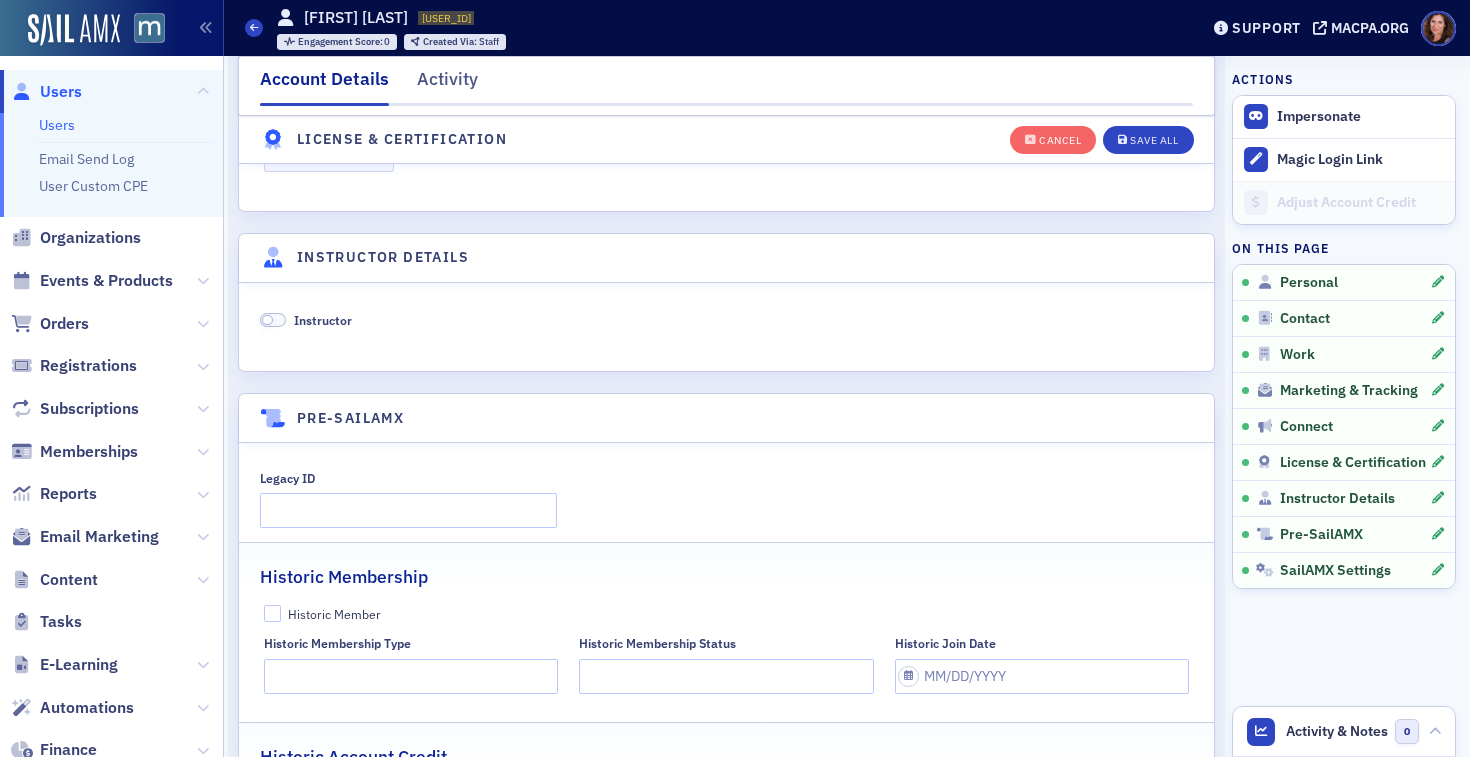 drag, startPoint x: 281, startPoint y: 316, endPoint x: 295, endPoint y: 316, distance: 14 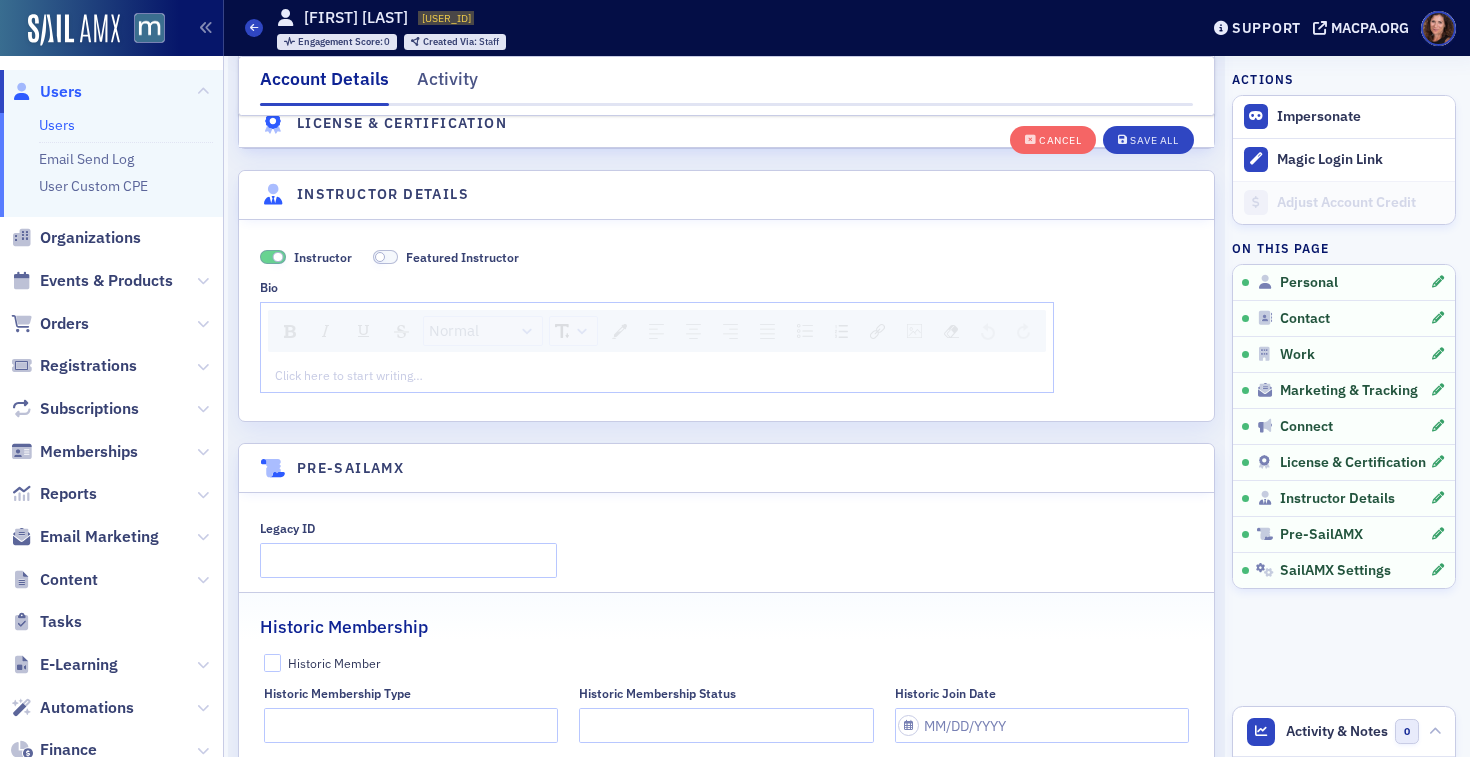 scroll, scrollTop: 3884, scrollLeft: 0, axis: vertical 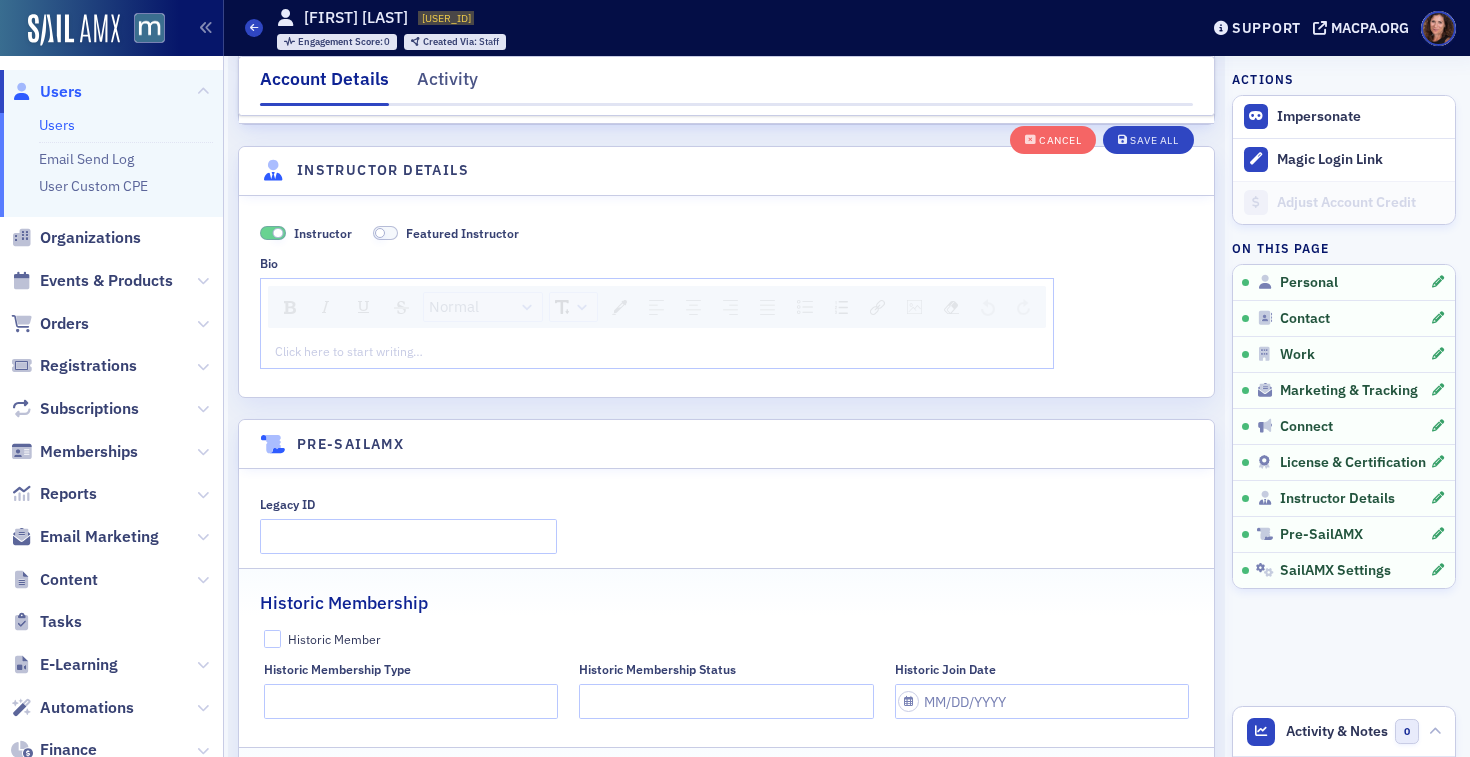 click 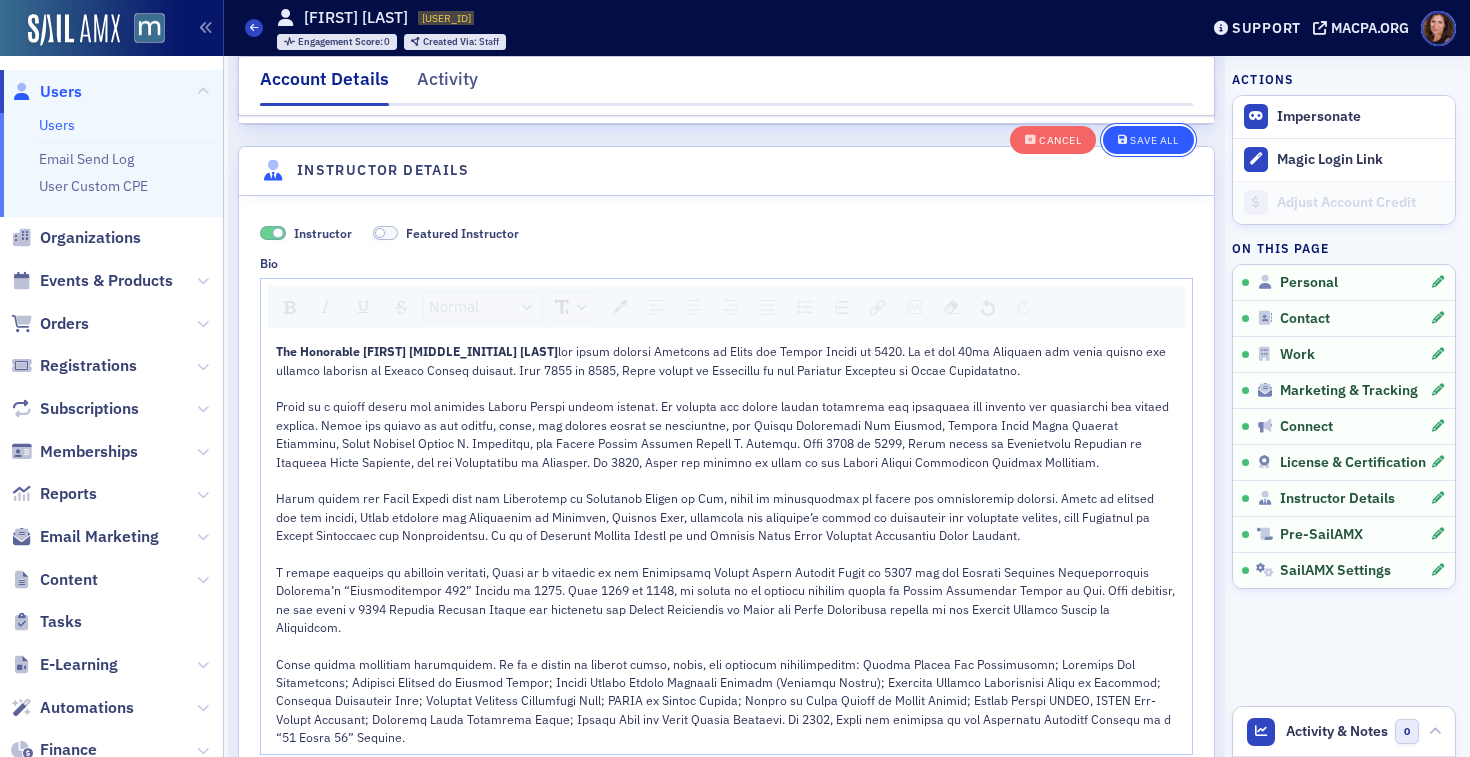 click on "Save All" 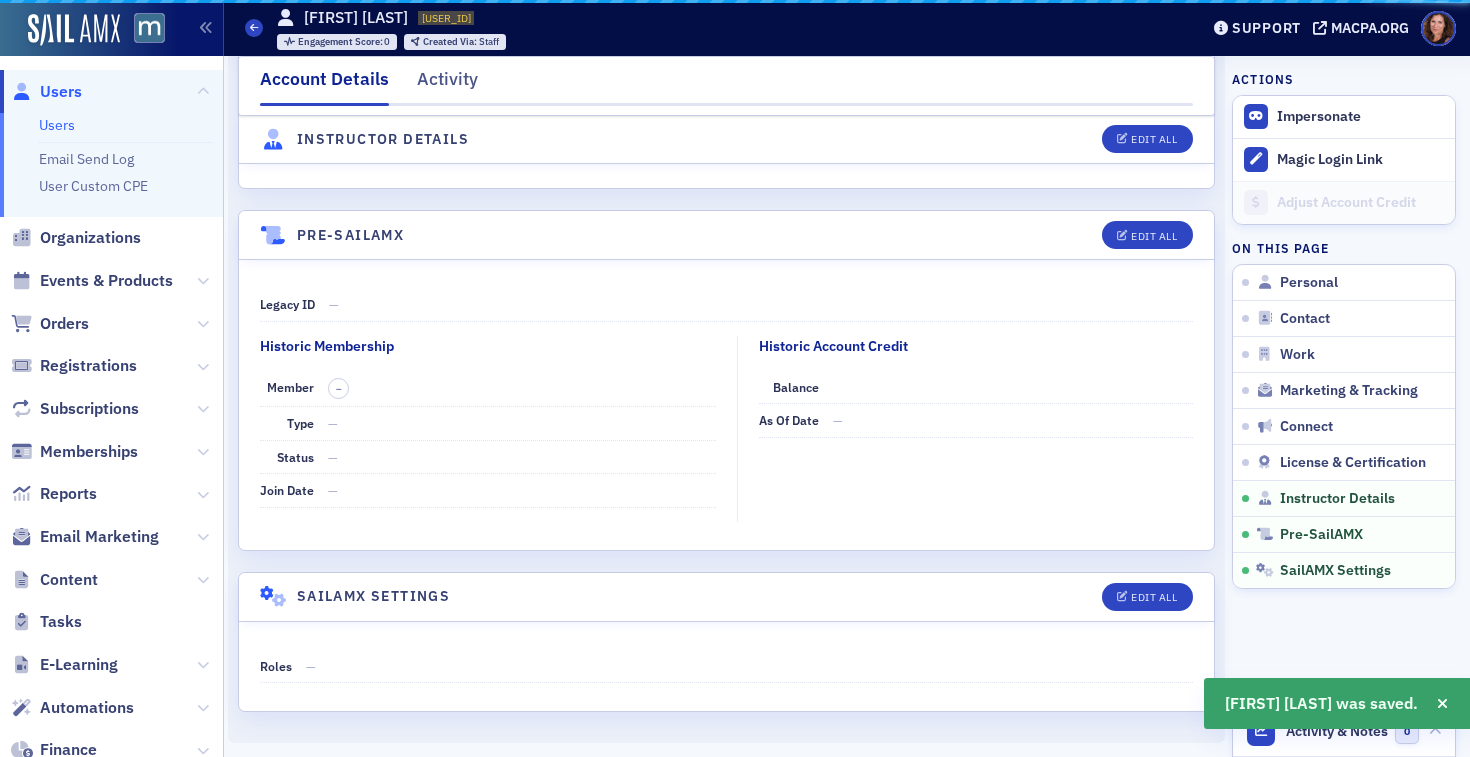 scroll, scrollTop: 3780, scrollLeft: 0, axis: vertical 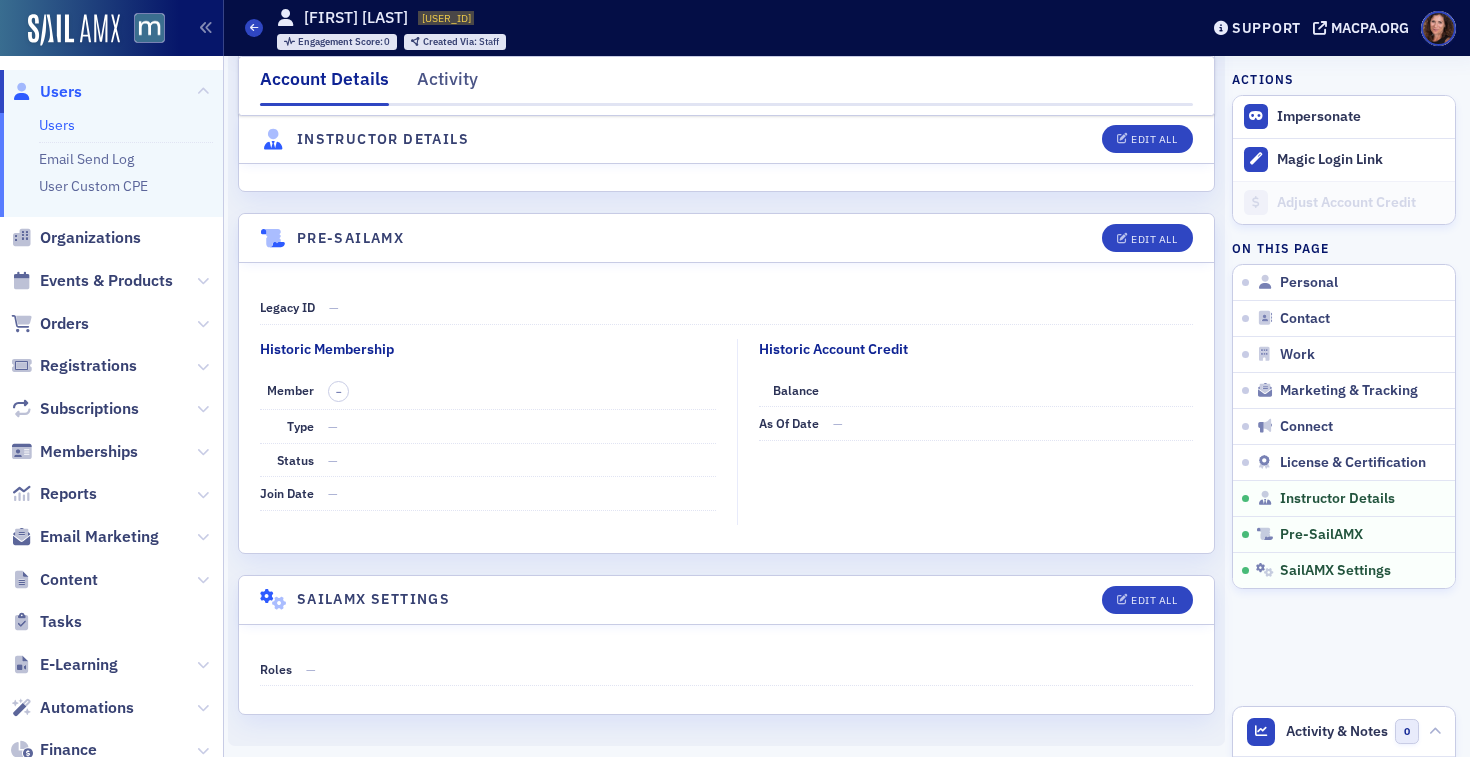 click on "Users" 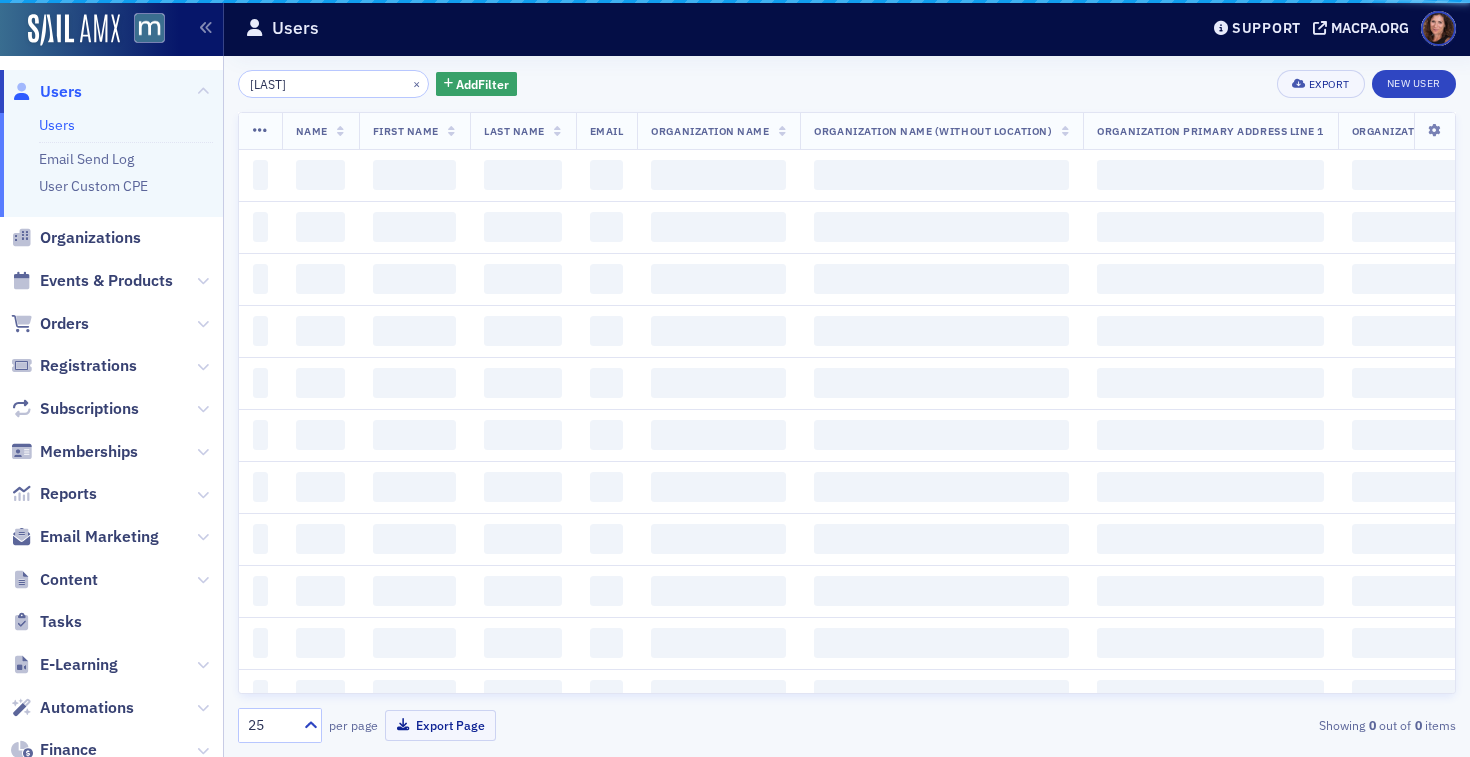 scroll, scrollTop: 0, scrollLeft: 0, axis: both 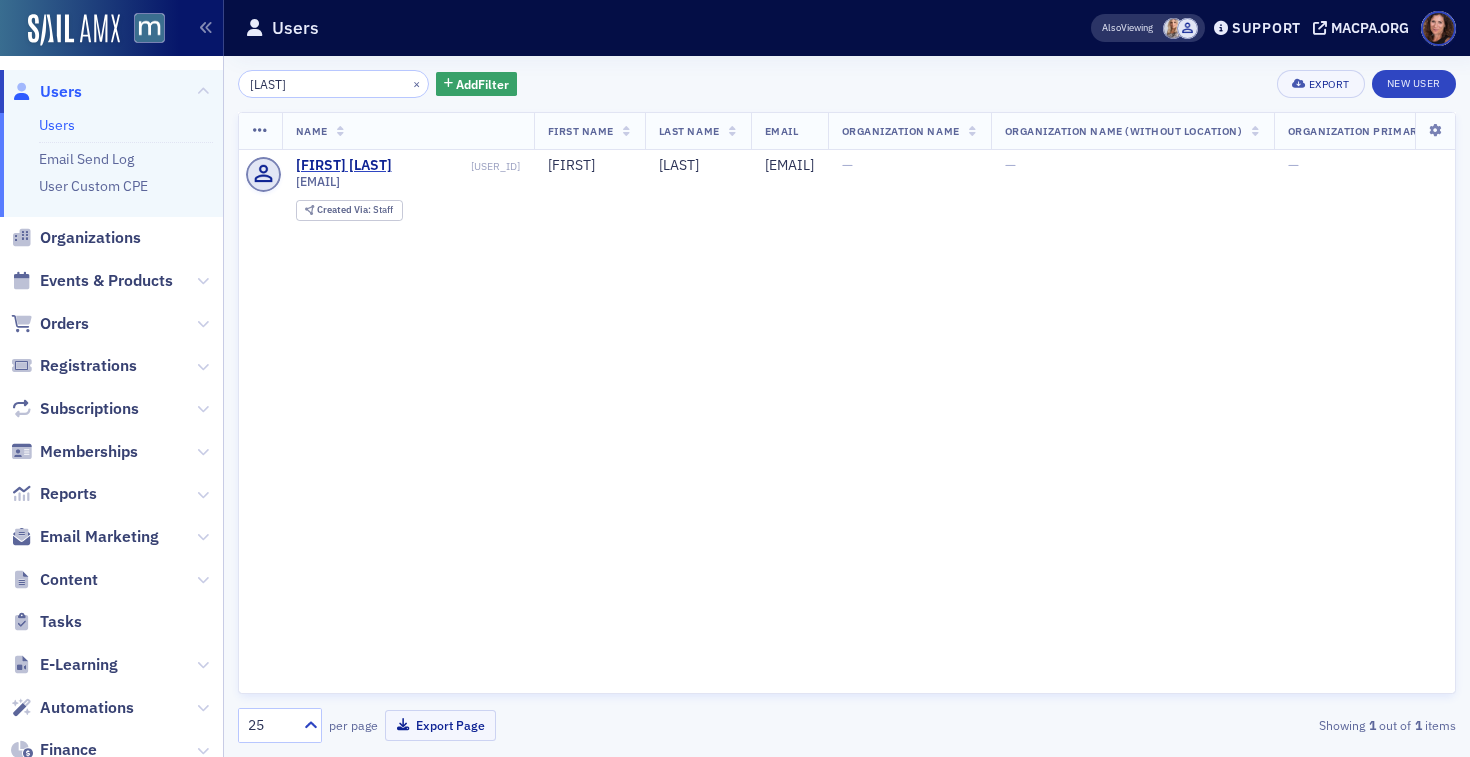 click on "Users" 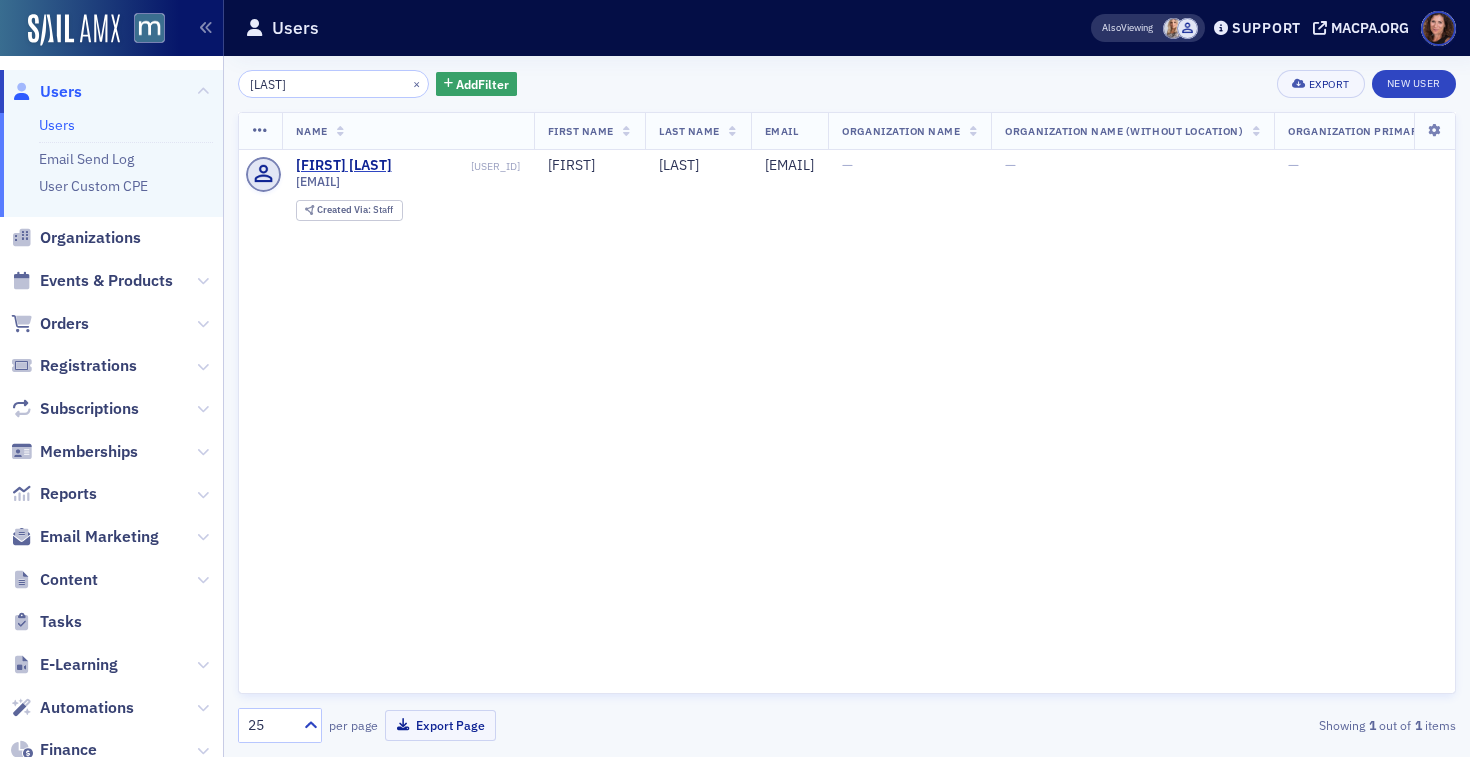 click on "[LAST]" 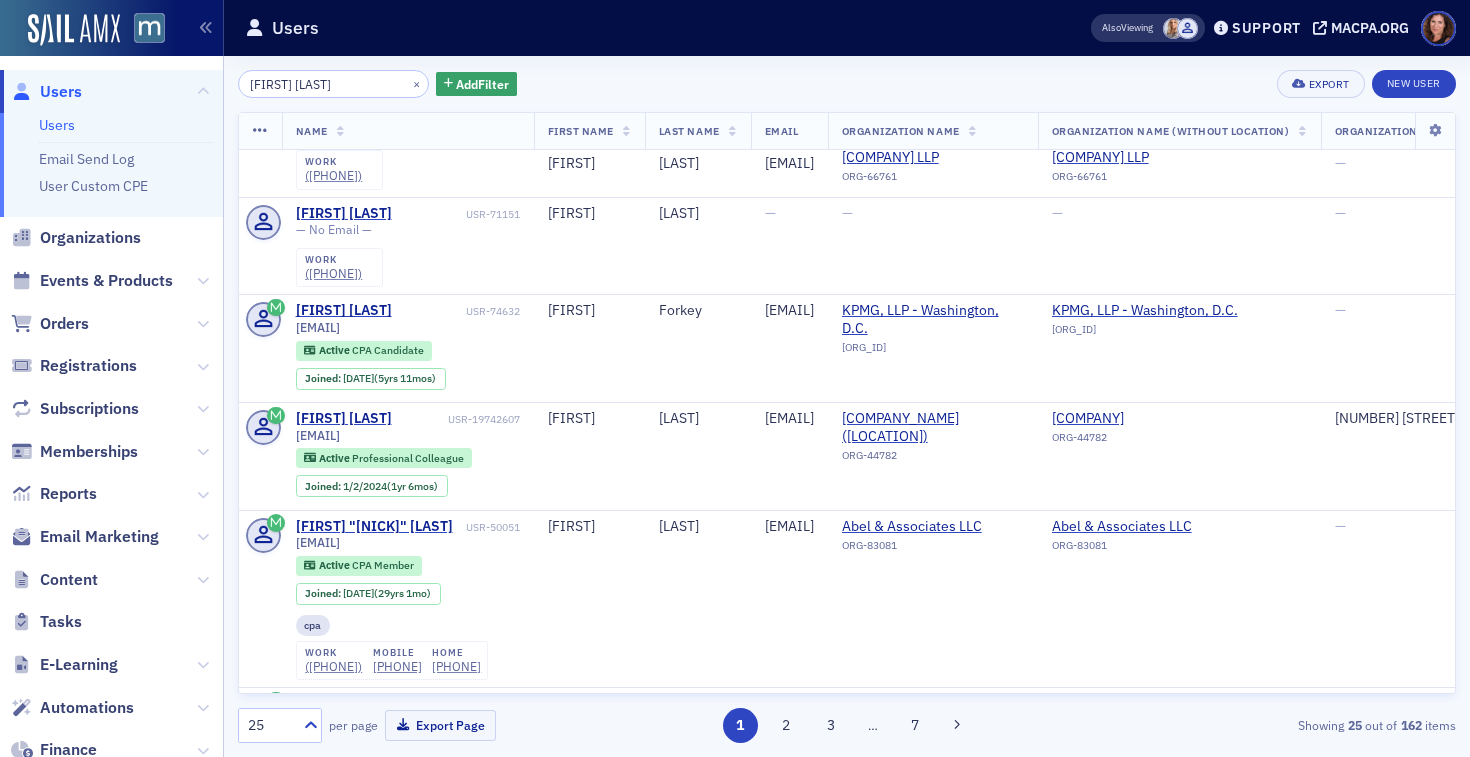 scroll, scrollTop: 0, scrollLeft: 0, axis: both 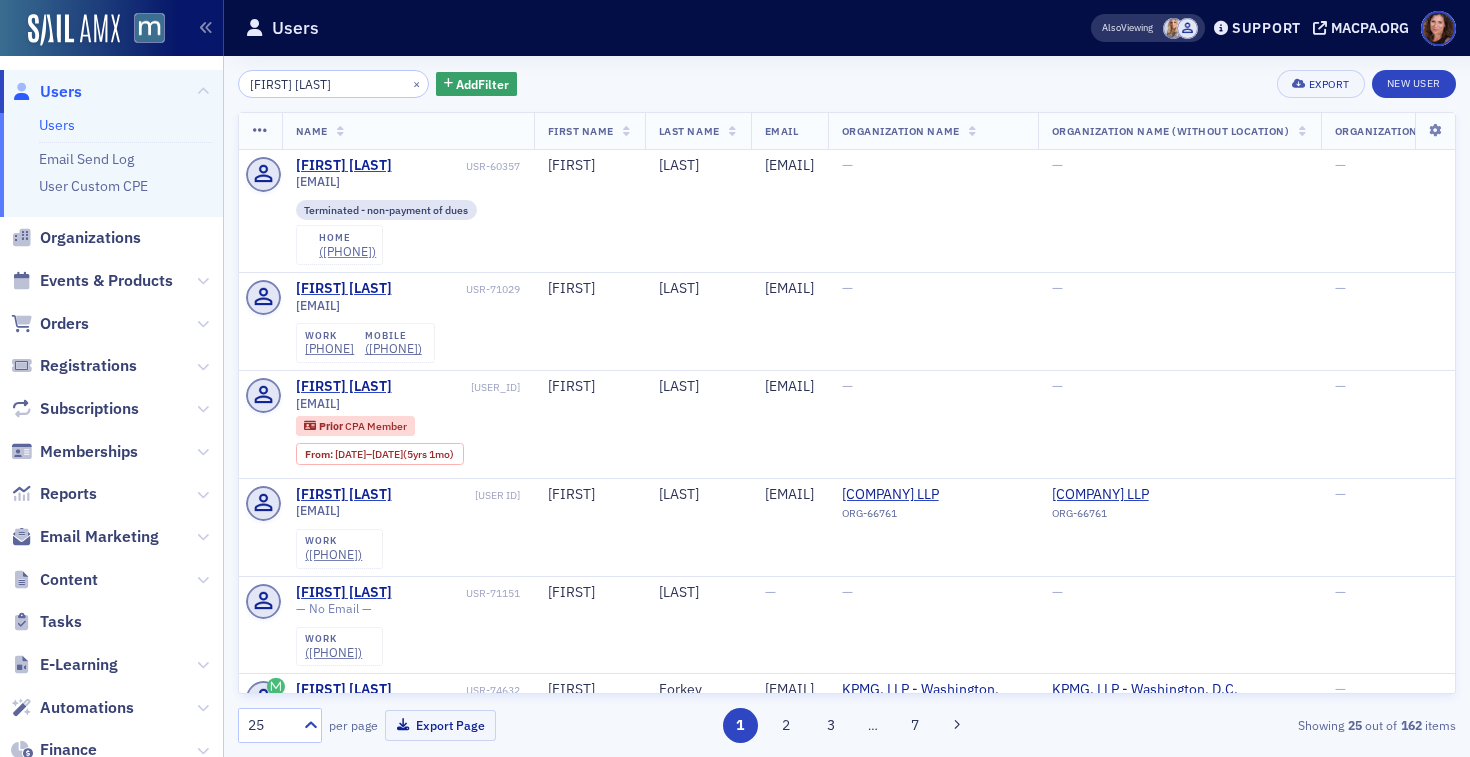 drag, startPoint x: 337, startPoint y: 85, endPoint x: 171, endPoint y: 83, distance: 166.01205 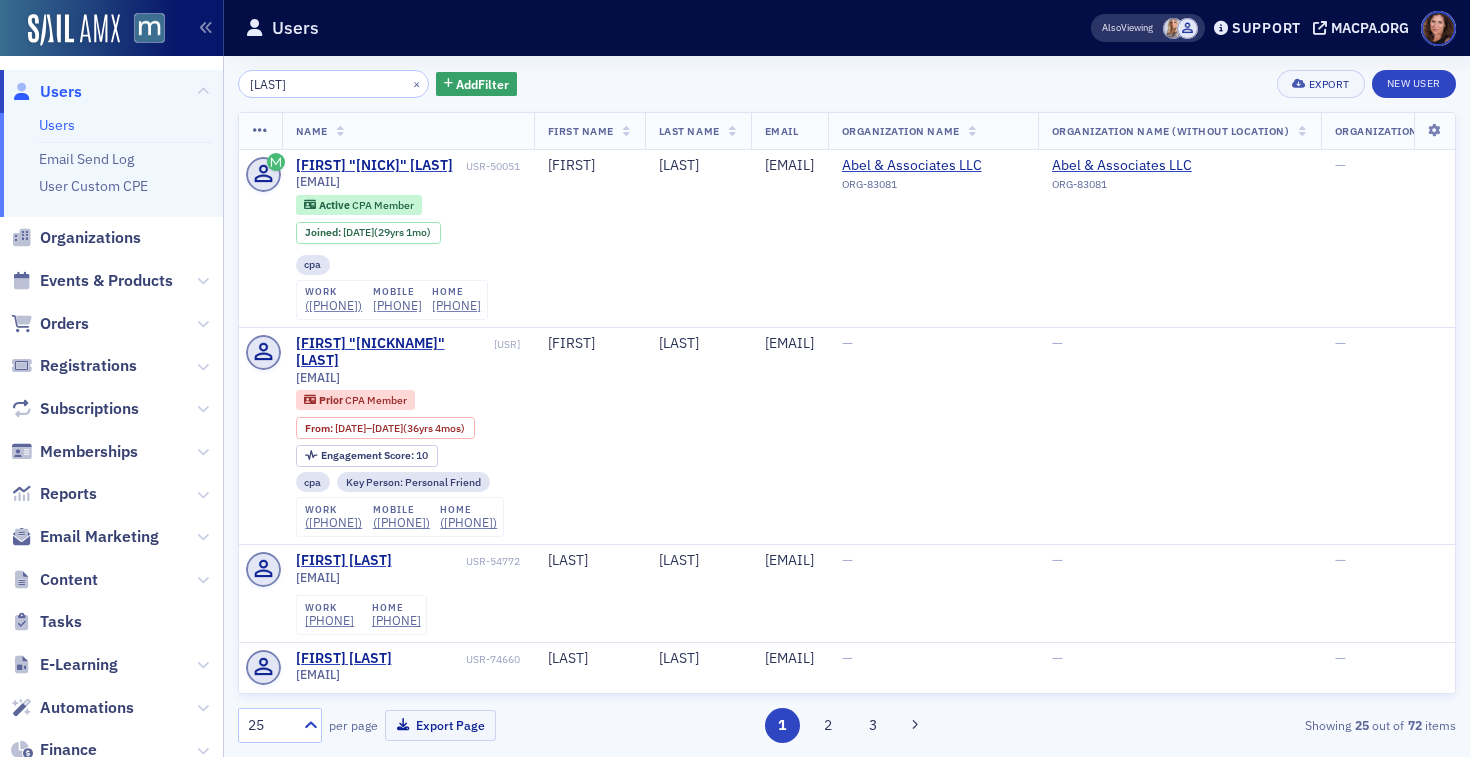 scroll, scrollTop: 5, scrollLeft: 0, axis: vertical 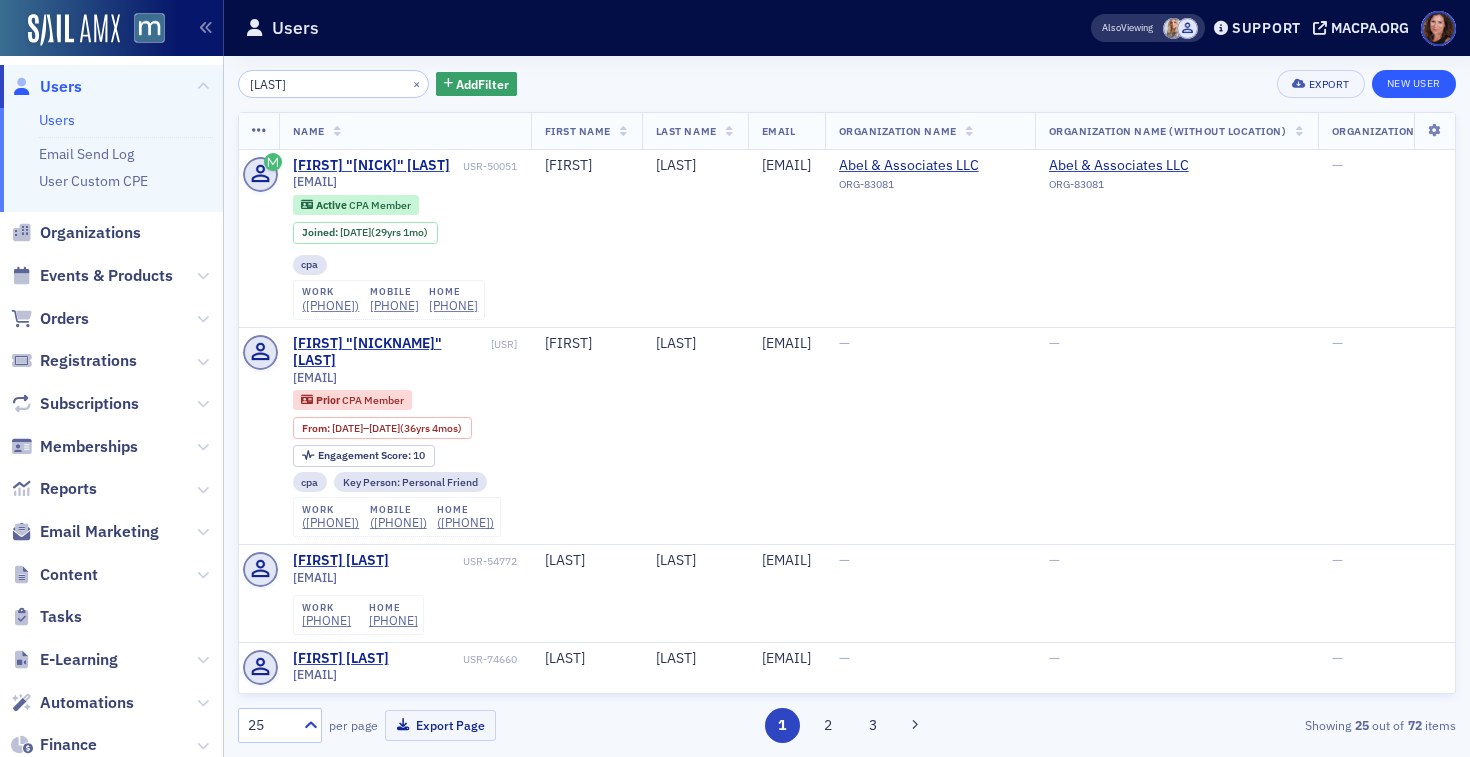 type on "[LAST]" 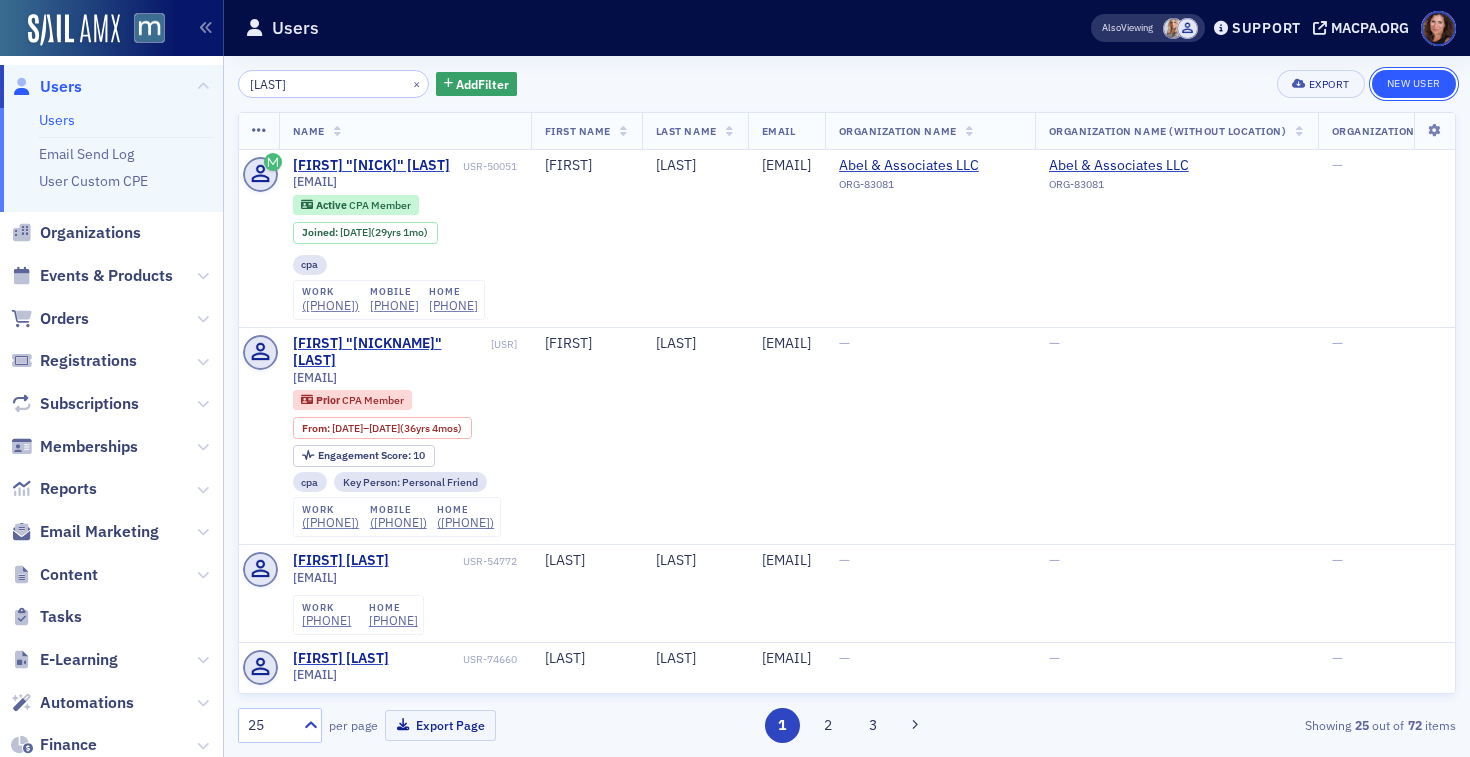 click on "New User" 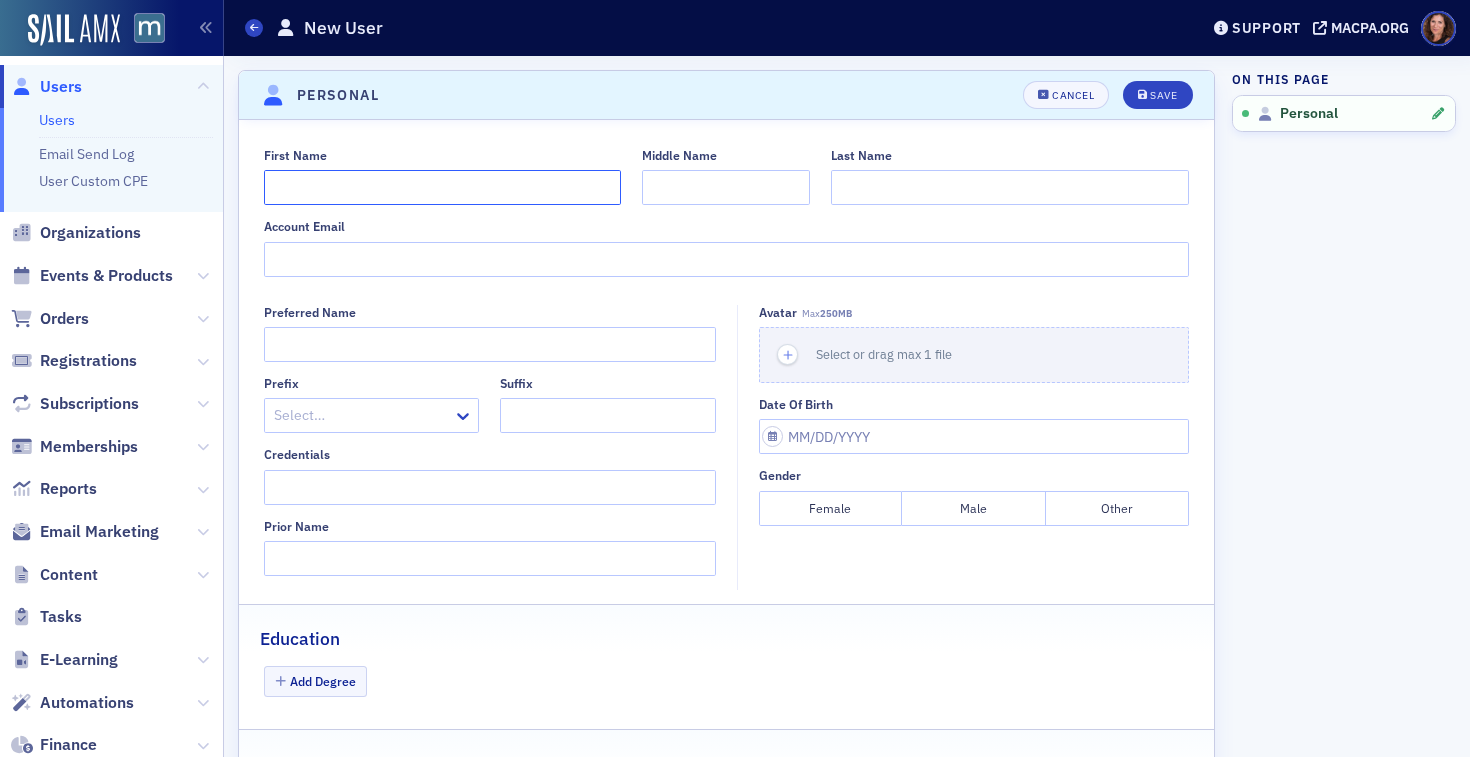 click on "First Name" 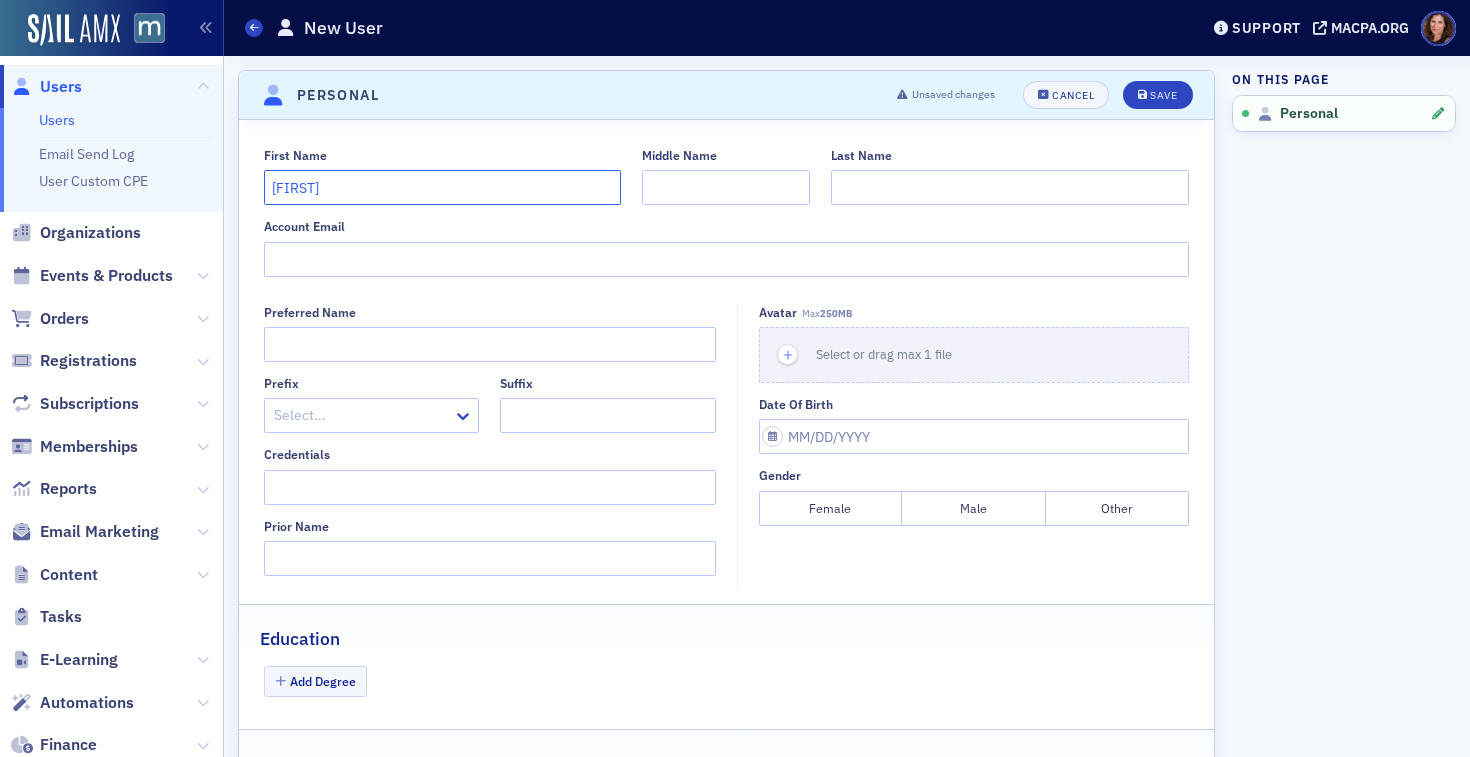type on "[FIRST]" 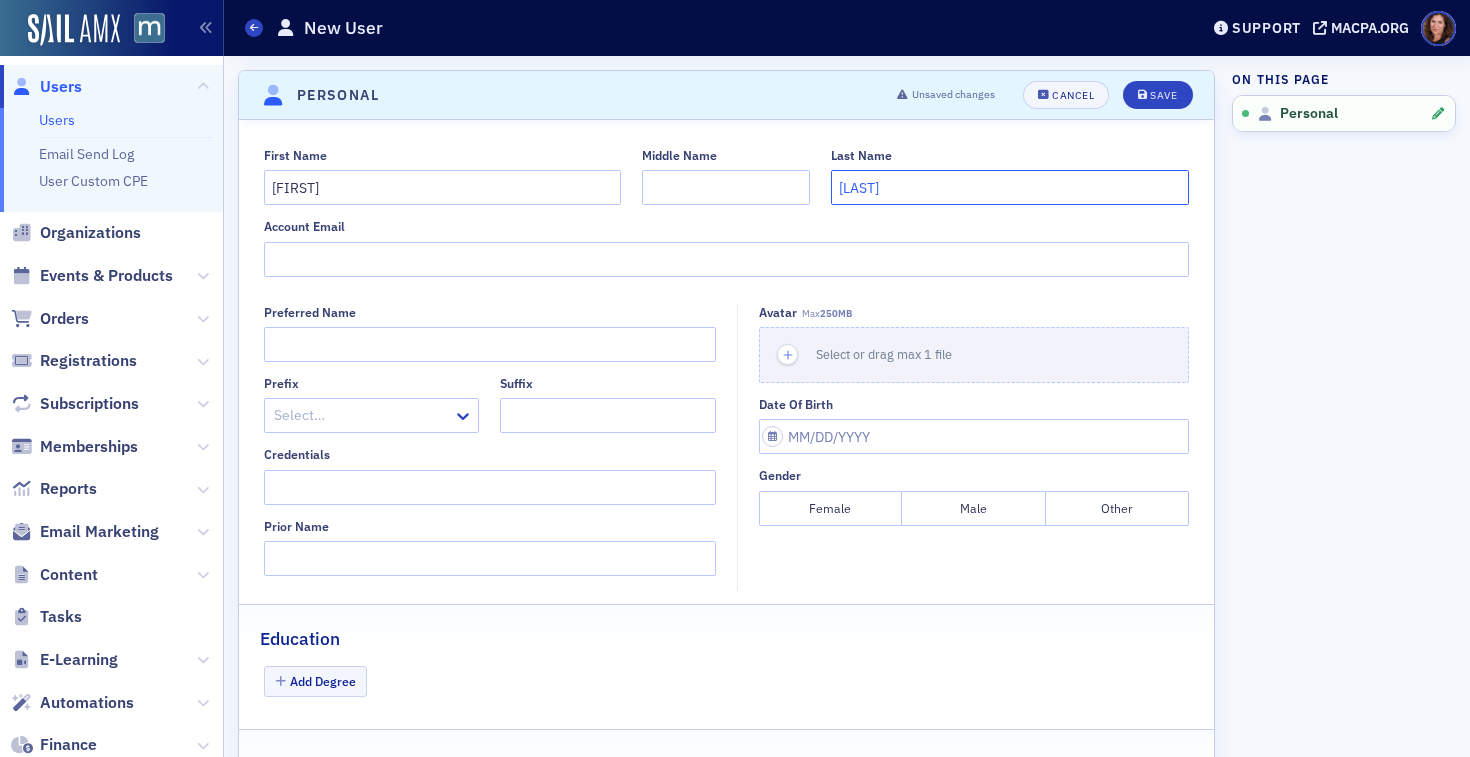 type on "[LAST]" 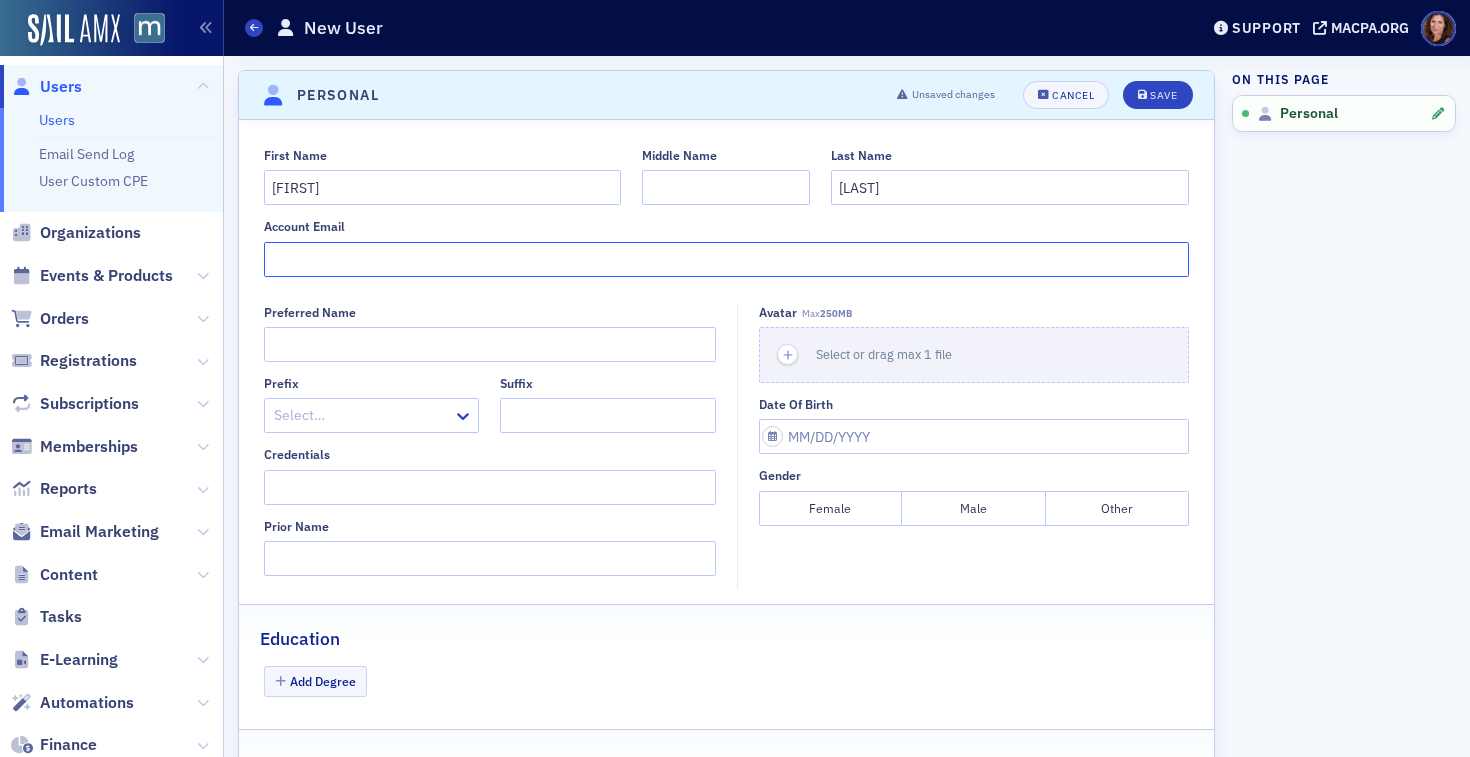 click on "Account Email" 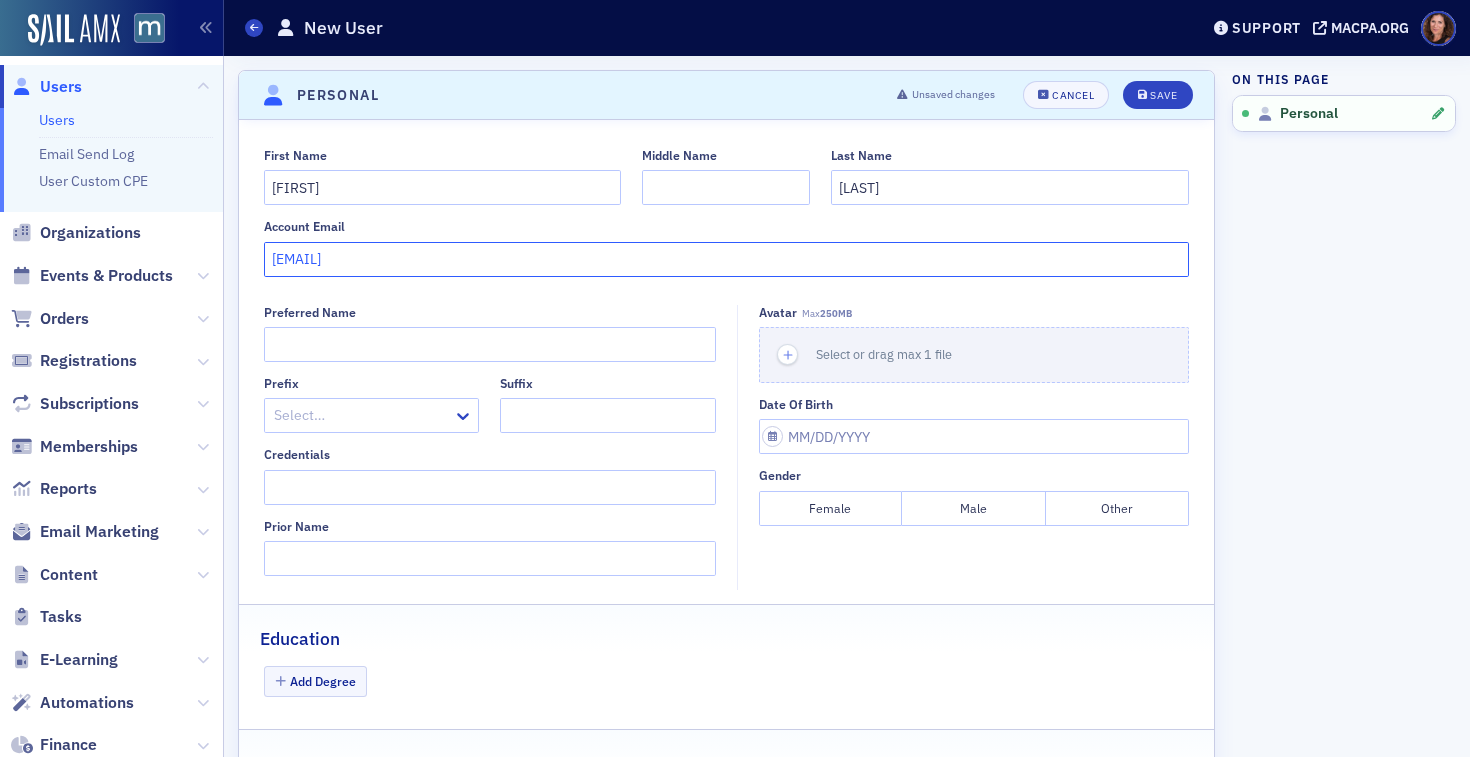type on "[EMAIL]" 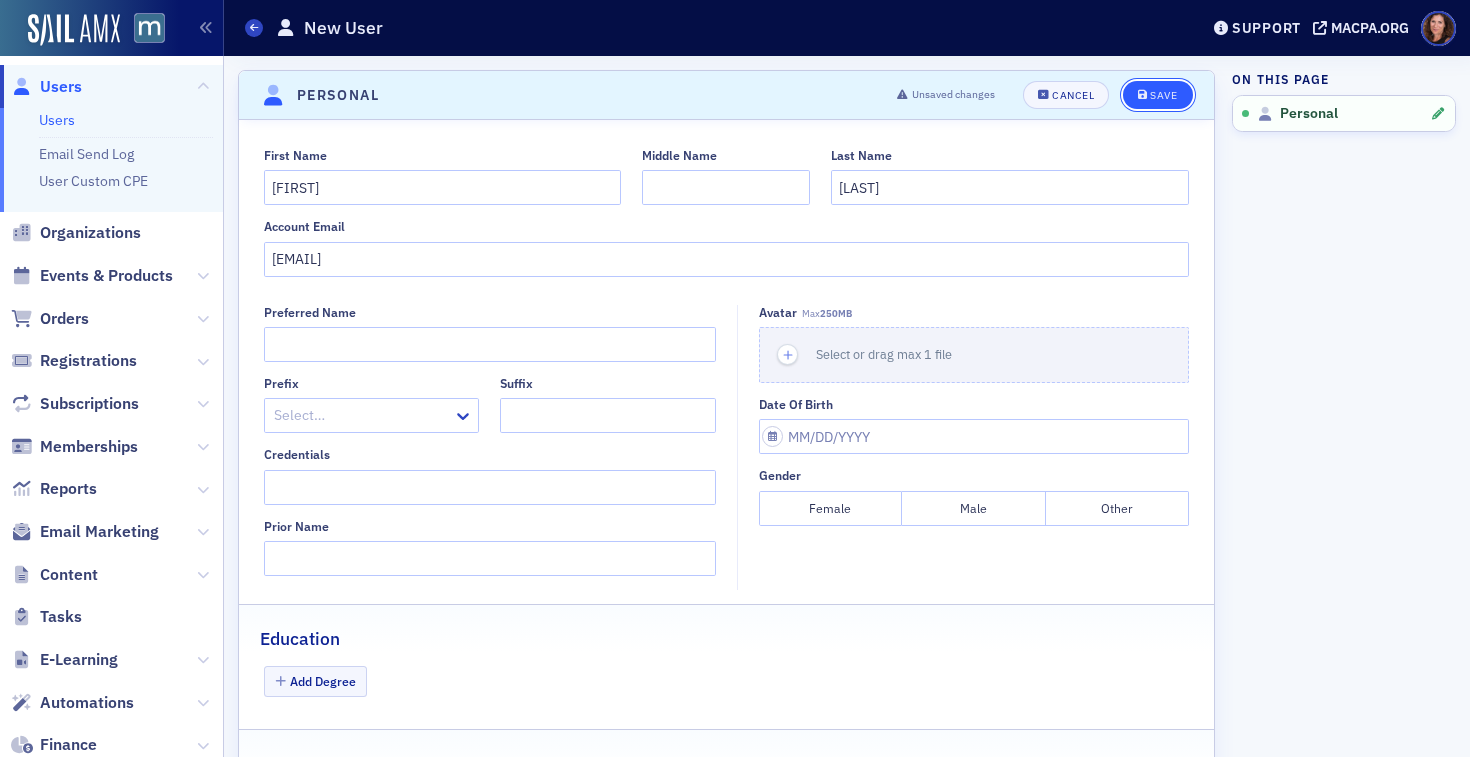 click on "Save" 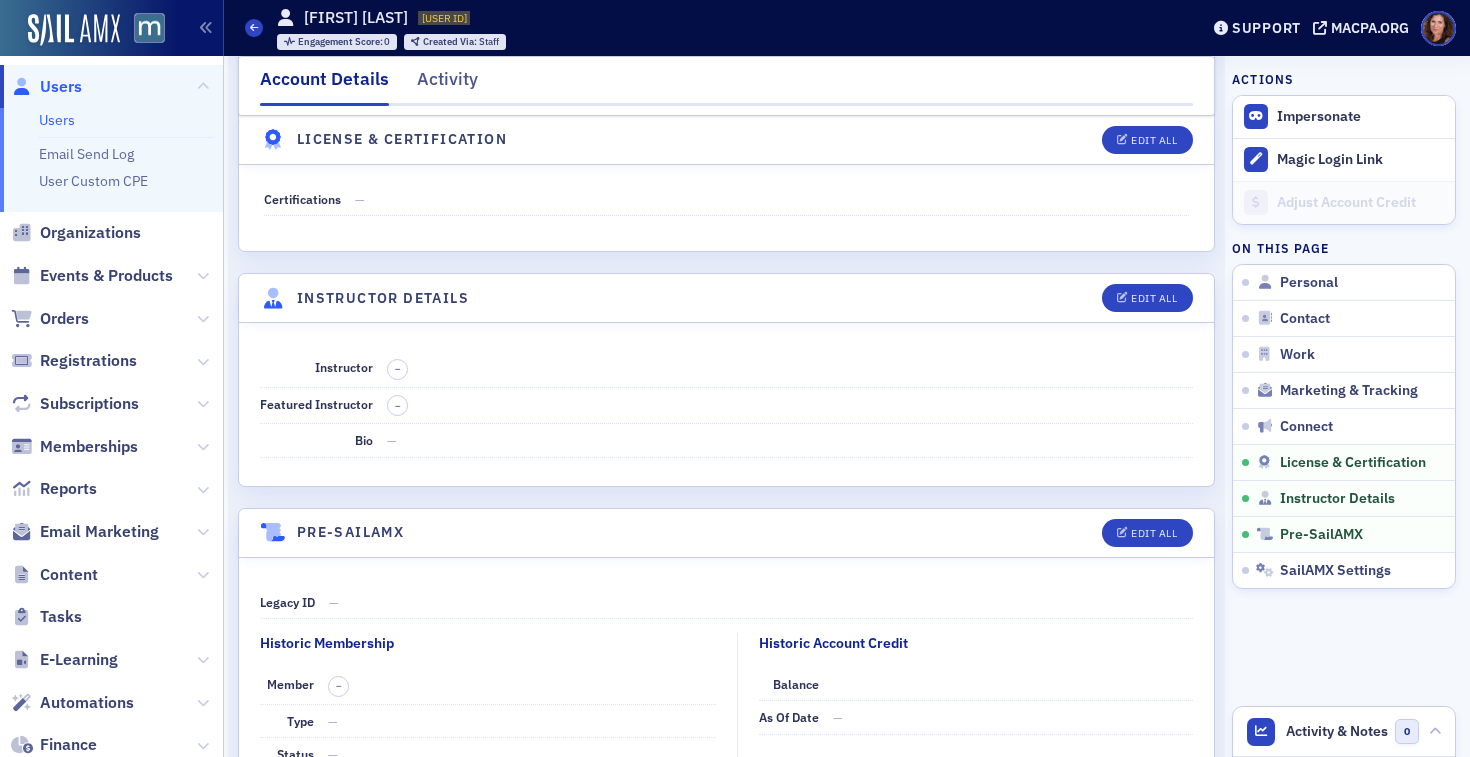 scroll, scrollTop: 3470, scrollLeft: 0, axis: vertical 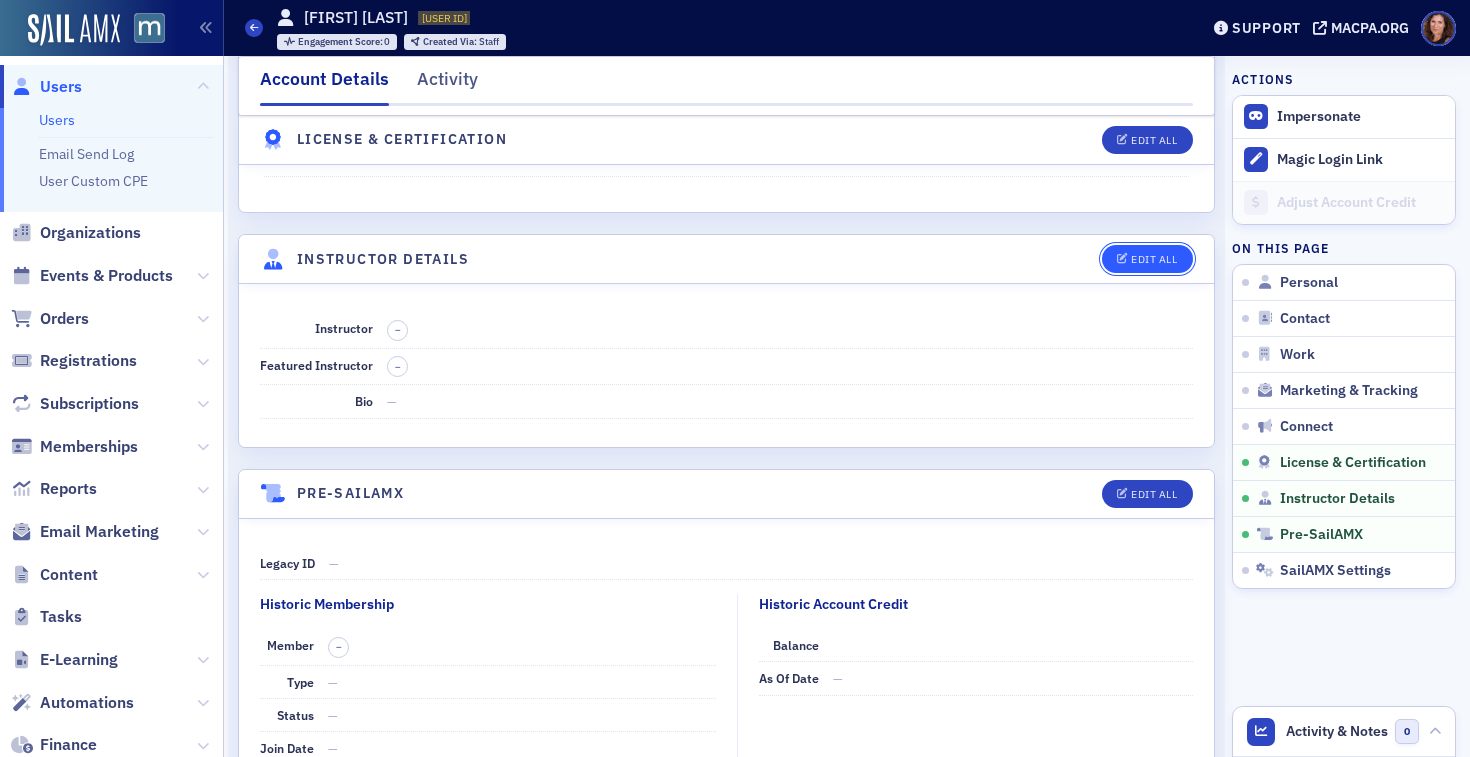 click on "Edit All" 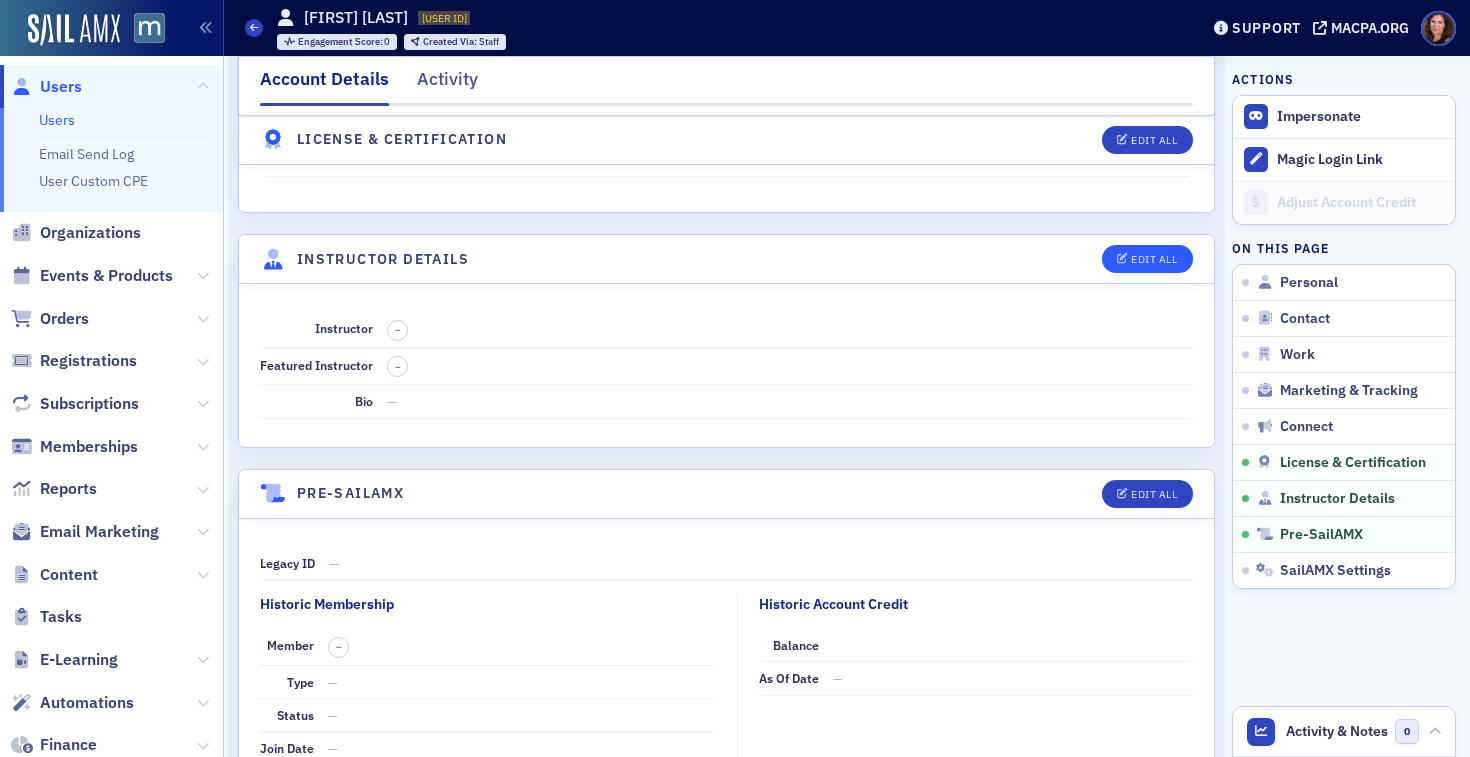select on "US" 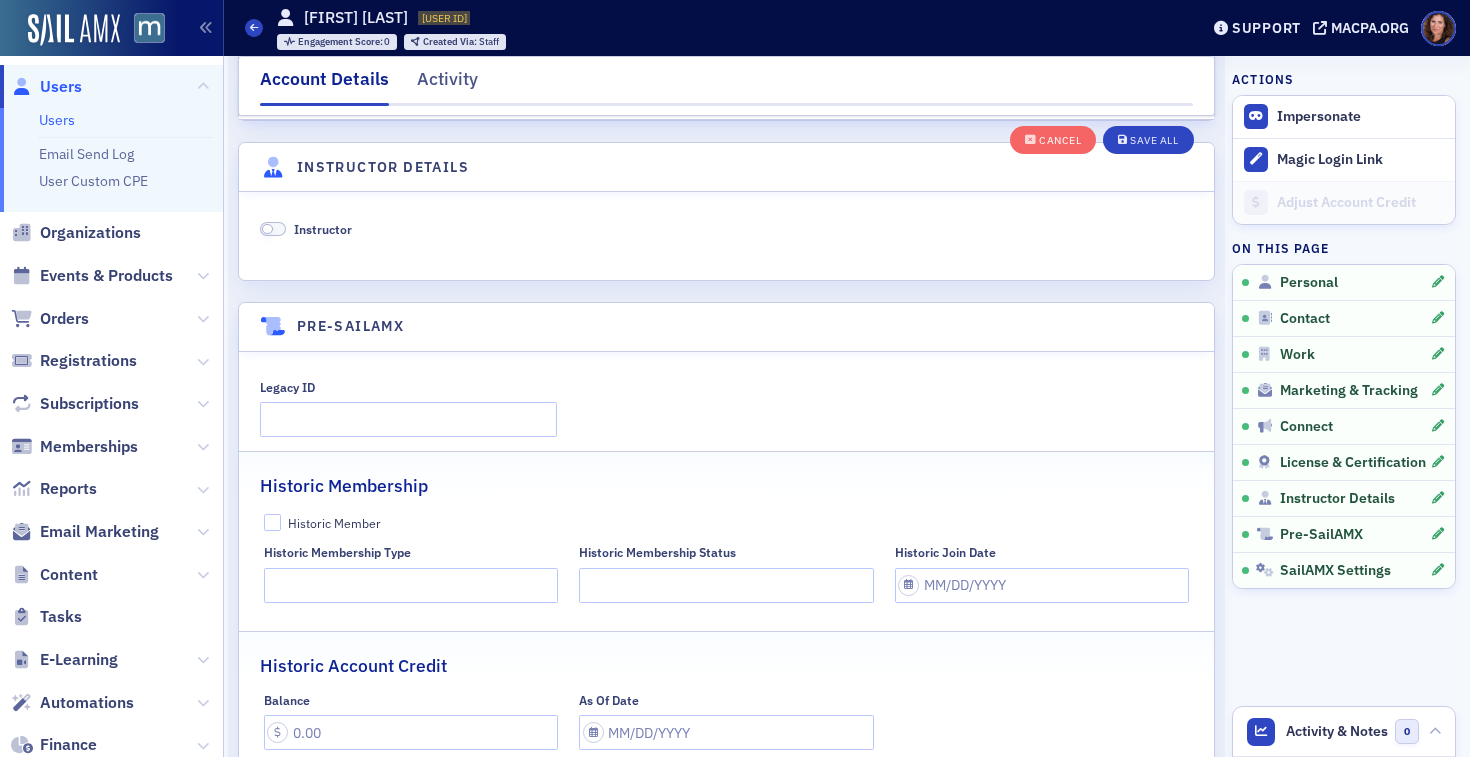 scroll, scrollTop: 3913, scrollLeft: 0, axis: vertical 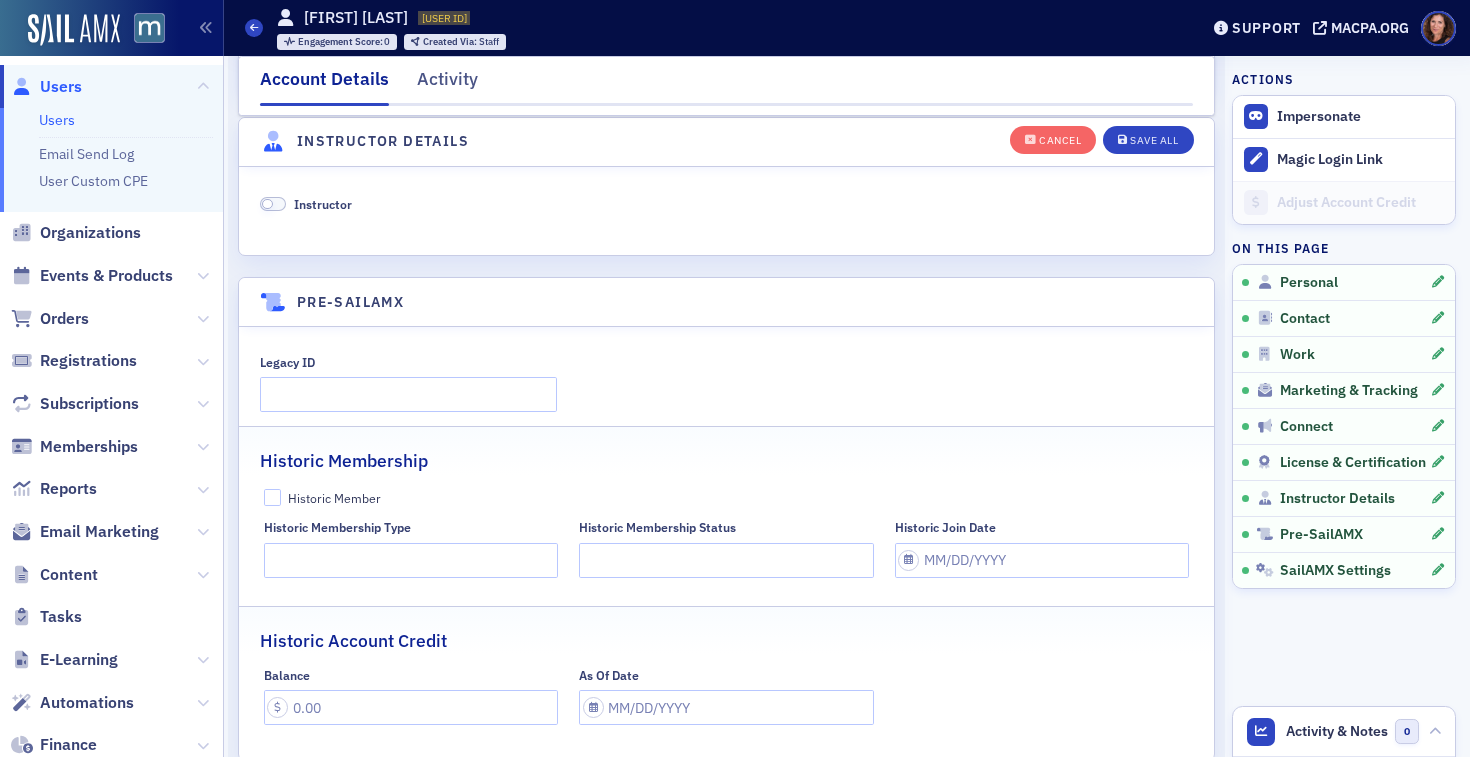 click 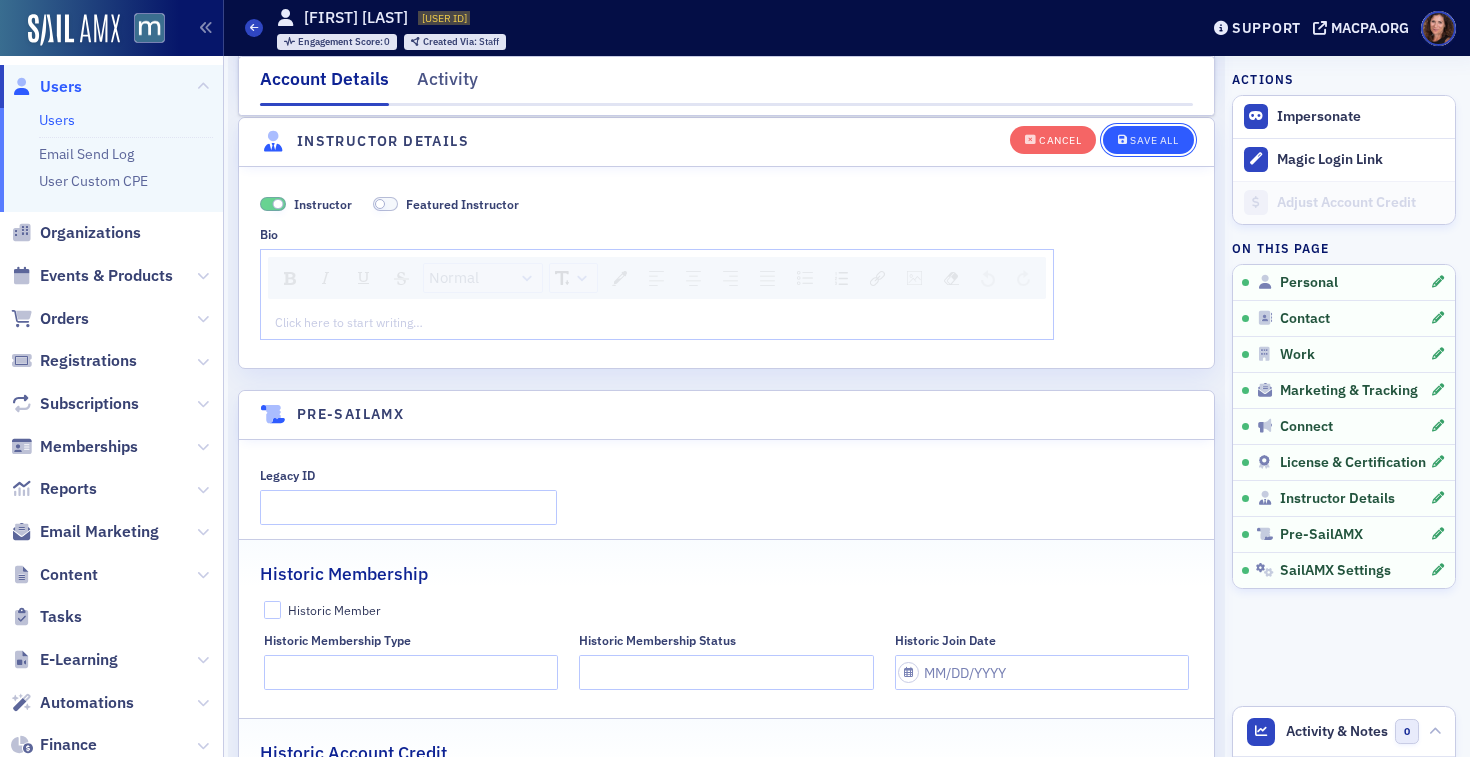 click on "Save All" 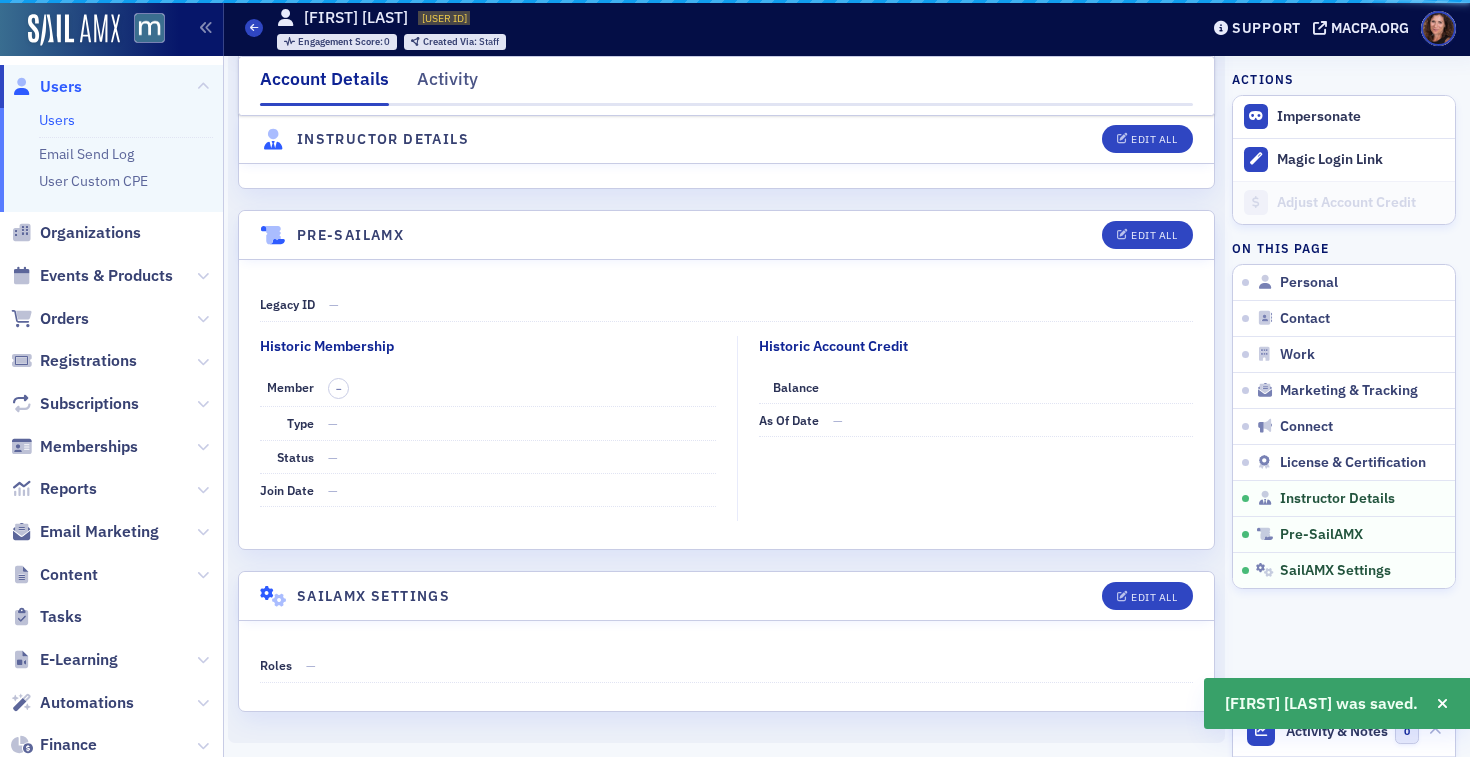 scroll, scrollTop: 3725, scrollLeft: 0, axis: vertical 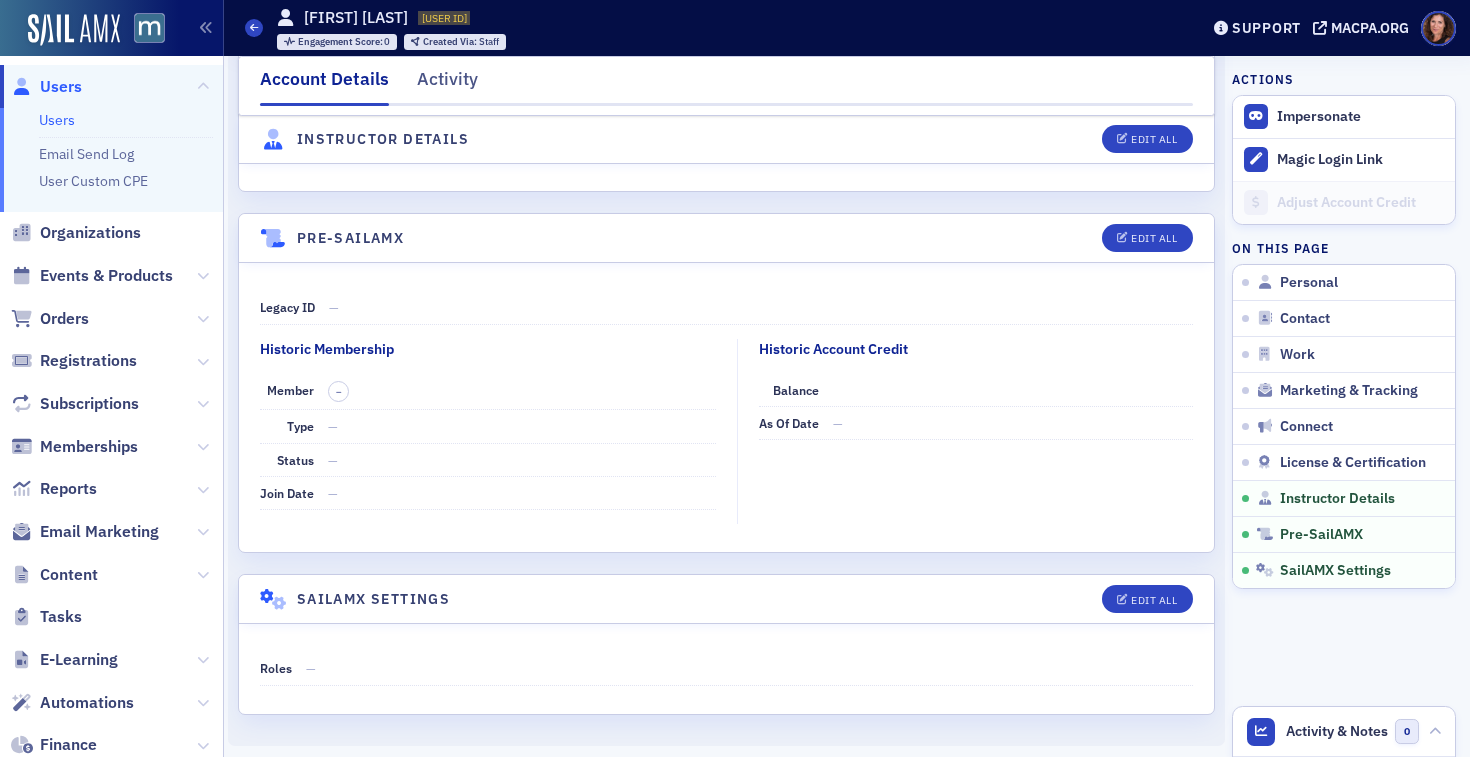 click on "Users" 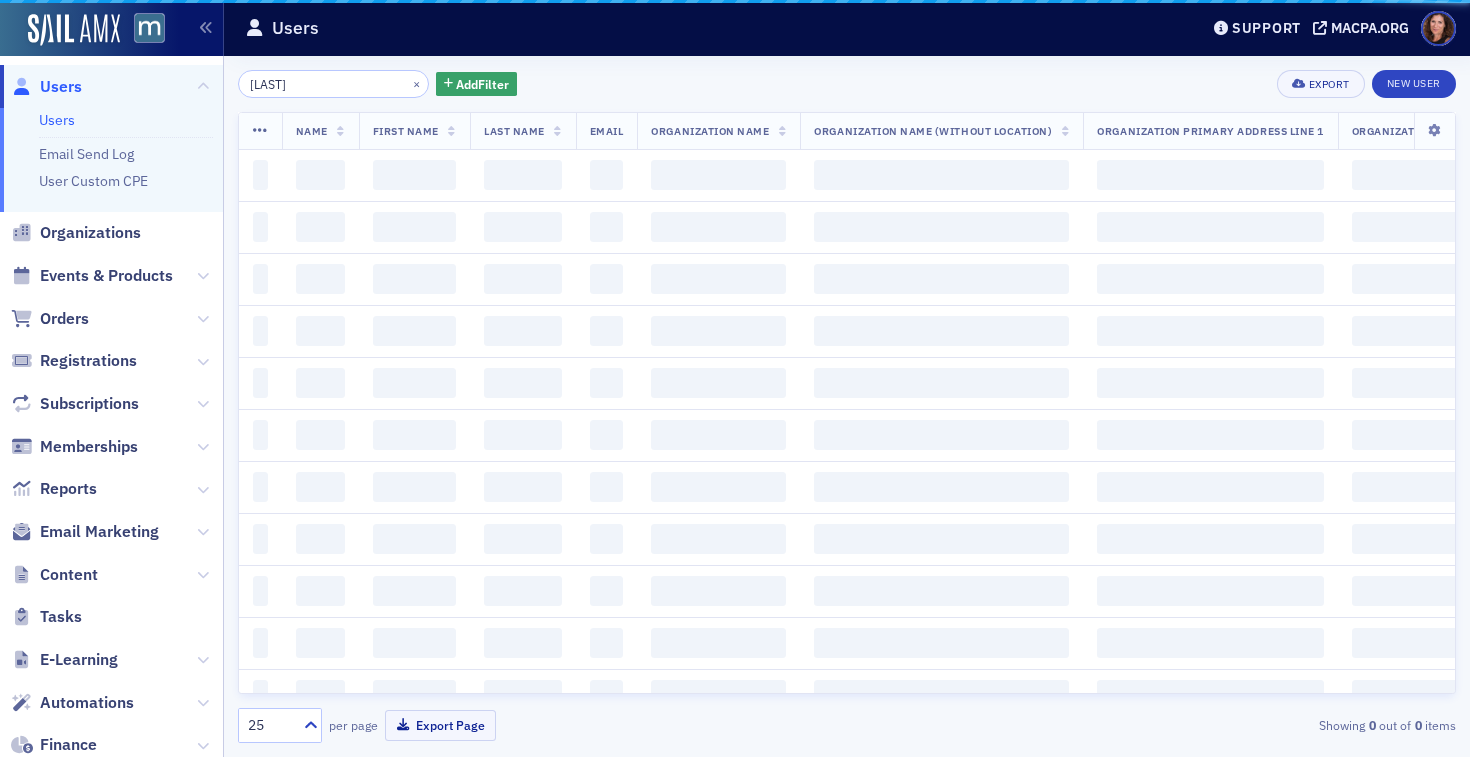 scroll, scrollTop: 0, scrollLeft: 0, axis: both 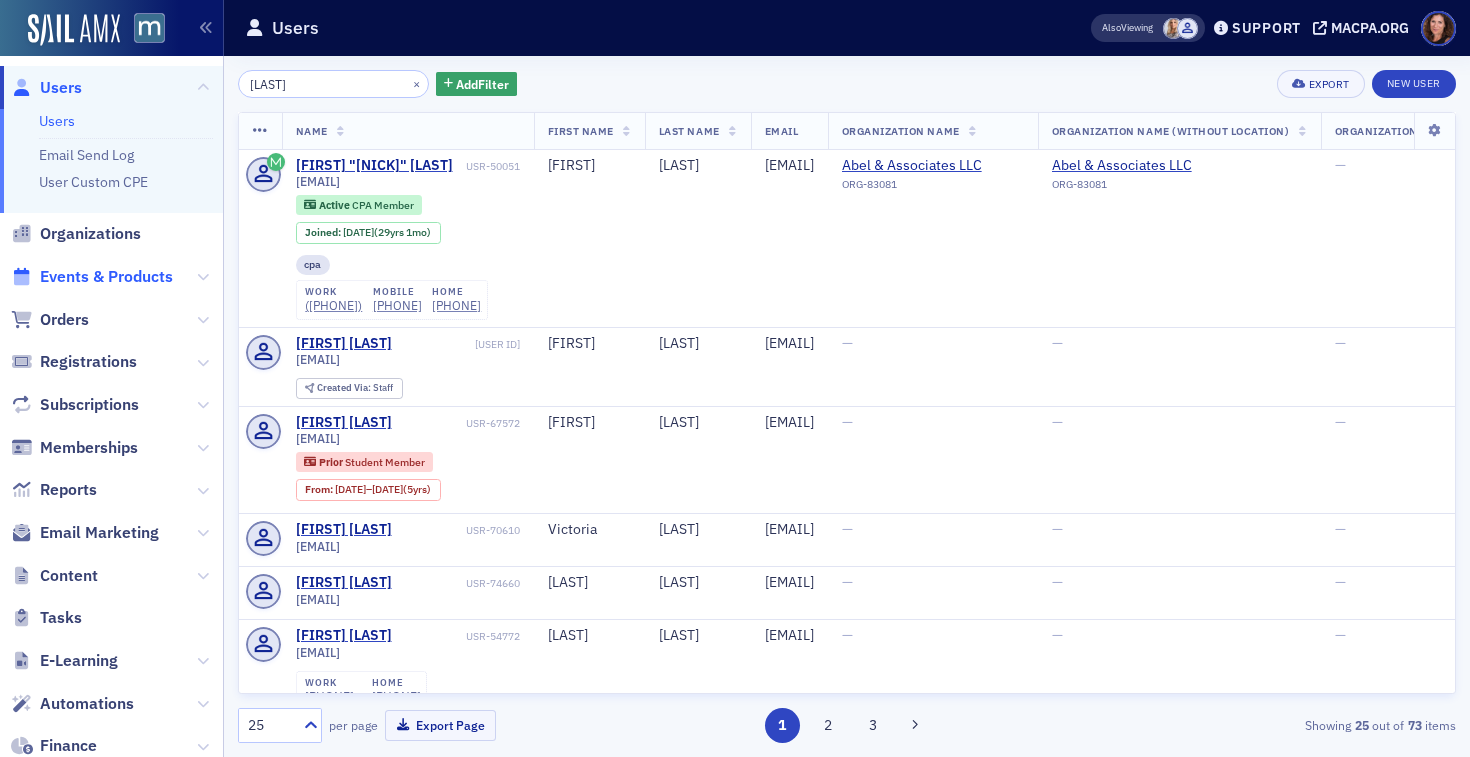 click on "Events & Products" 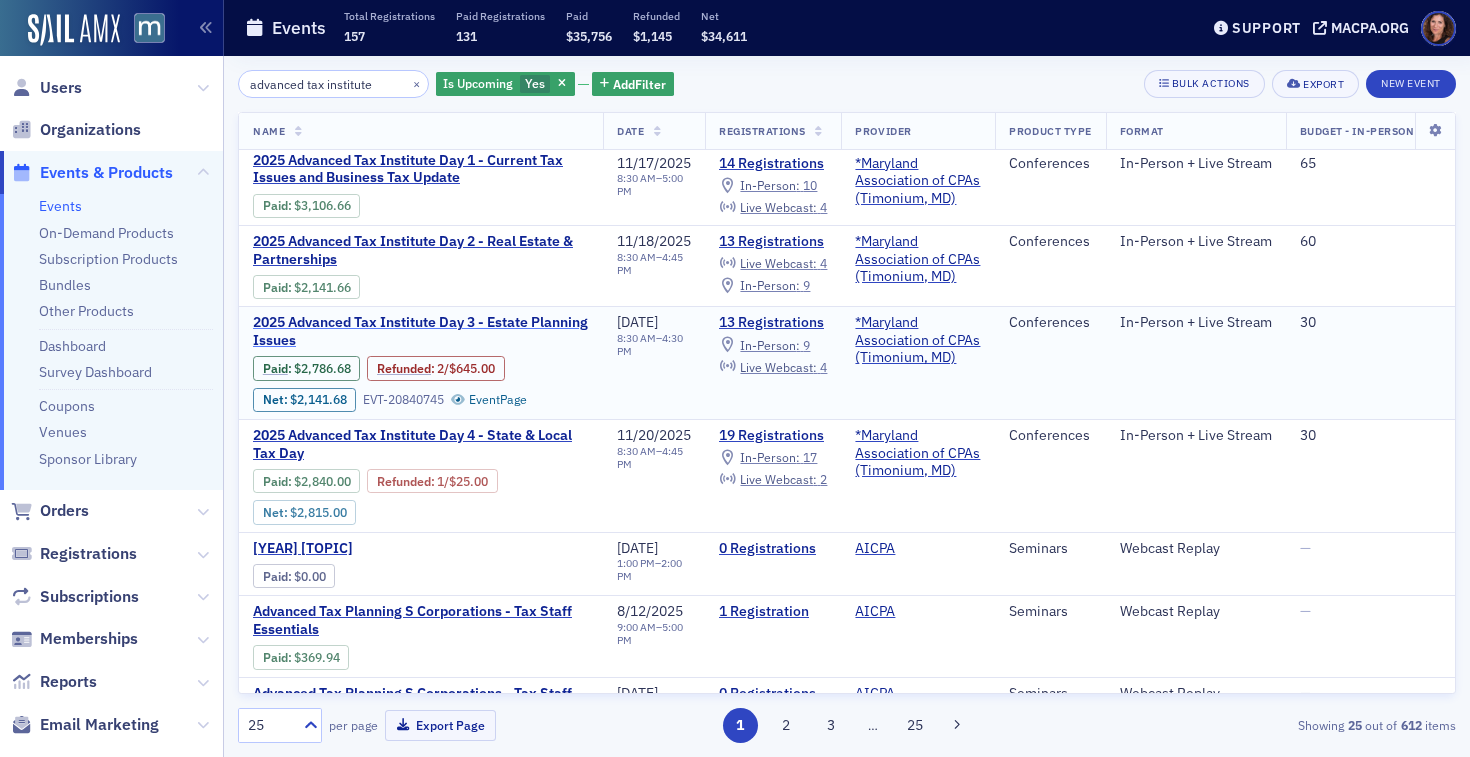 scroll, scrollTop: 6, scrollLeft: 0, axis: vertical 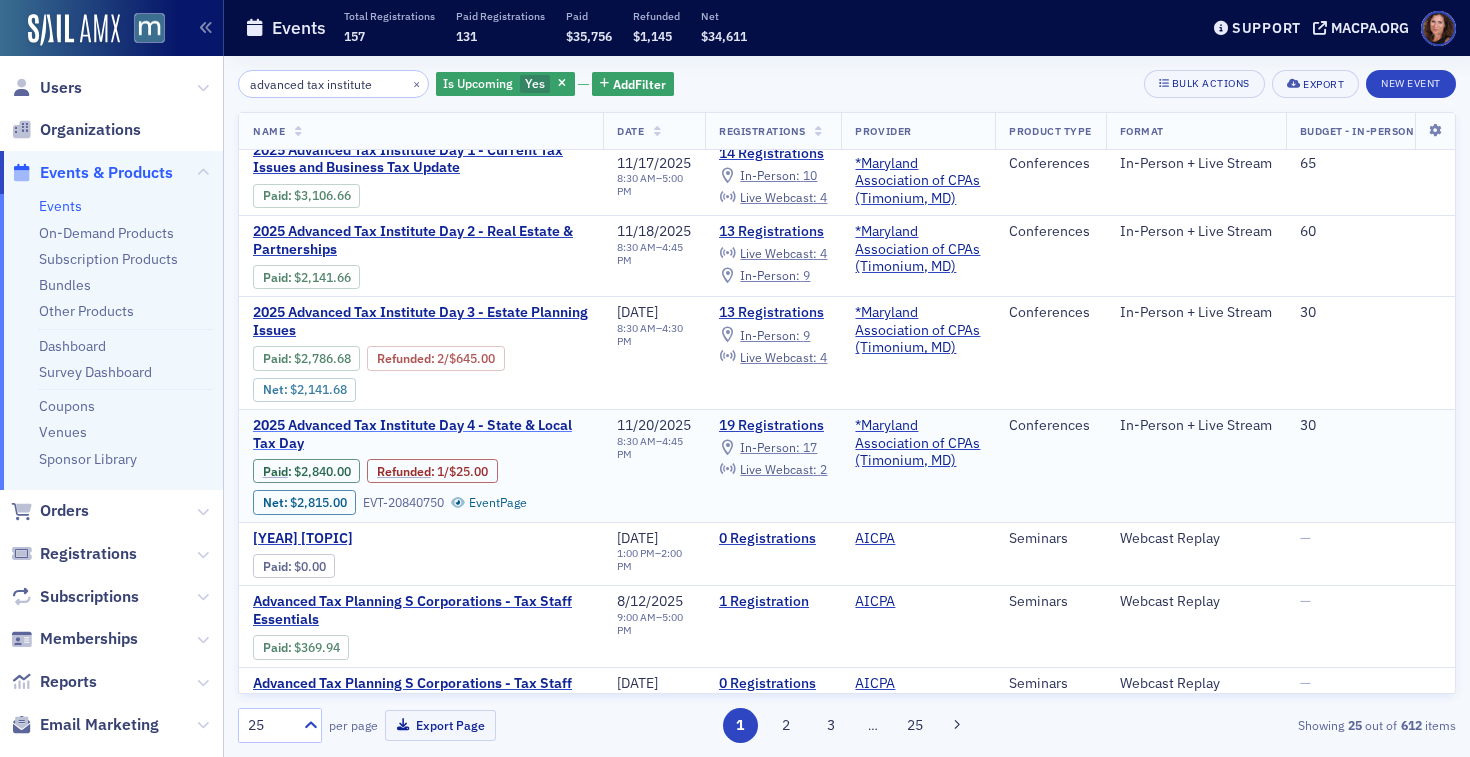 click on "2025 Advanced Tax Institute Day 4 - State & Local Tax Day" 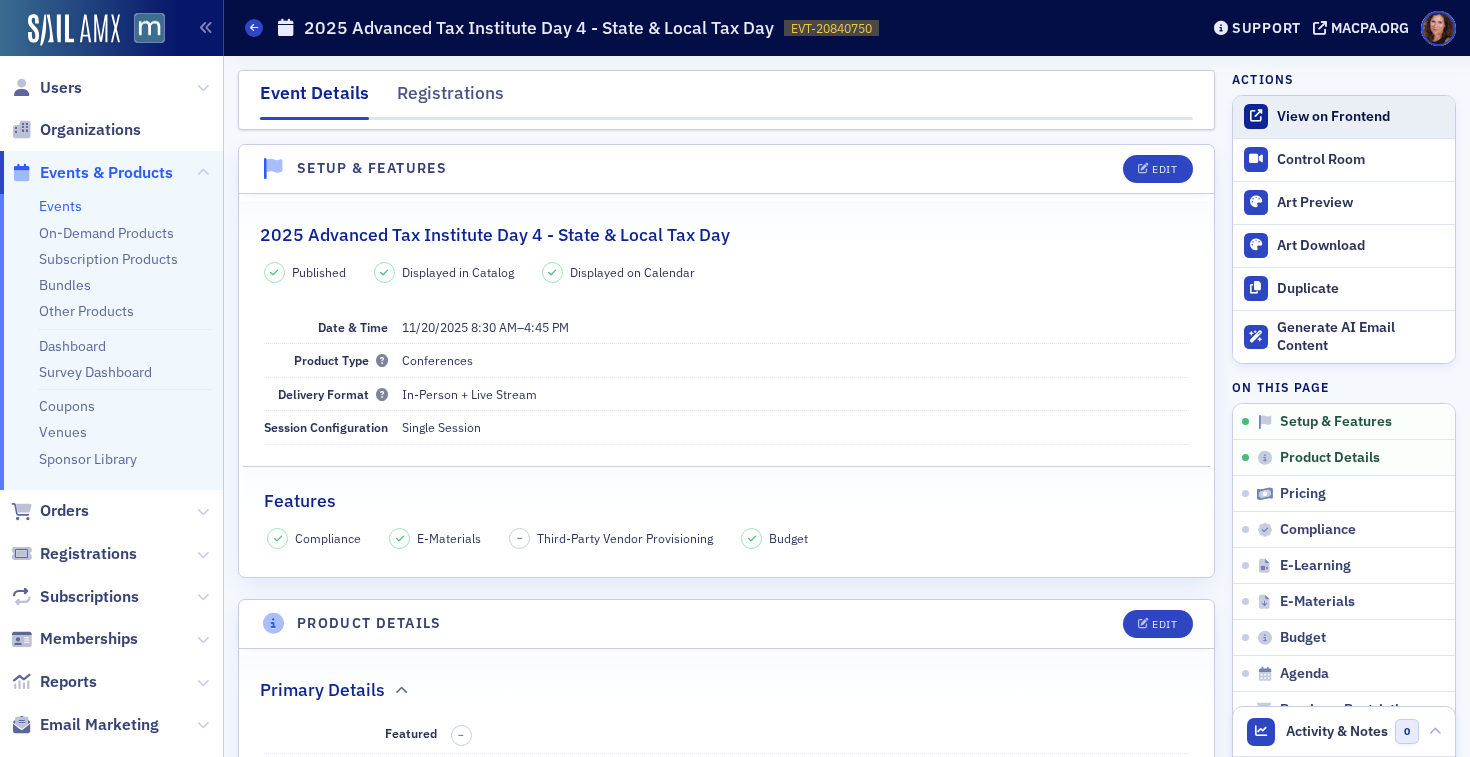 click on "View on Frontend" 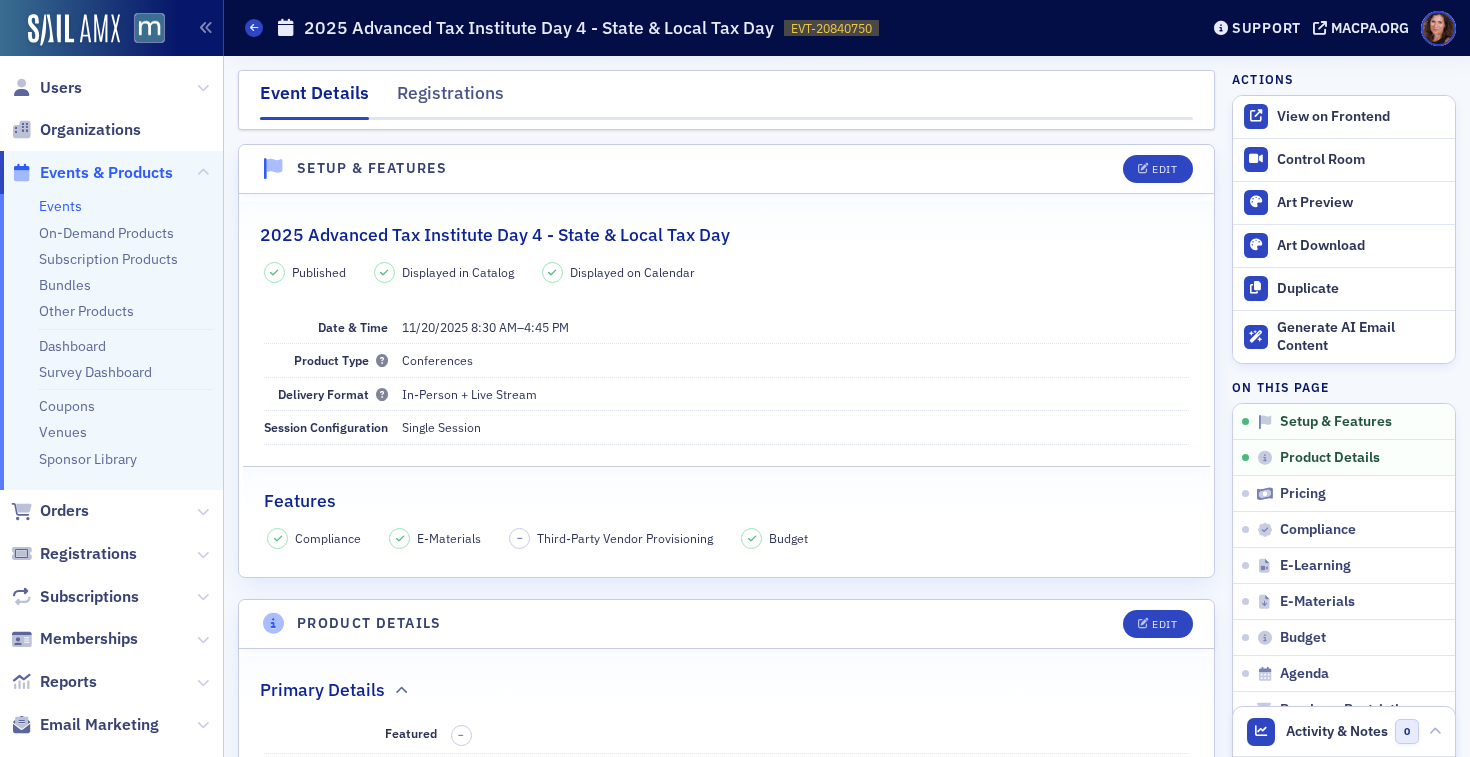 click on "Events" 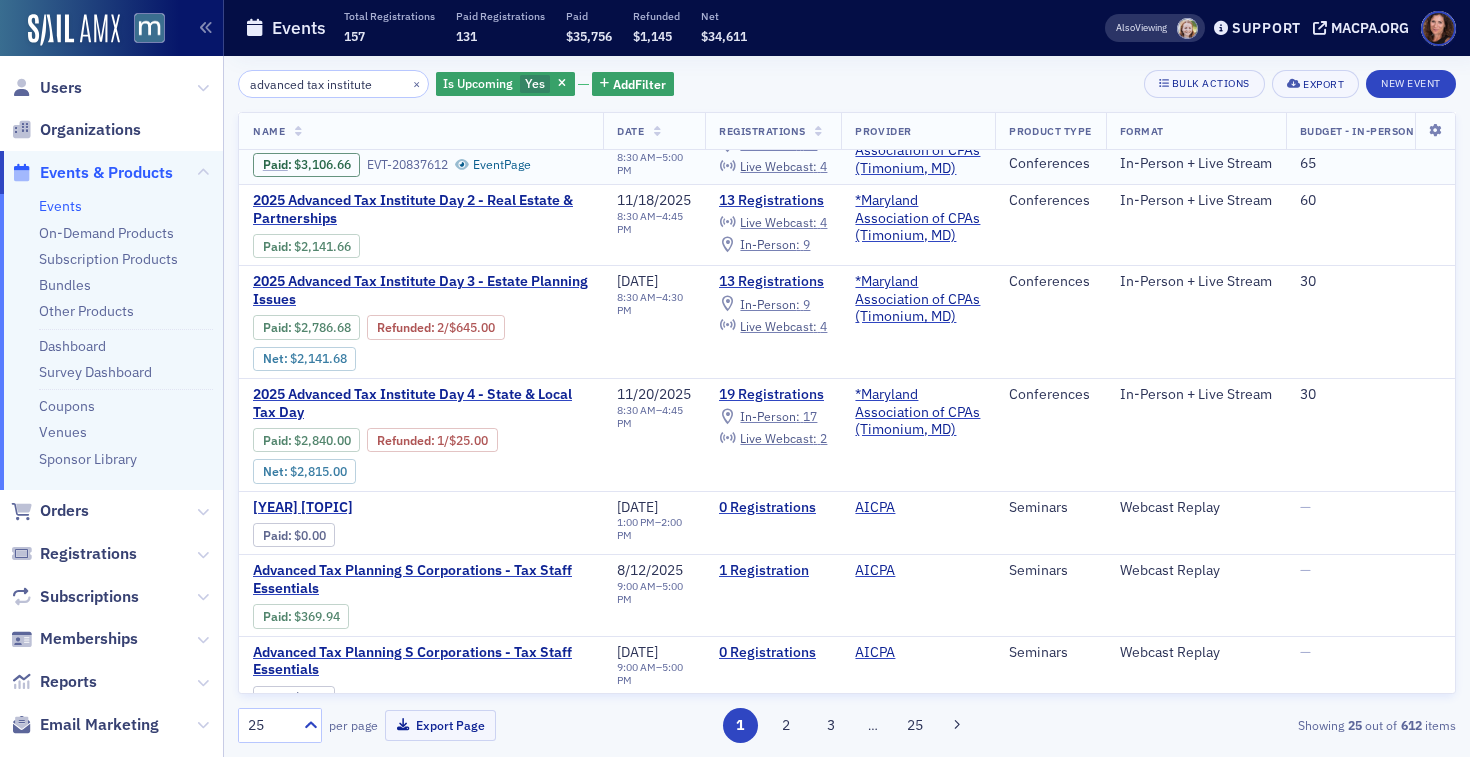 scroll, scrollTop: 47, scrollLeft: 0, axis: vertical 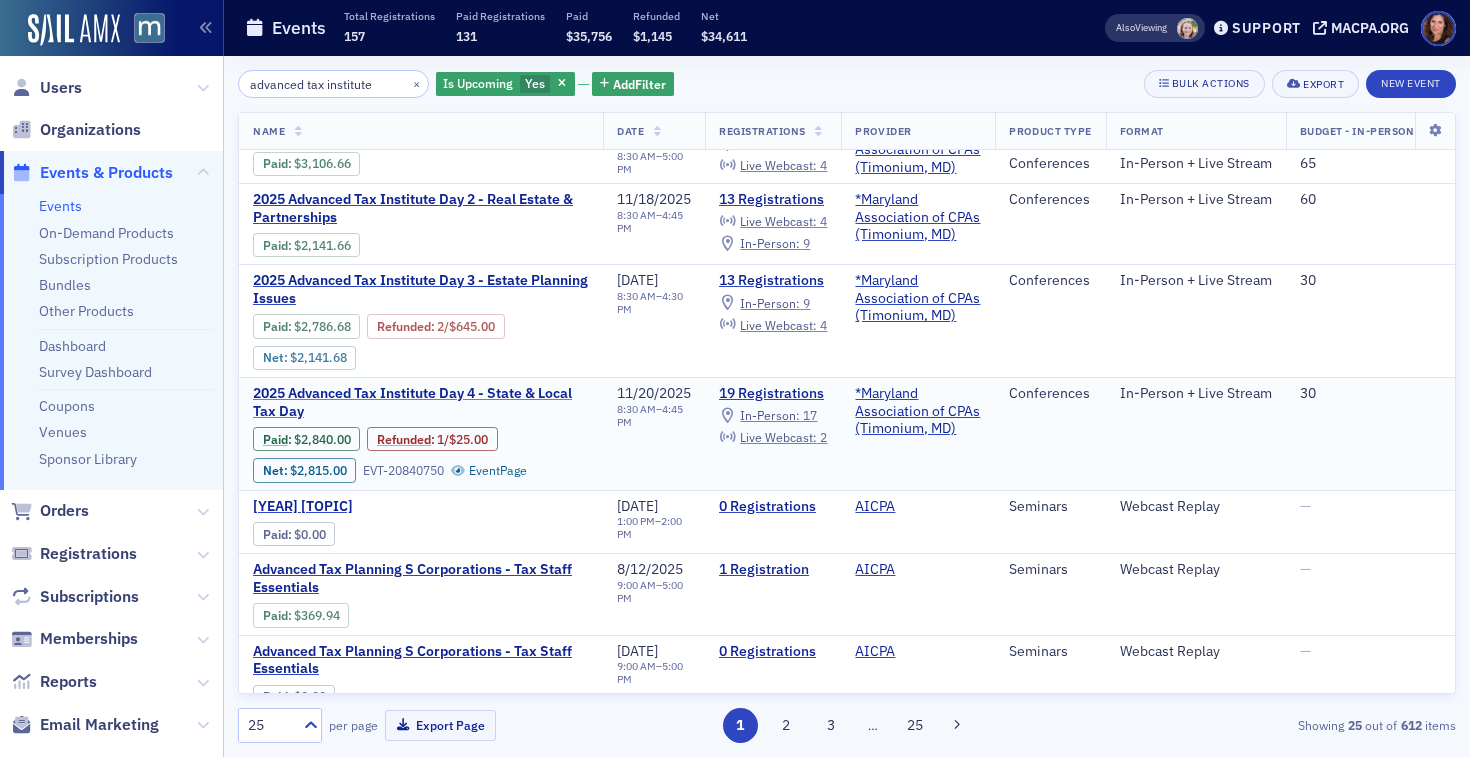 click on "2025 Advanced Tax Institute Day 4 - State & Local Tax Day" 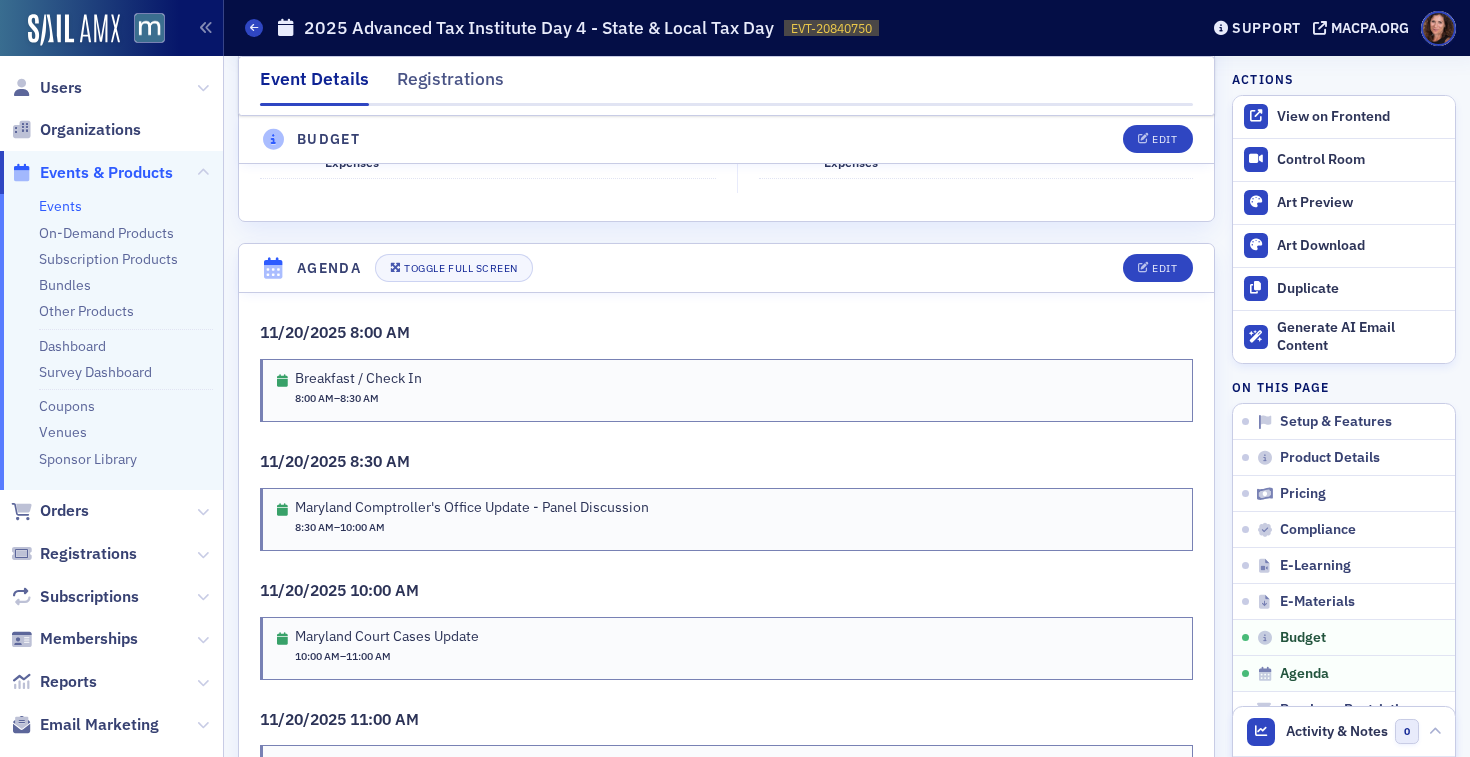 scroll, scrollTop: 3391, scrollLeft: 0, axis: vertical 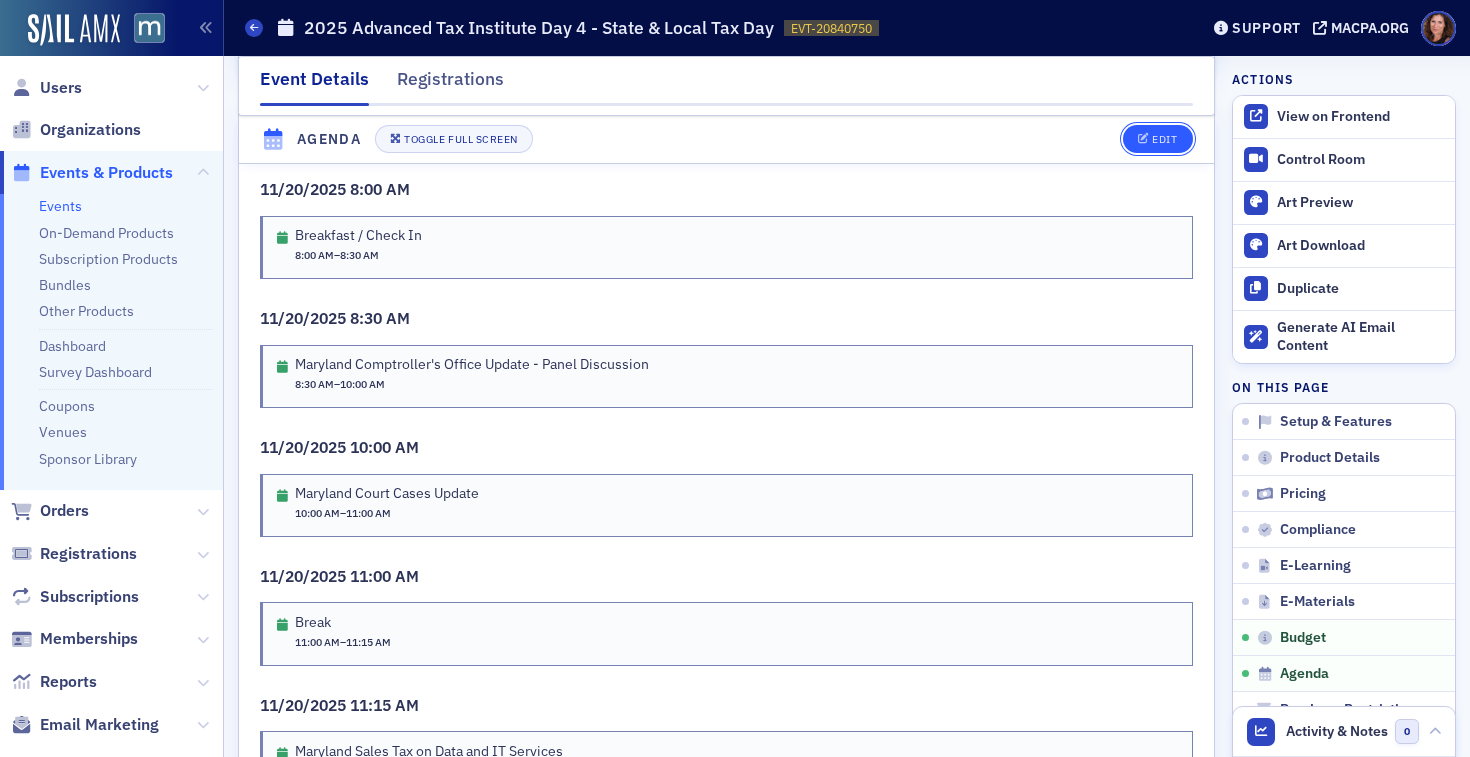 click on "Edit" 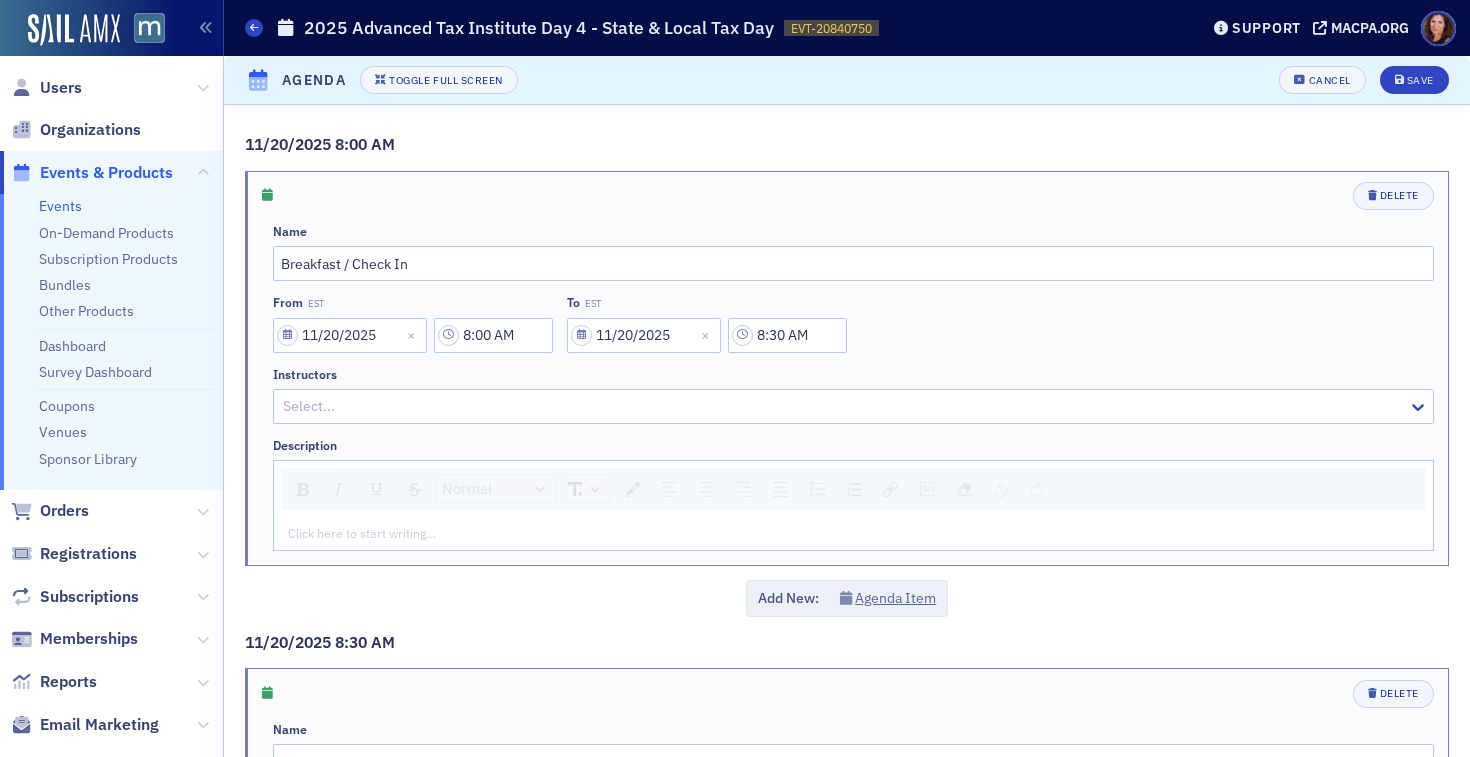 scroll, scrollTop: 3425, scrollLeft: 0, axis: vertical 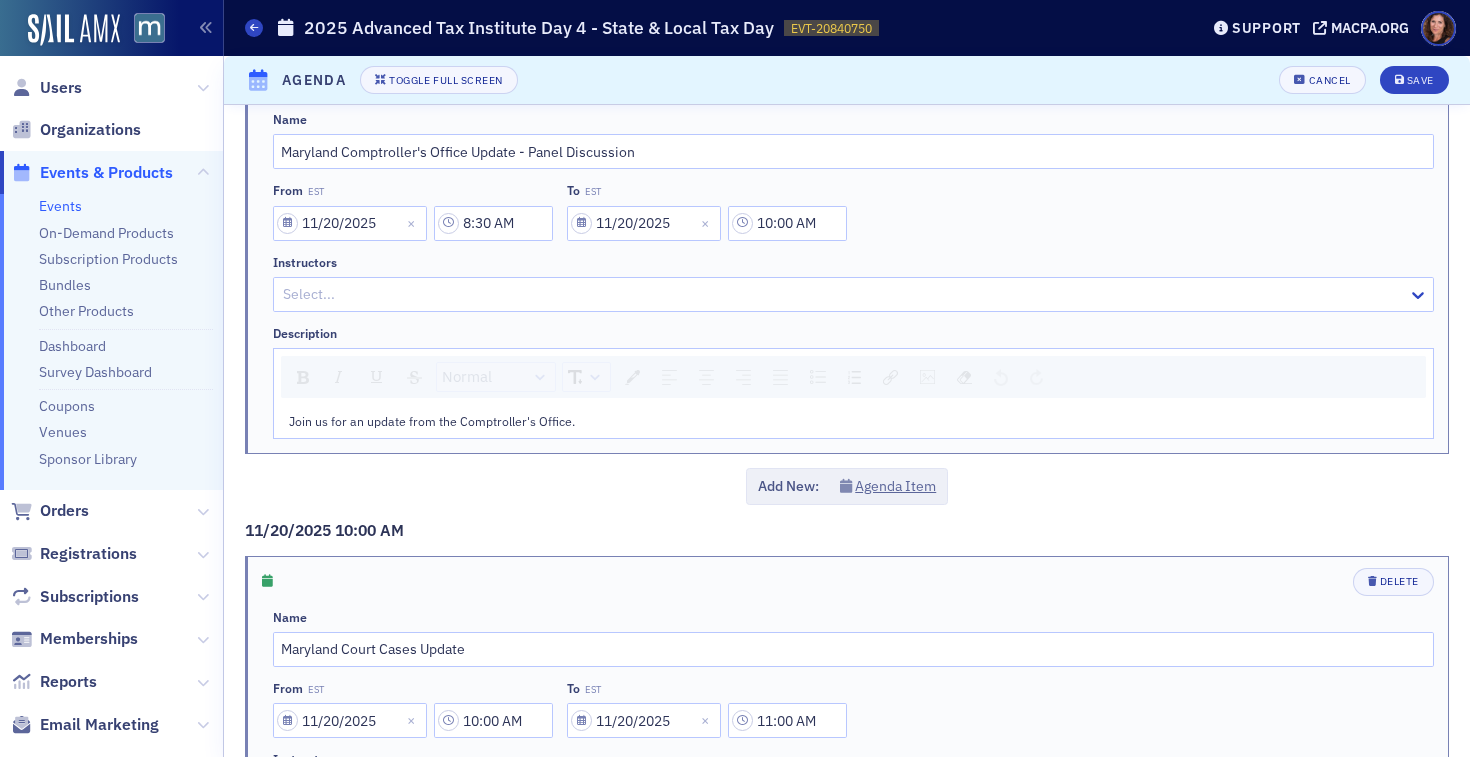click 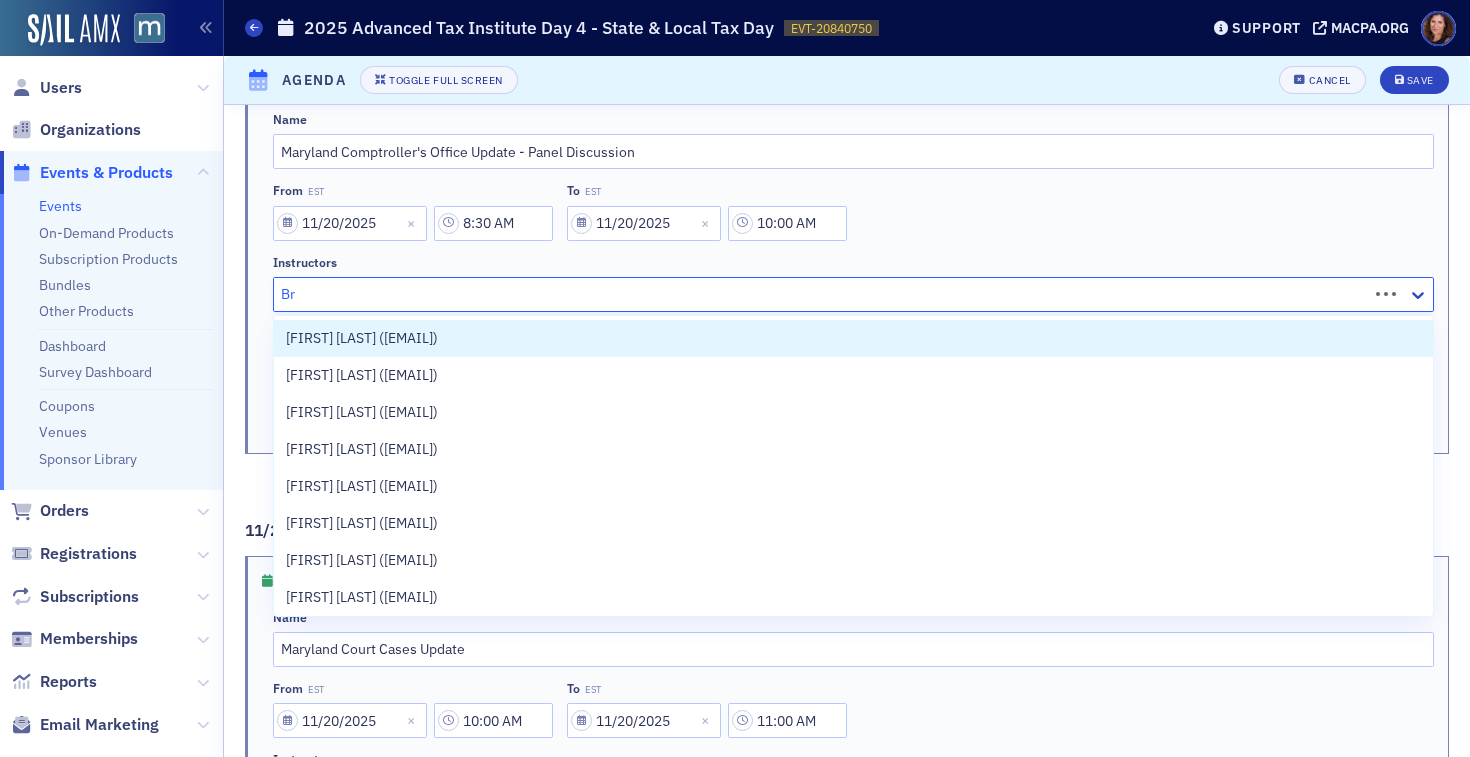 type on "B" 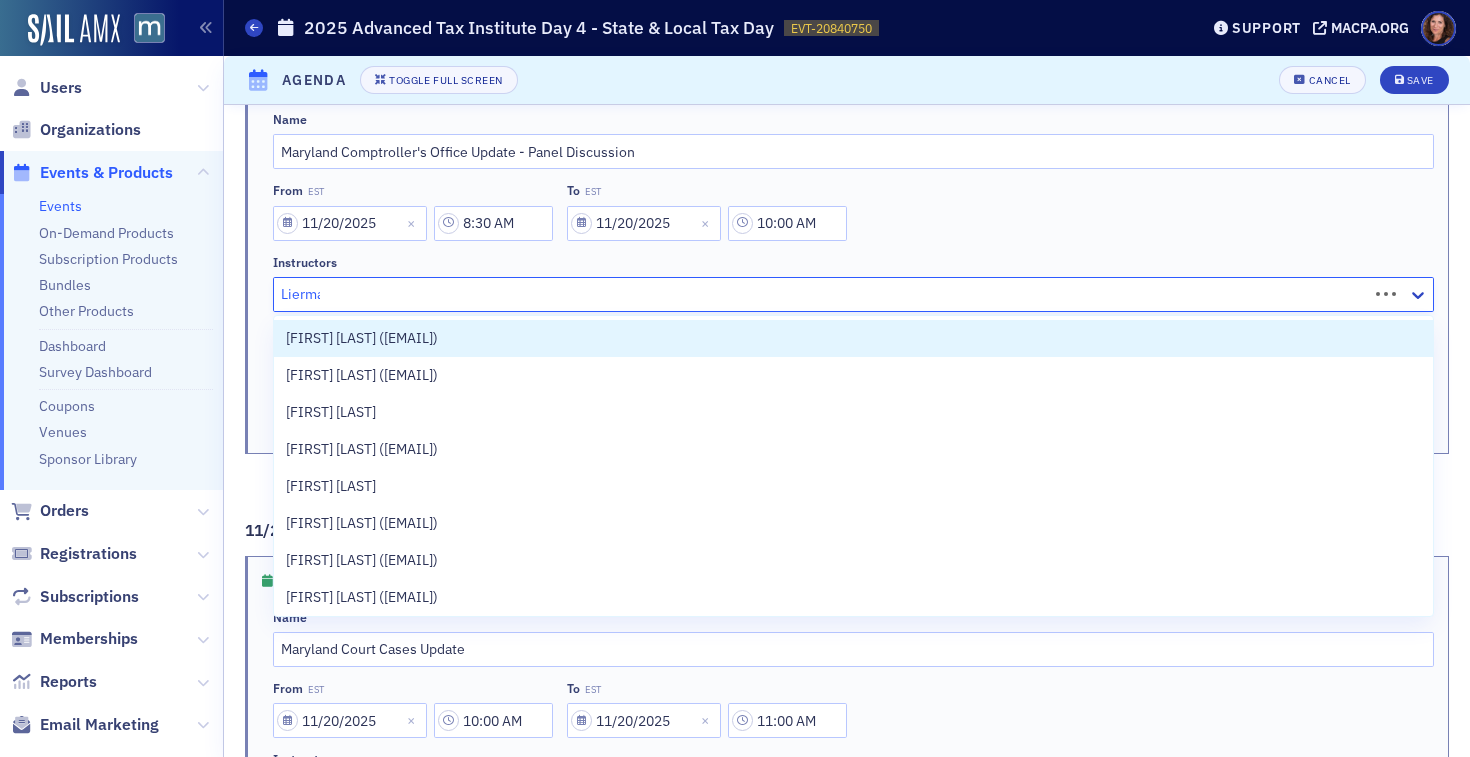 type on "[LAST]" 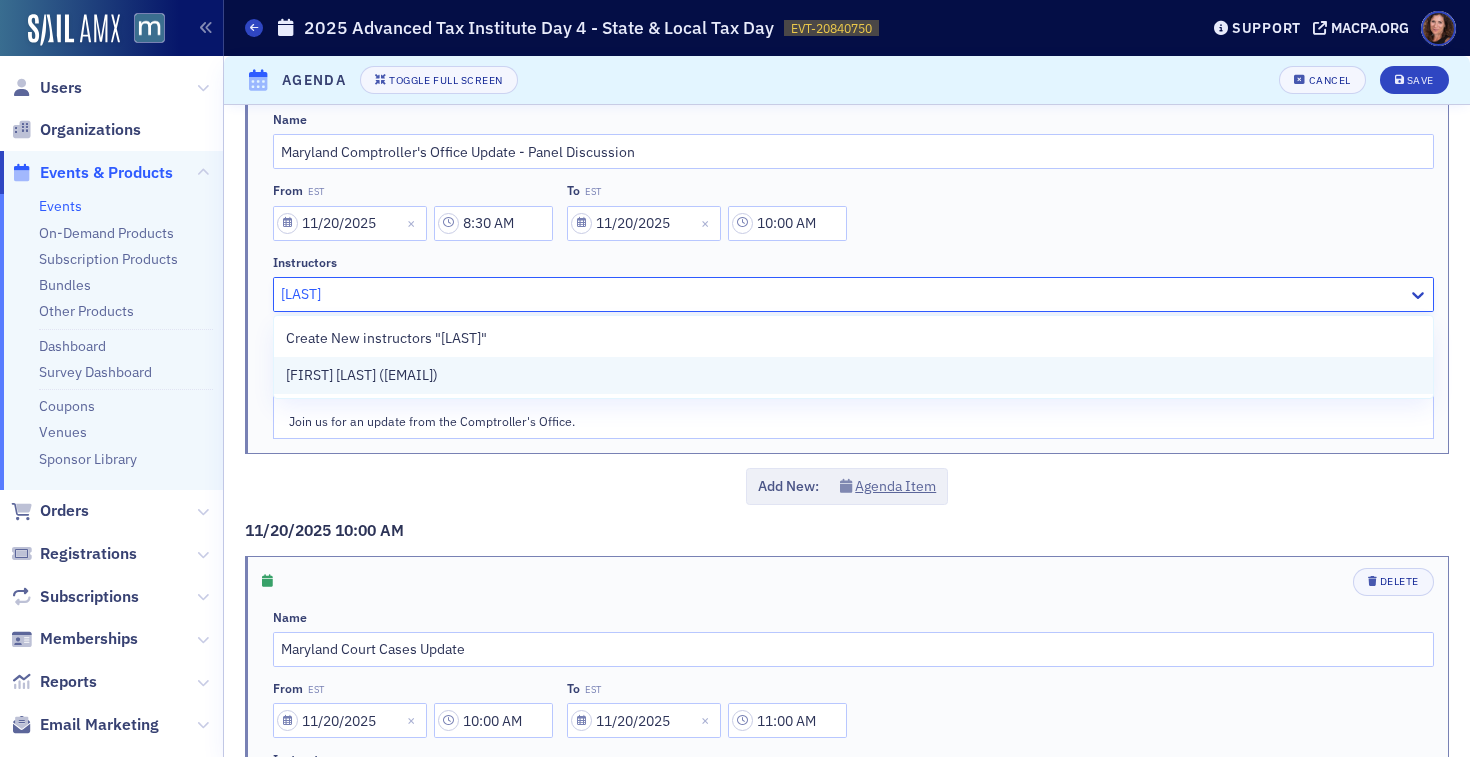 click on "[FIRST] [LAST] ([EMAIL])" at bounding box center (362, 375) 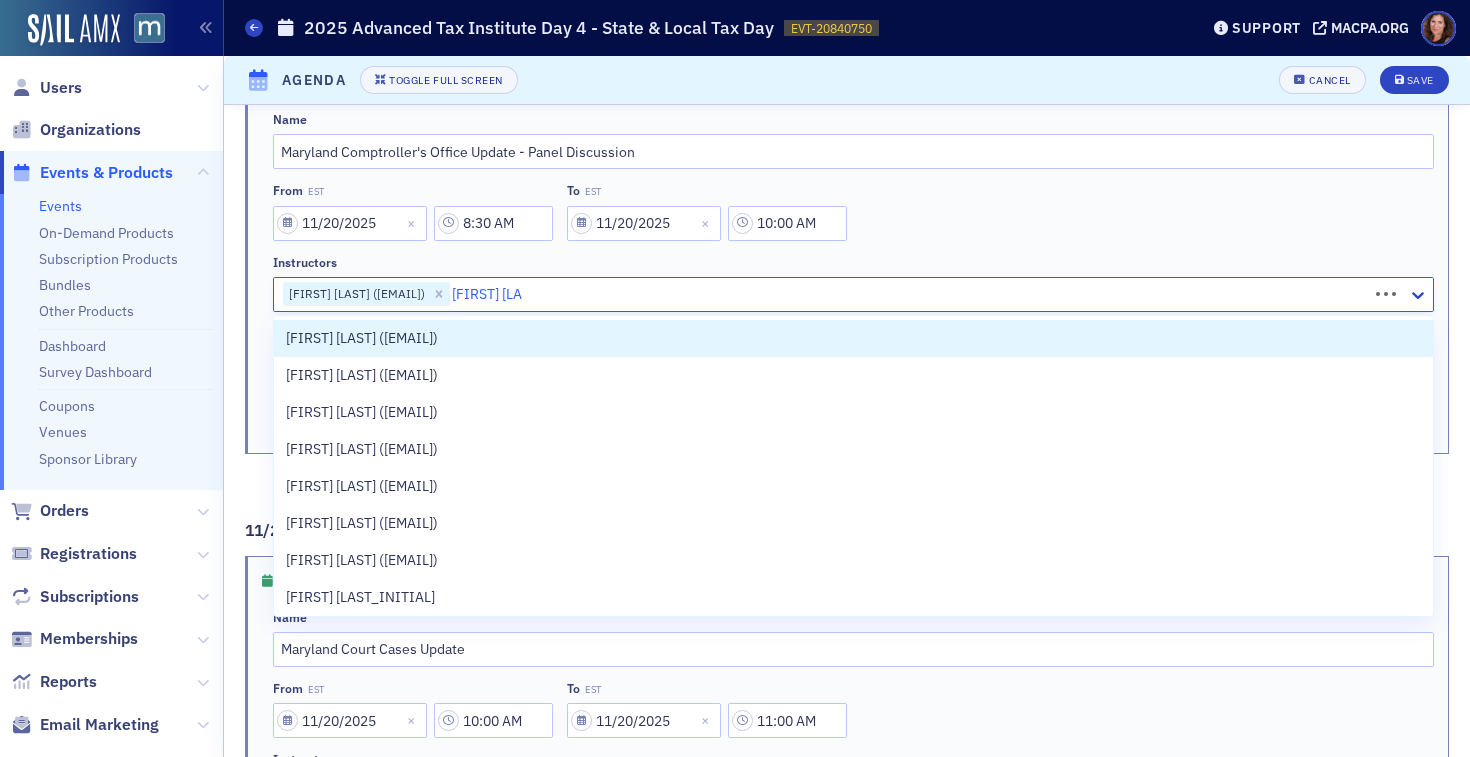 type on "[FIRST] [LAST]" 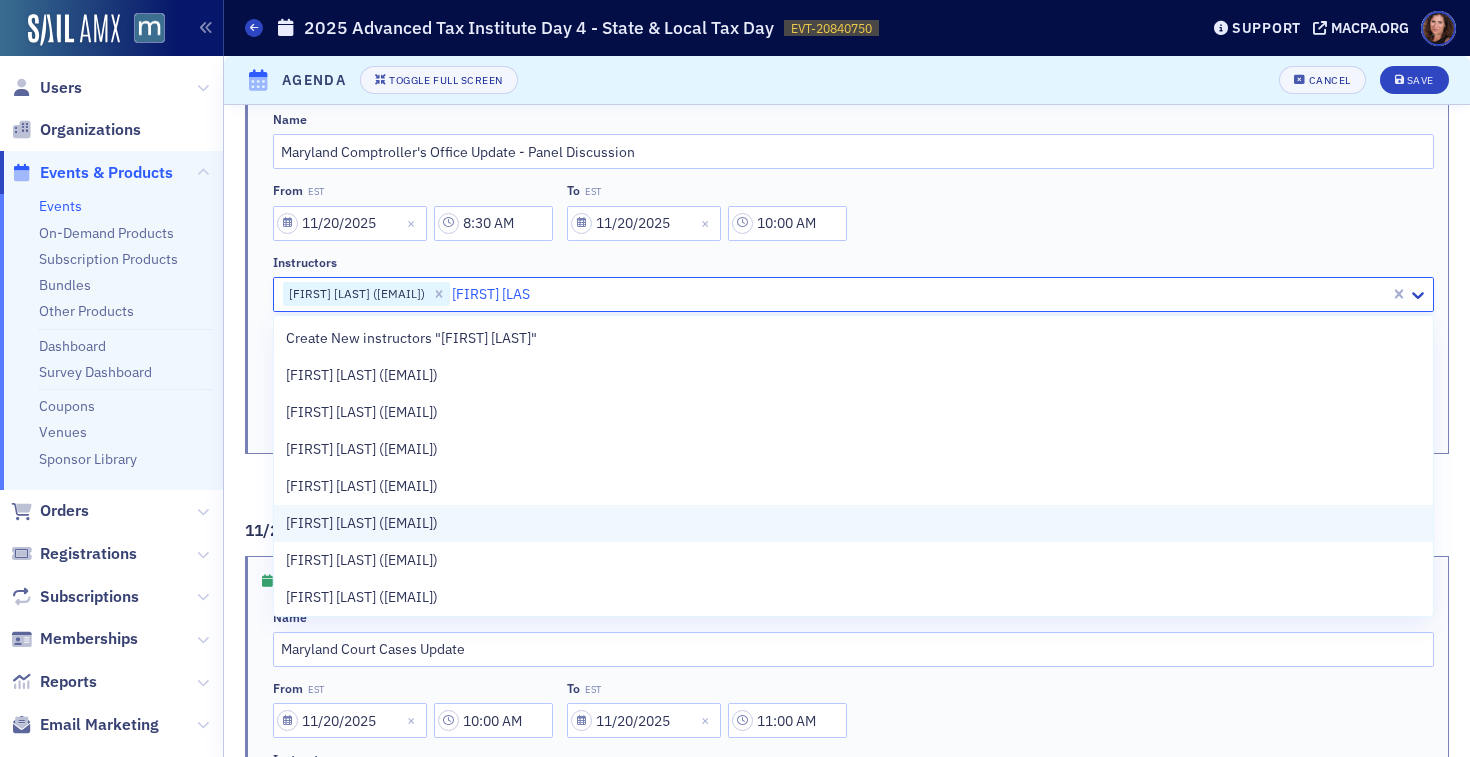 click on "[FIRST] [LAST] ([EMAIL])" at bounding box center [362, 523] 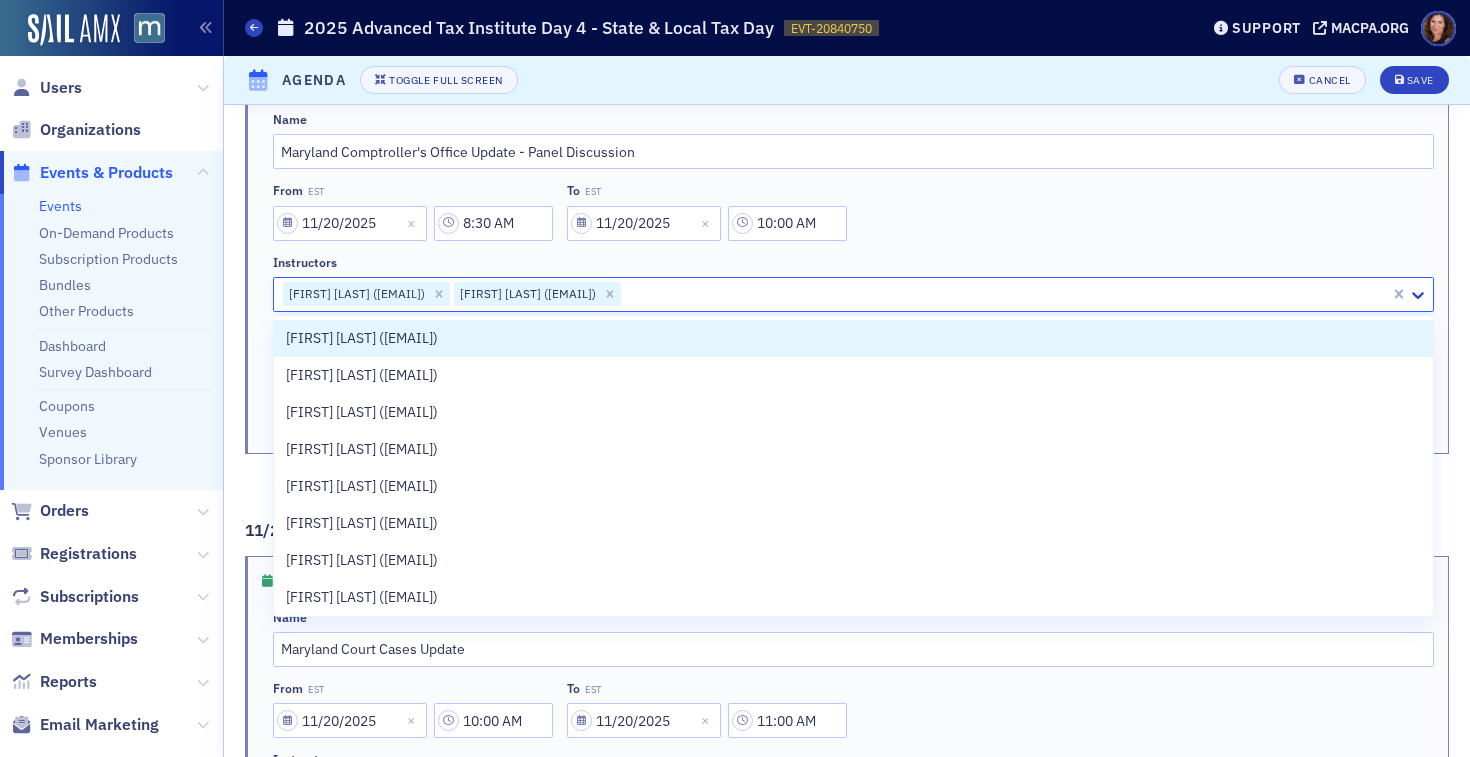 click on "From EST [DATE] [TIME] To EST [DATE] [TIME]" 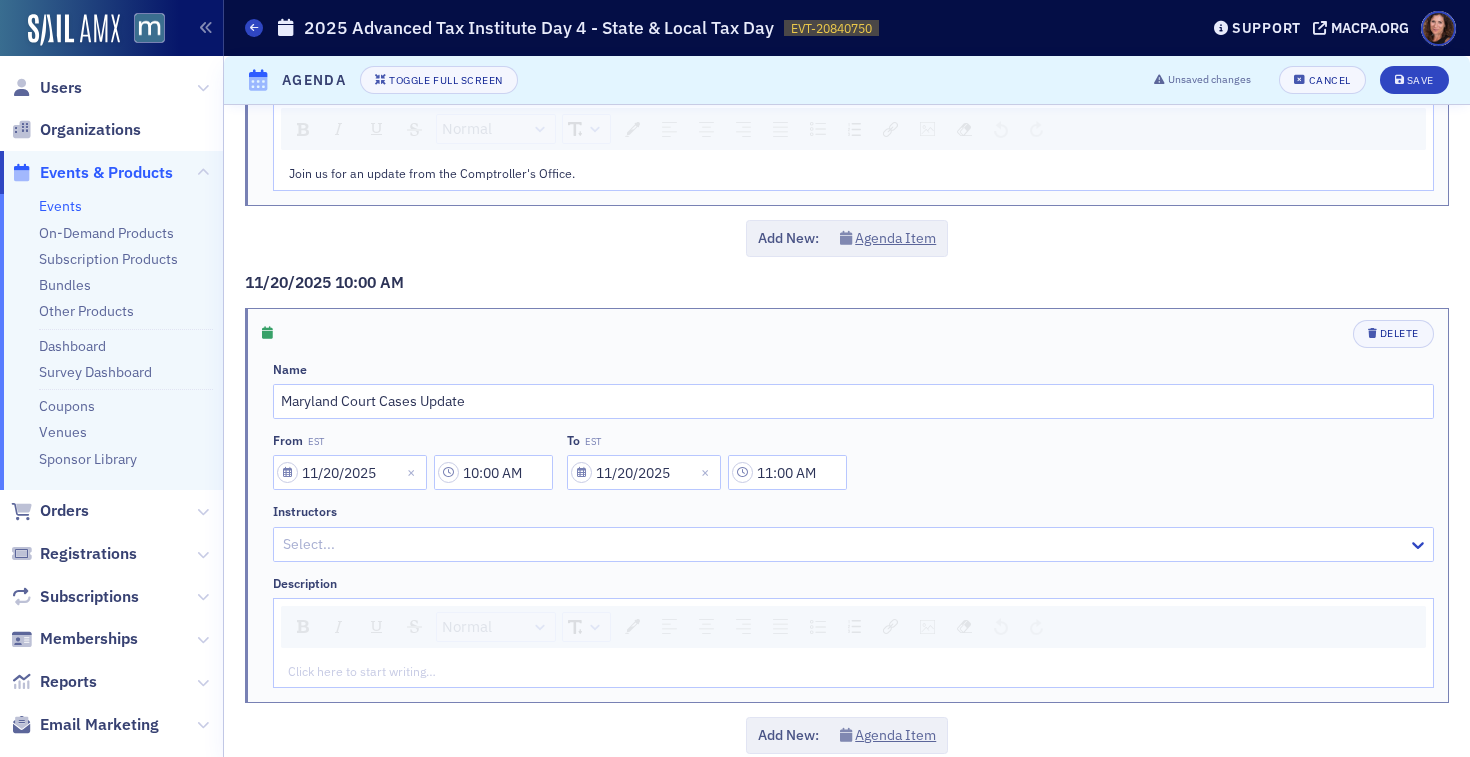scroll, scrollTop: 861, scrollLeft: 0, axis: vertical 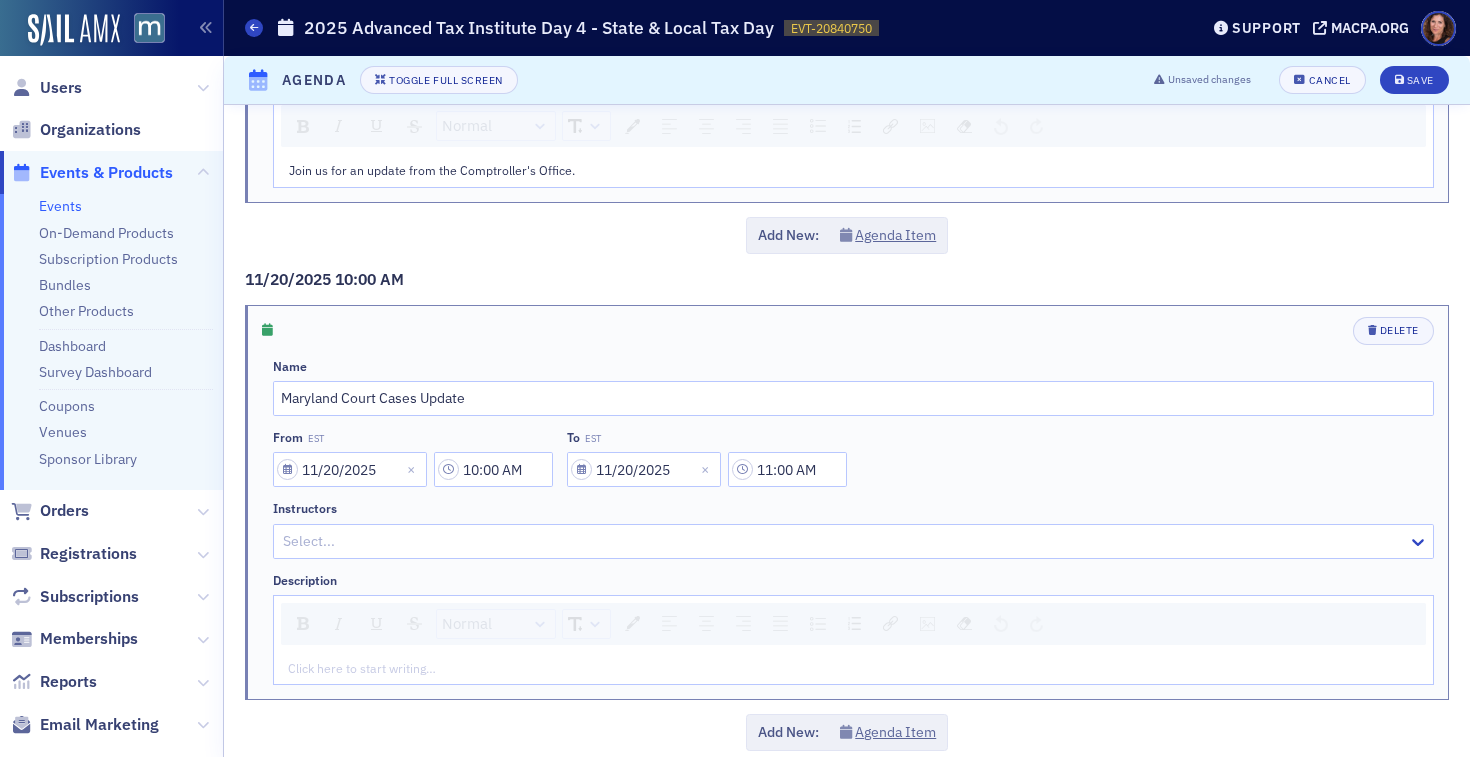 click 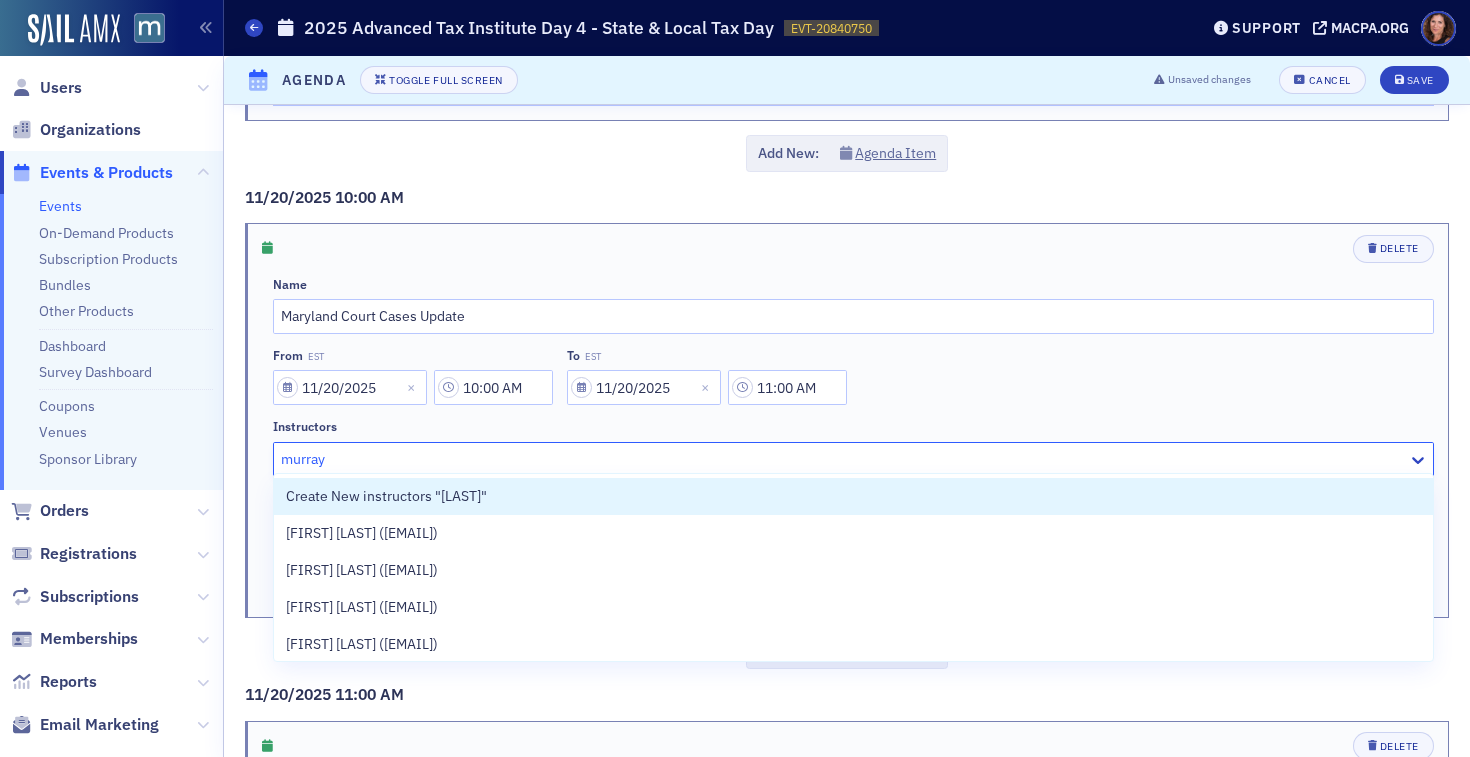 scroll, scrollTop: 970, scrollLeft: 0, axis: vertical 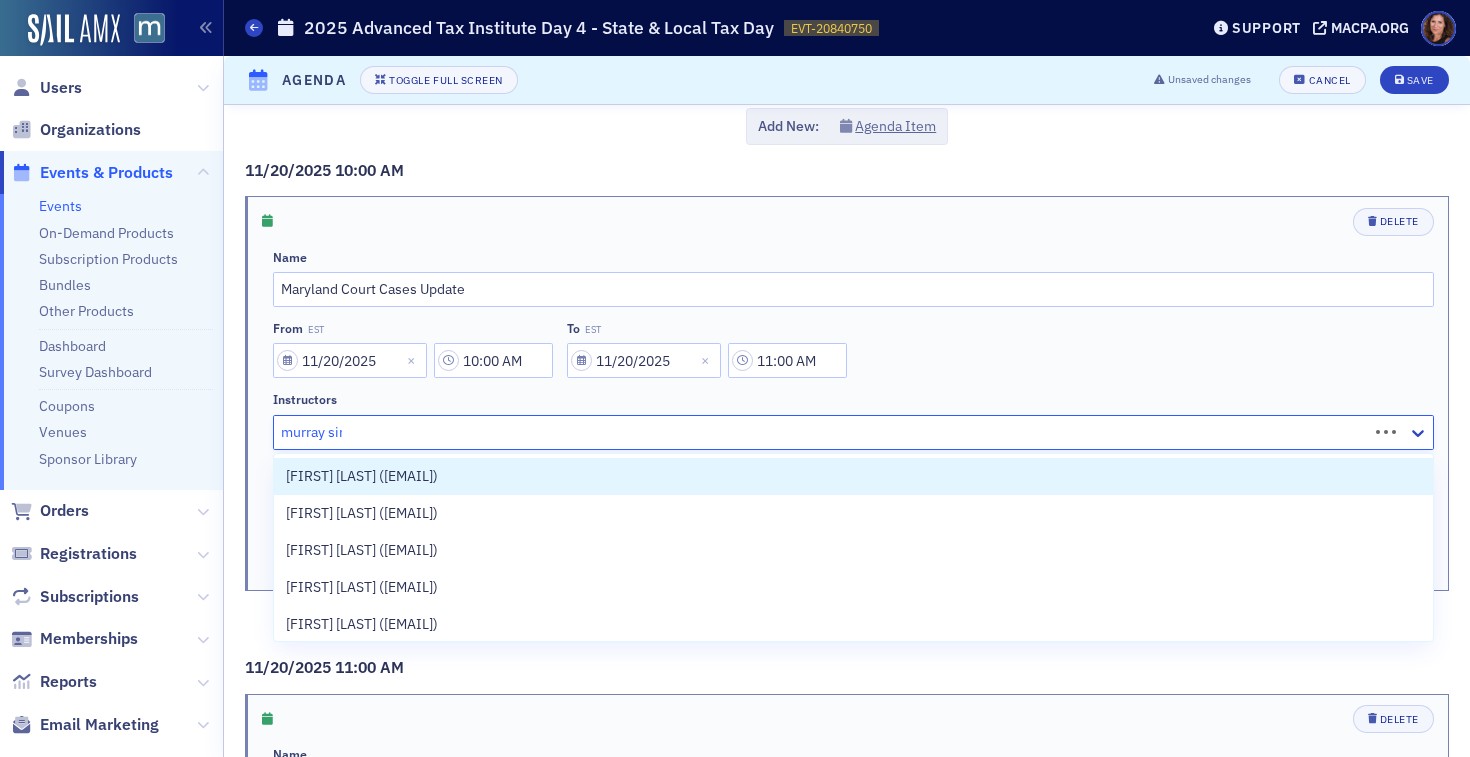 type on "[FIRST] [LAST]" 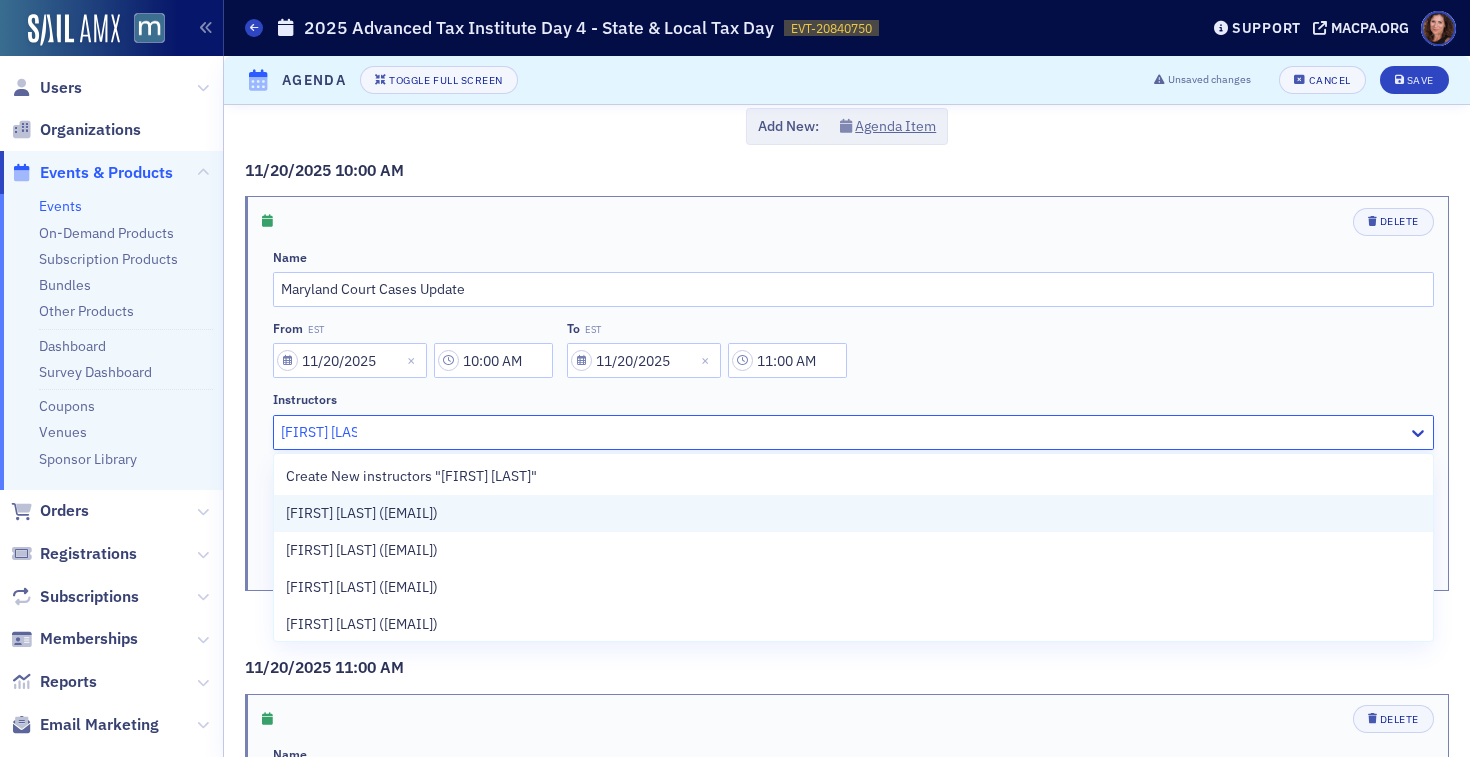 click on "[FIRST] [LAST] ([EMAIL])" at bounding box center (362, 513) 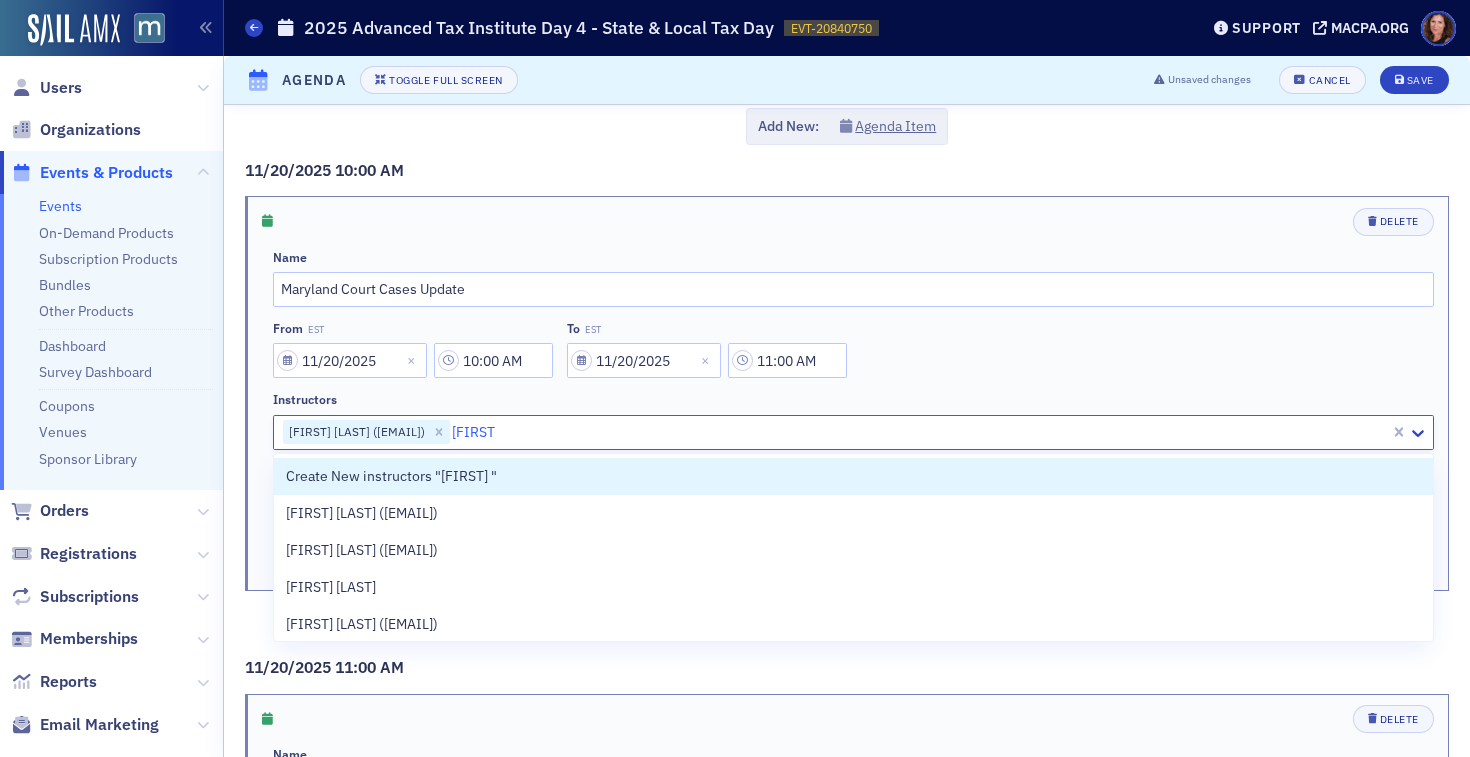 type on "[FIRST] [LAST]" 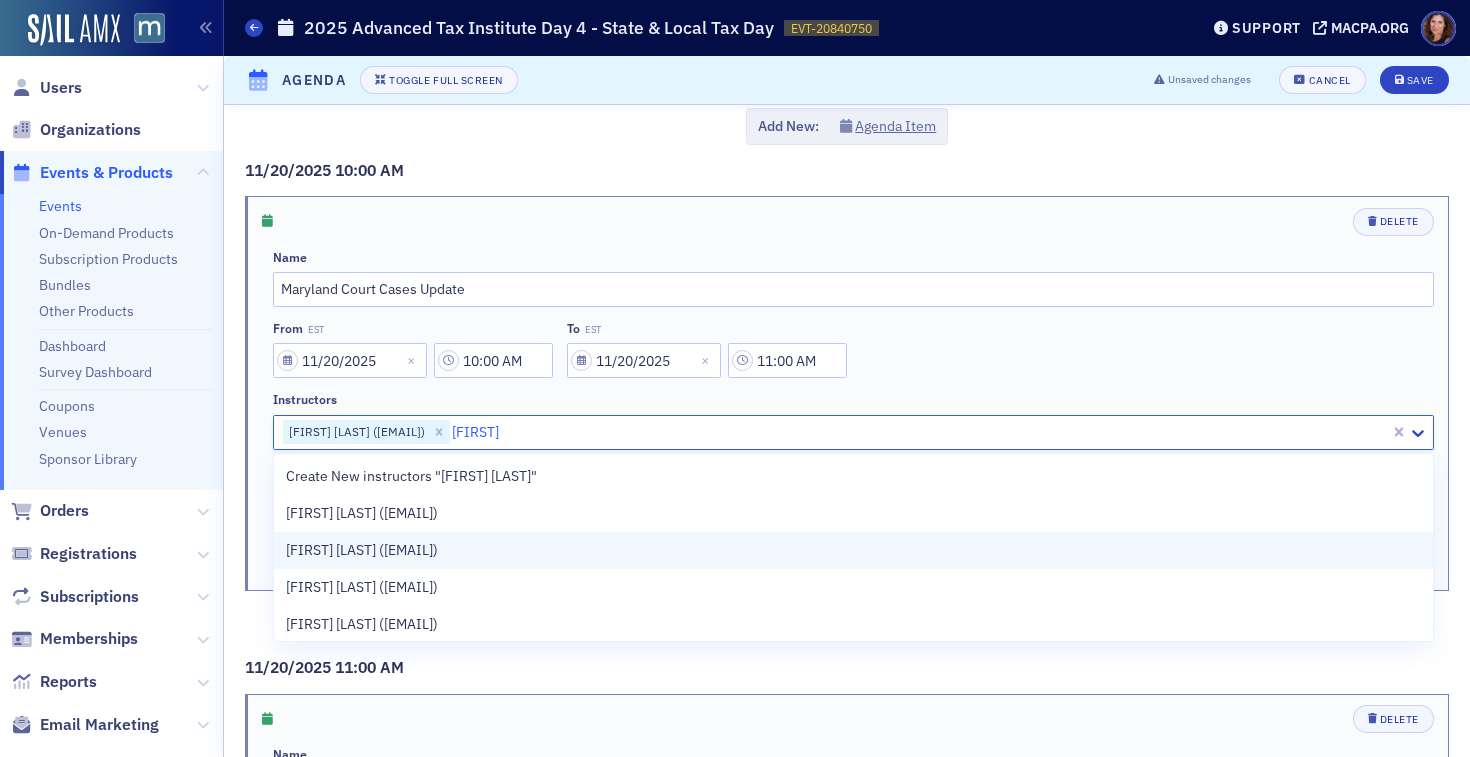 click on "[FIRST] [LAST] ([EMAIL])" at bounding box center [362, 550] 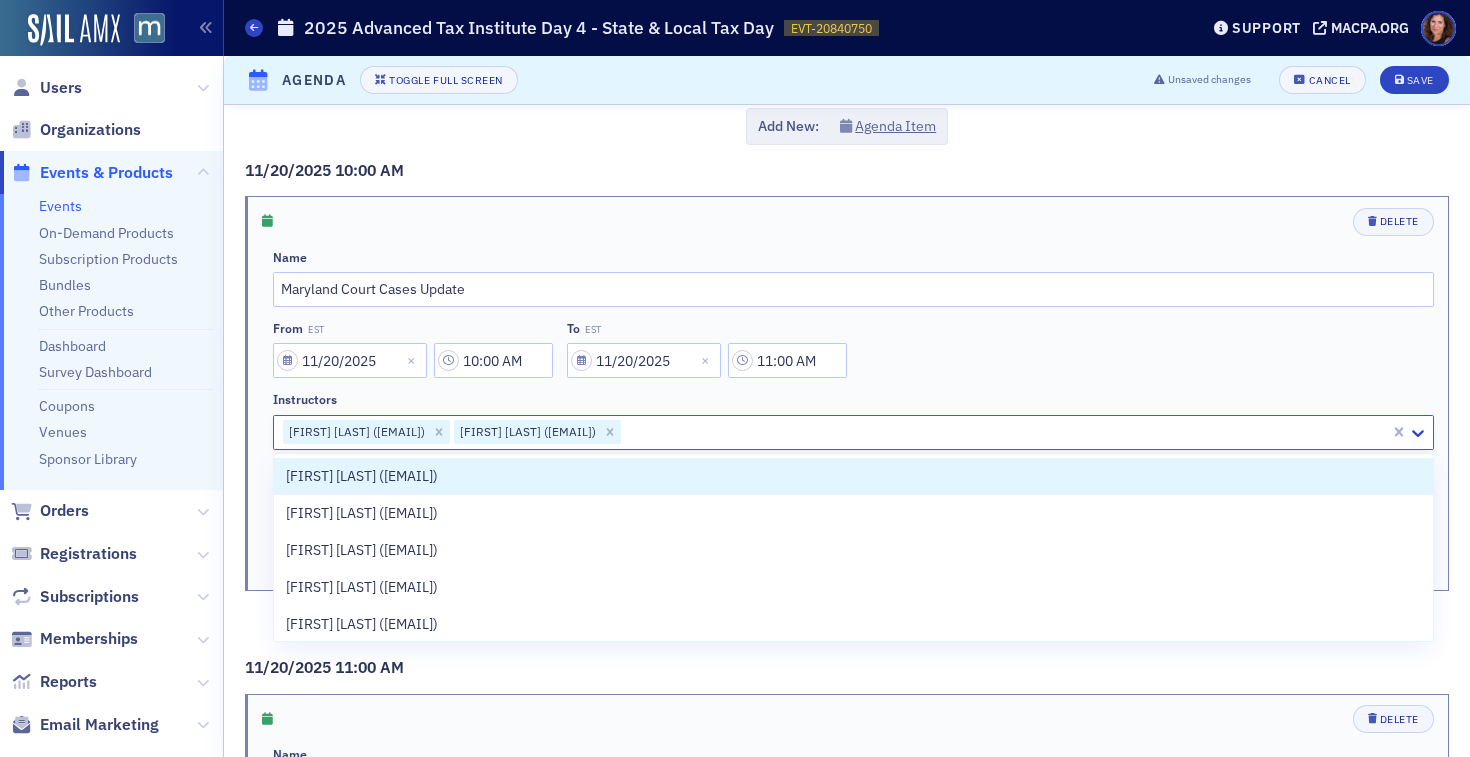 click on "From EST [DATE] [TIME] To EST [DATE] [TIME]" 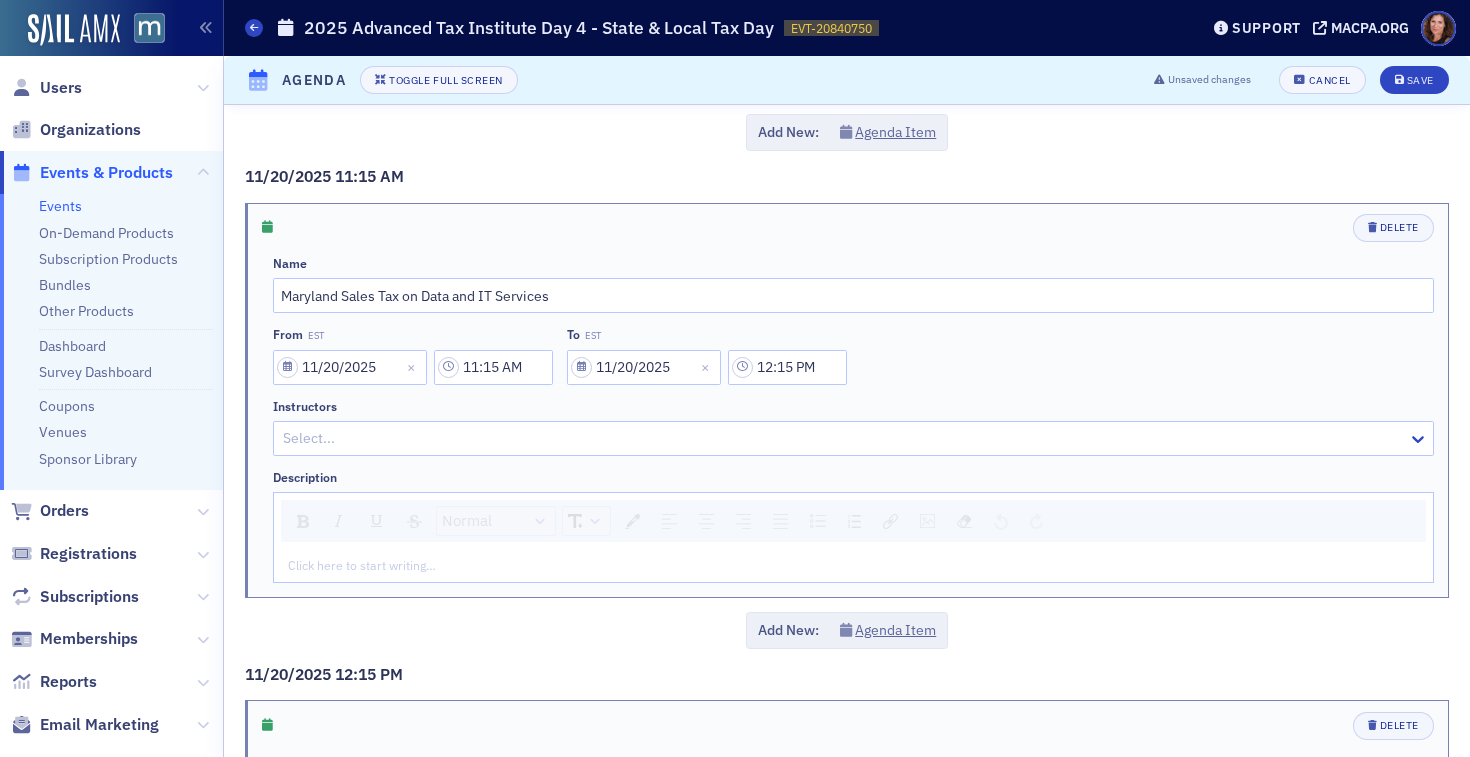 scroll, scrollTop: 1960, scrollLeft: 0, axis: vertical 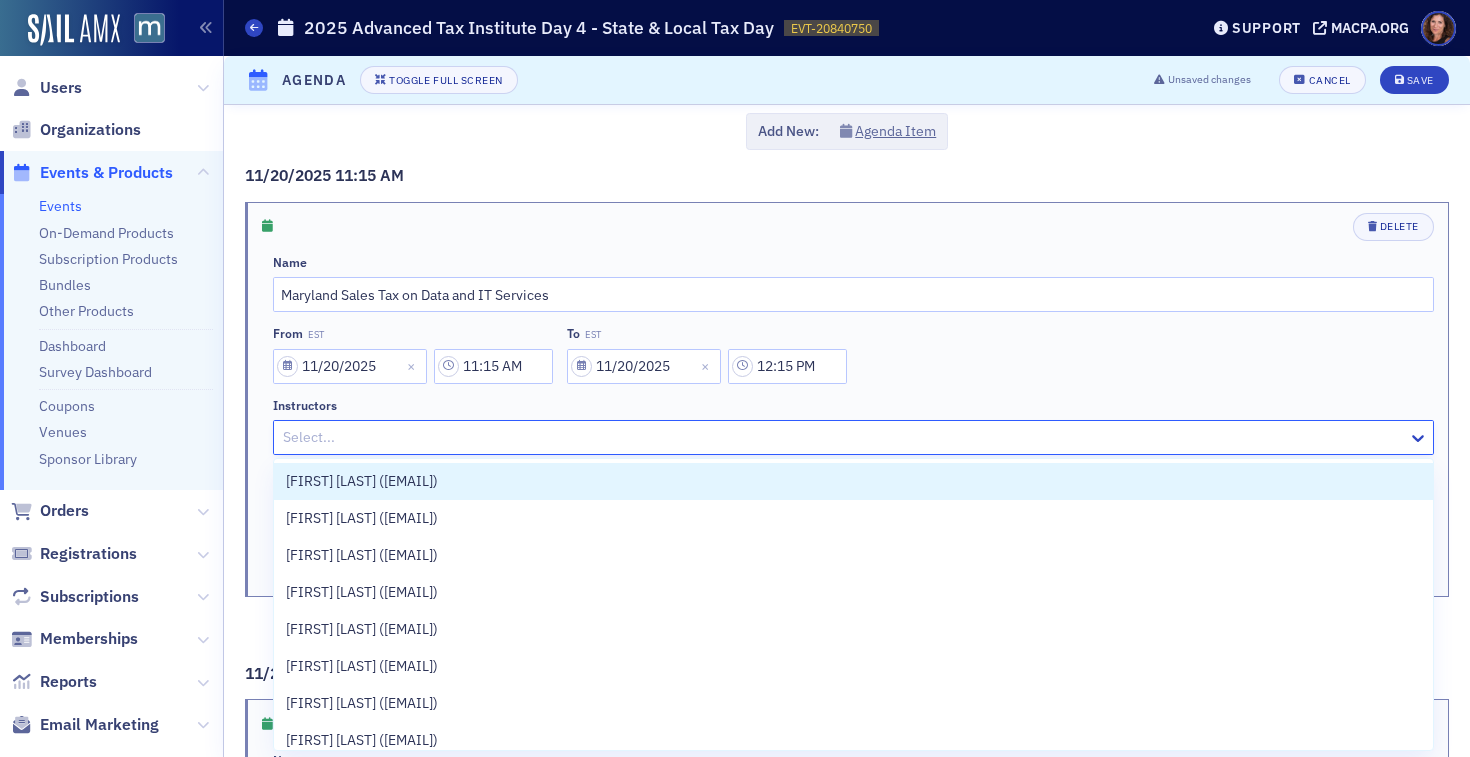 click 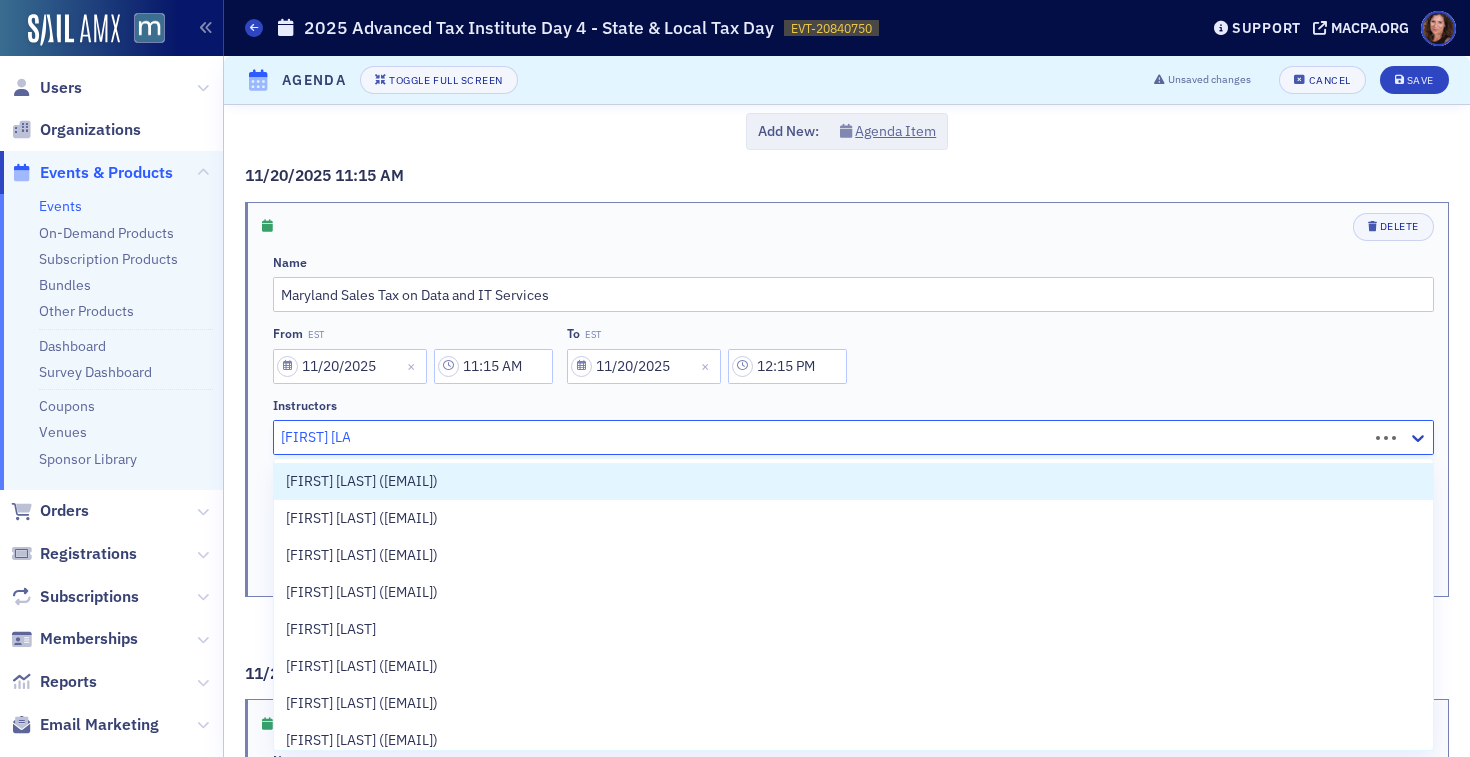 type on "[FIRST] [LAST]" 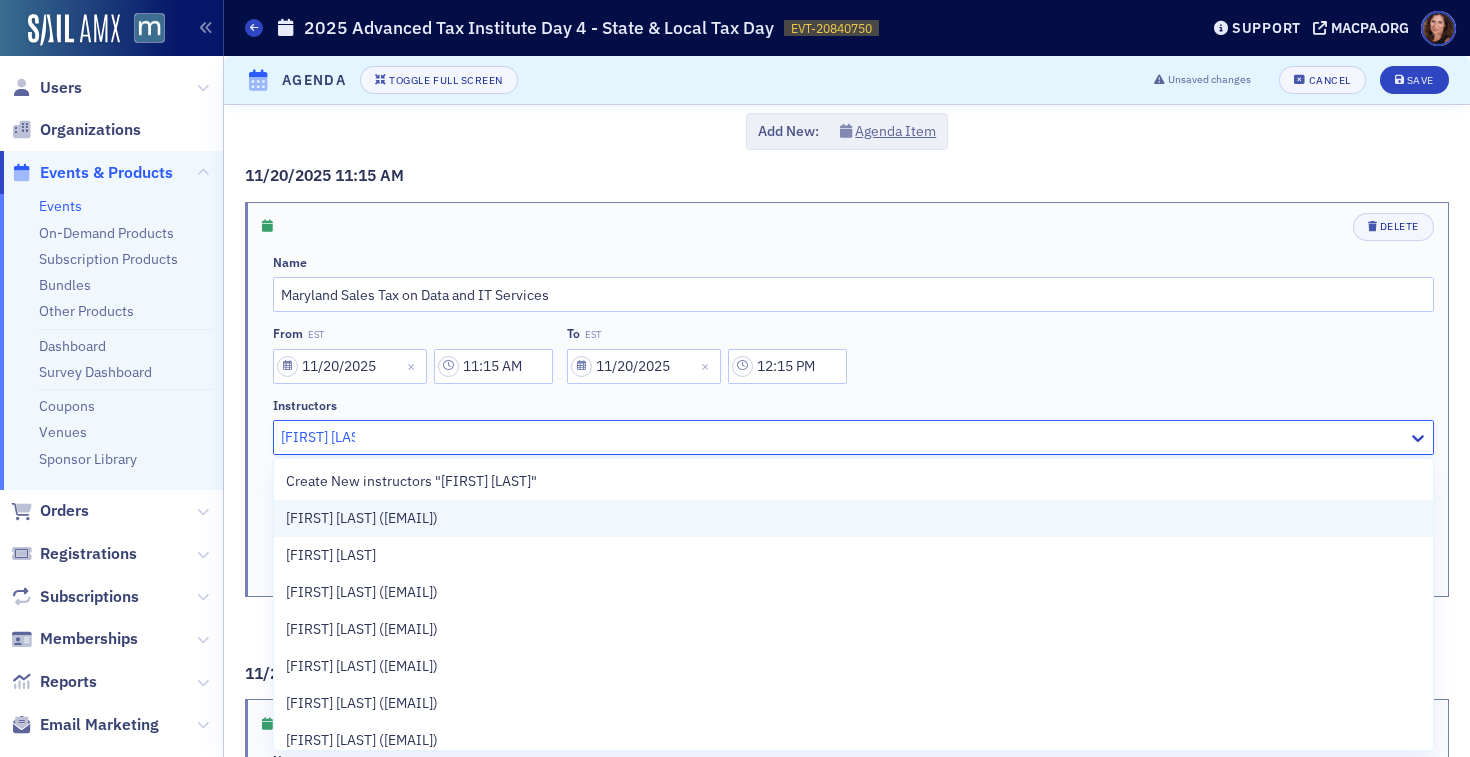 click on "[FIRST] [LAST] ([EMAIL])" at bounding box center [853, 518] 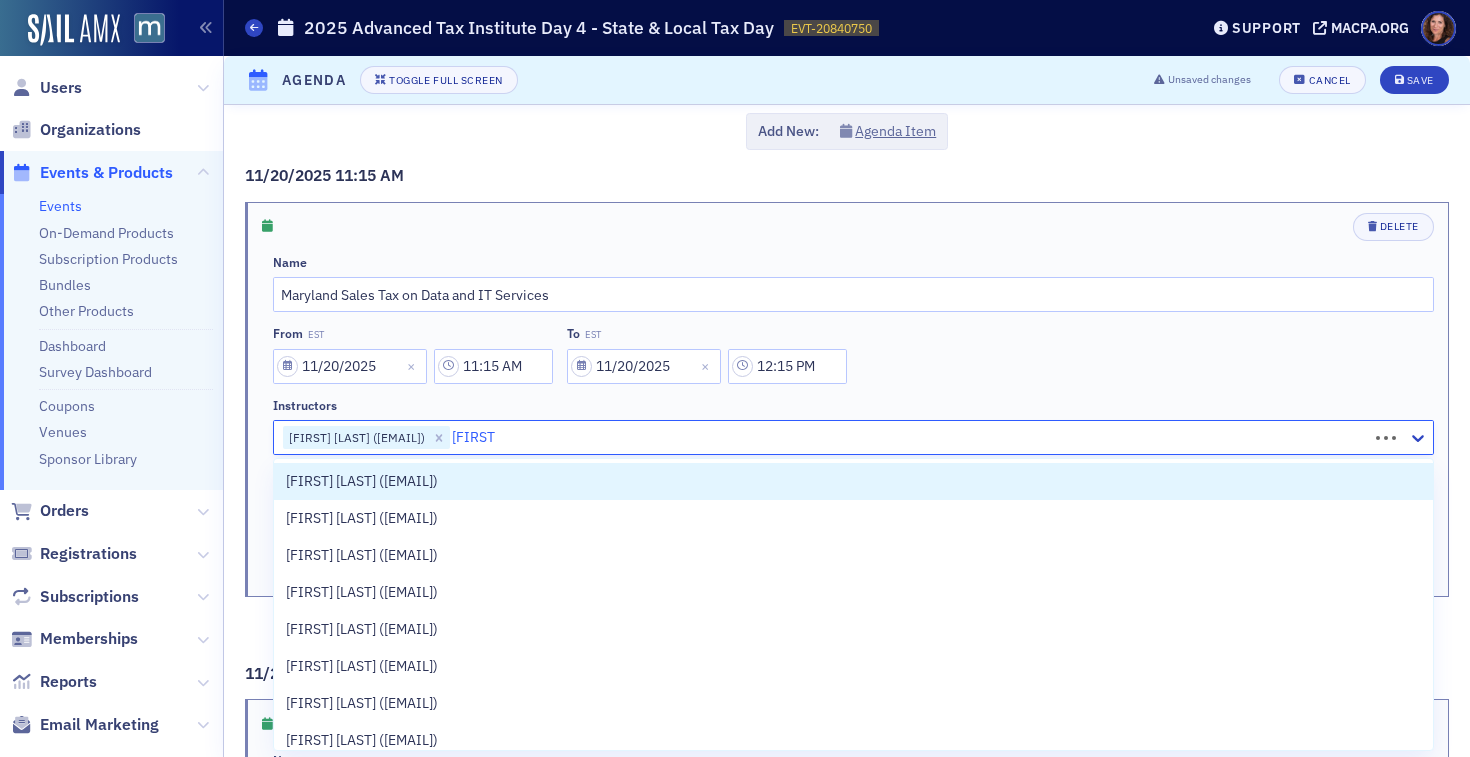 type on "[FIRST] [LAST]" 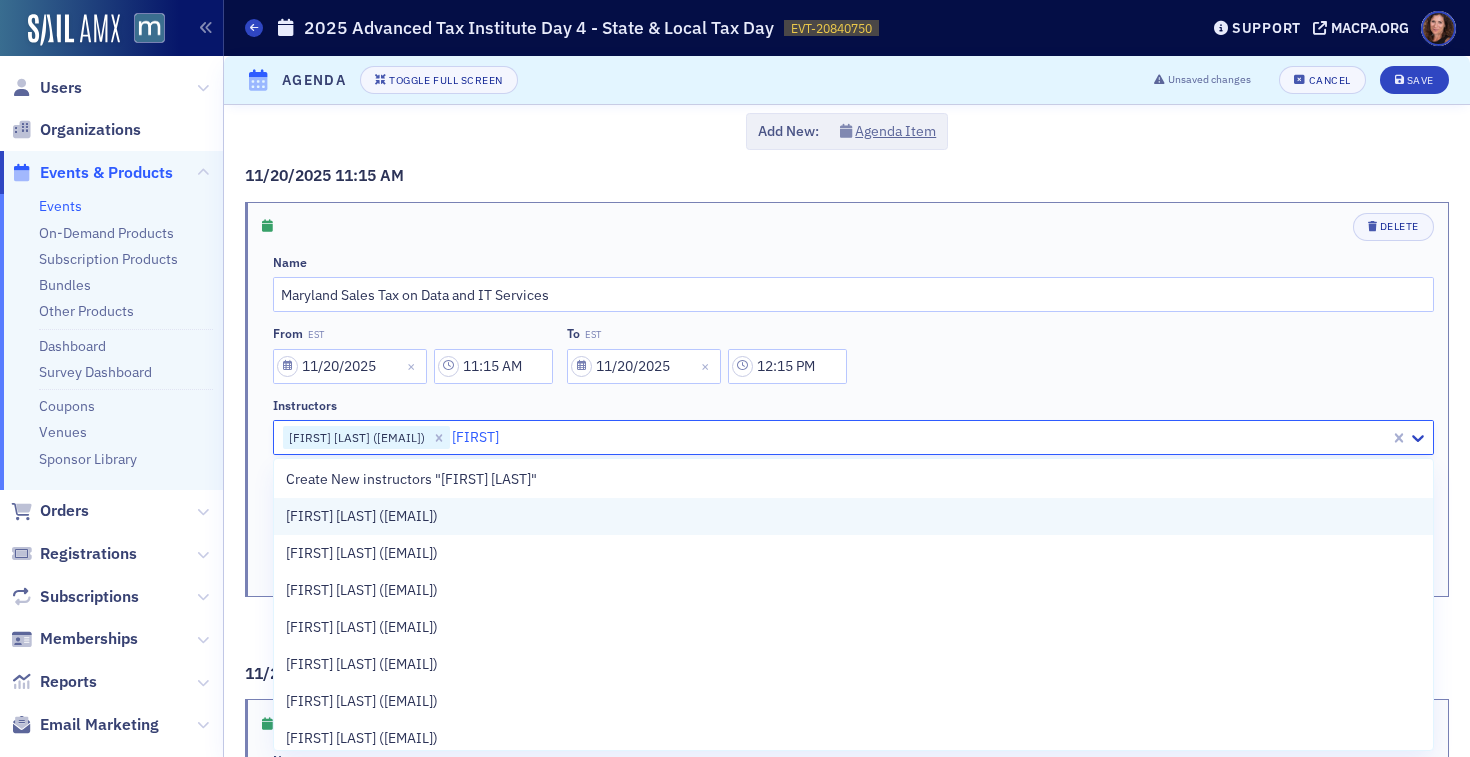 click on "[FIRST] [LAST] ([EMAIL])" at bounding box center [853, 516] 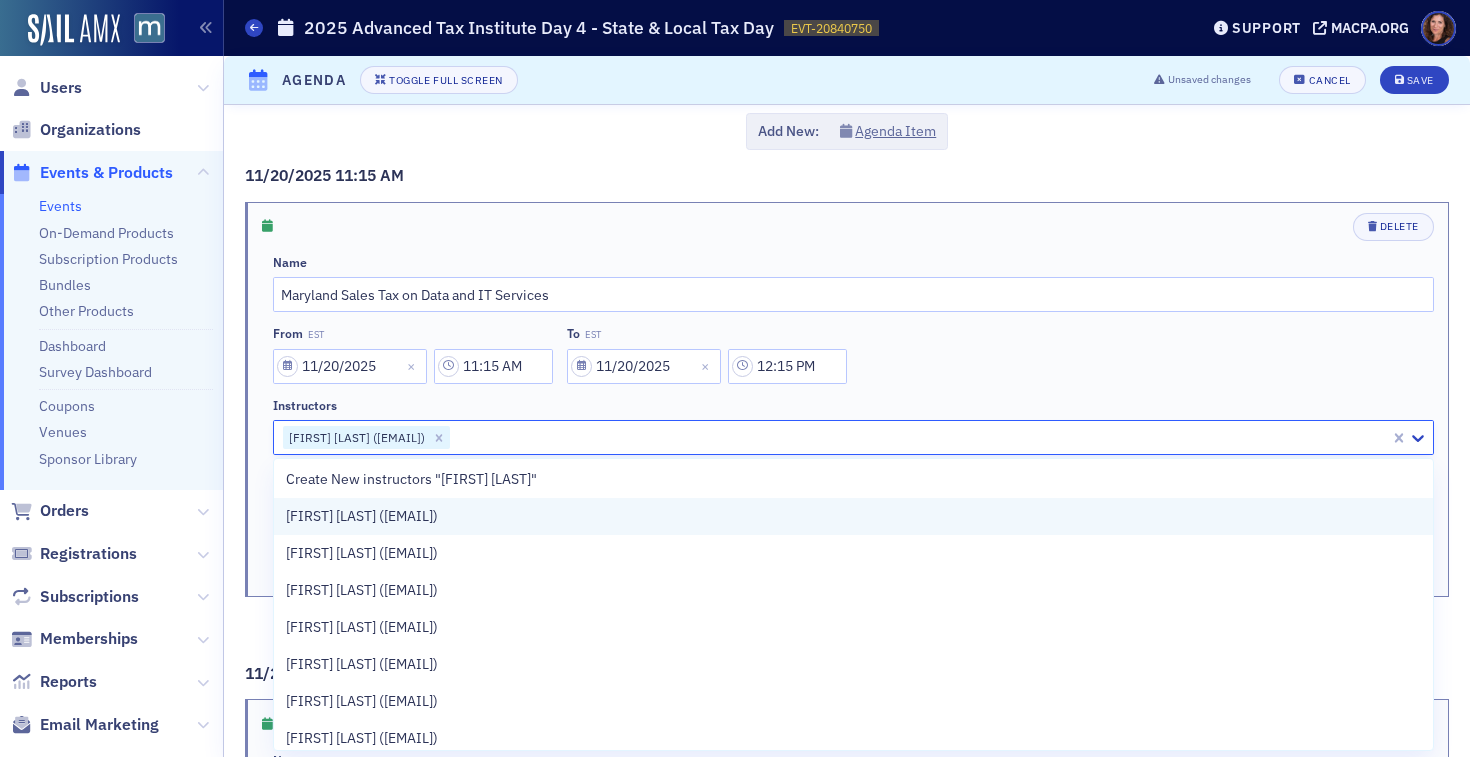 scroll, scrollTop: 4, scrollLeft: 0, axis: vertical 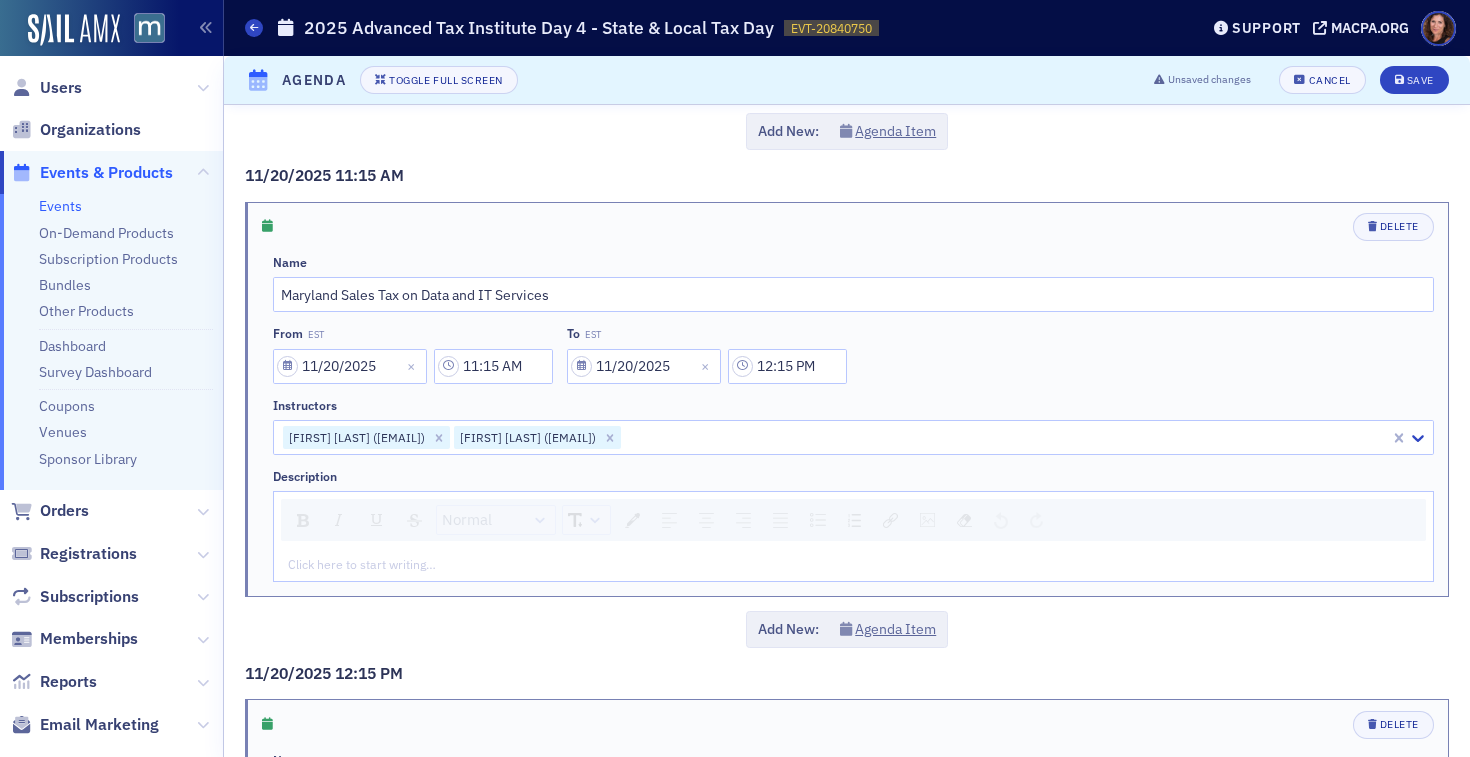click on "From EST [DATE] [TIME] To EST [DATE] [TIME]" 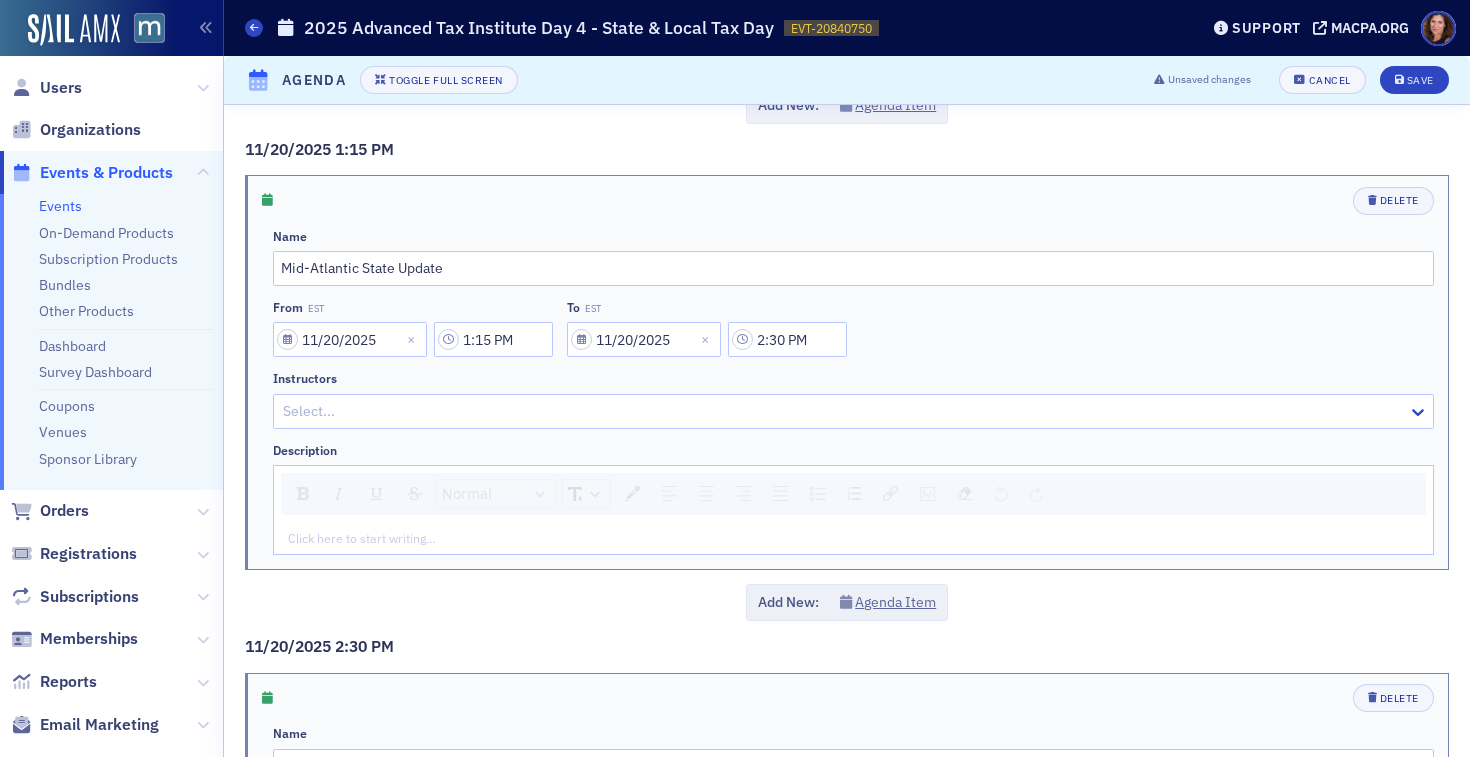 scroll, scrollTop: 3001, scrollLeft: 0, axis: vertical 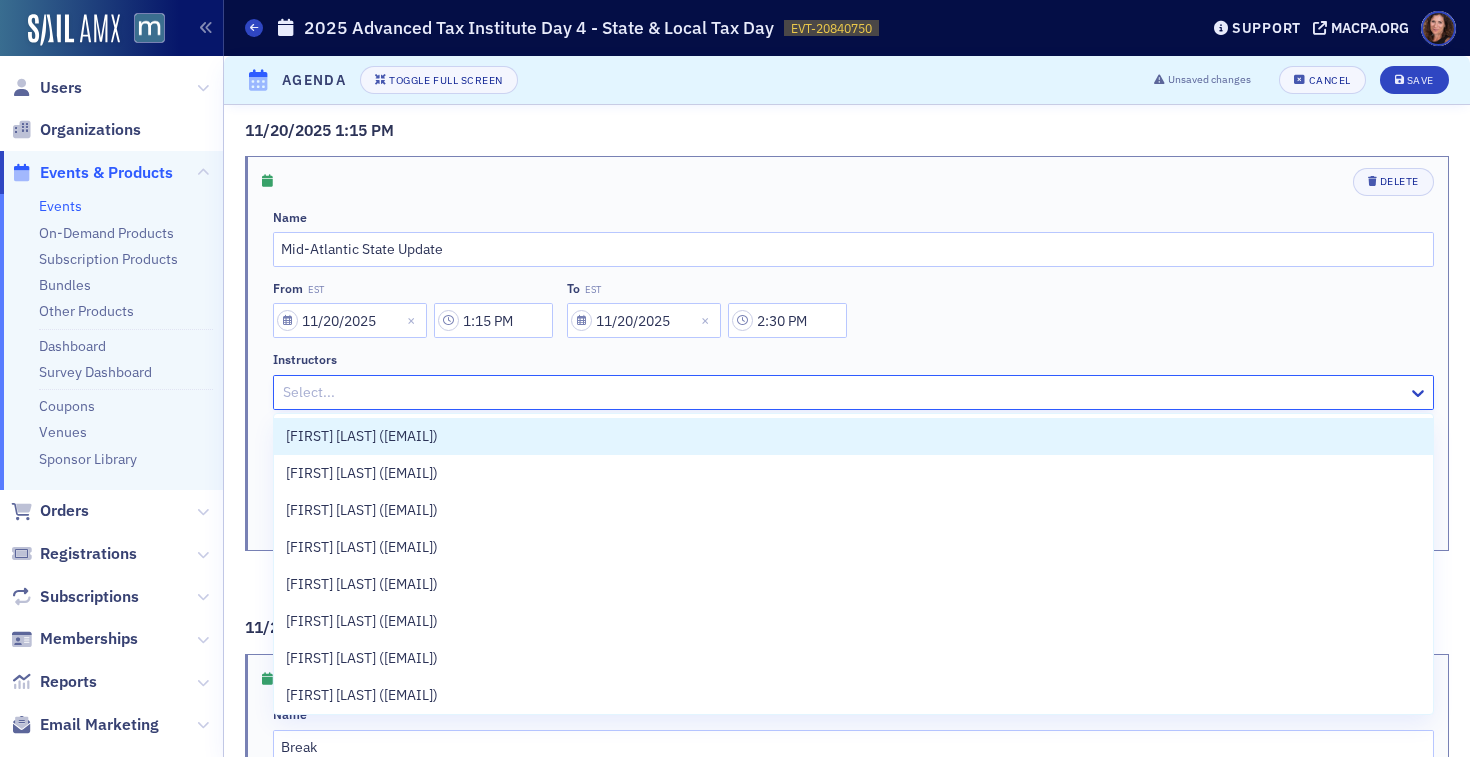 click 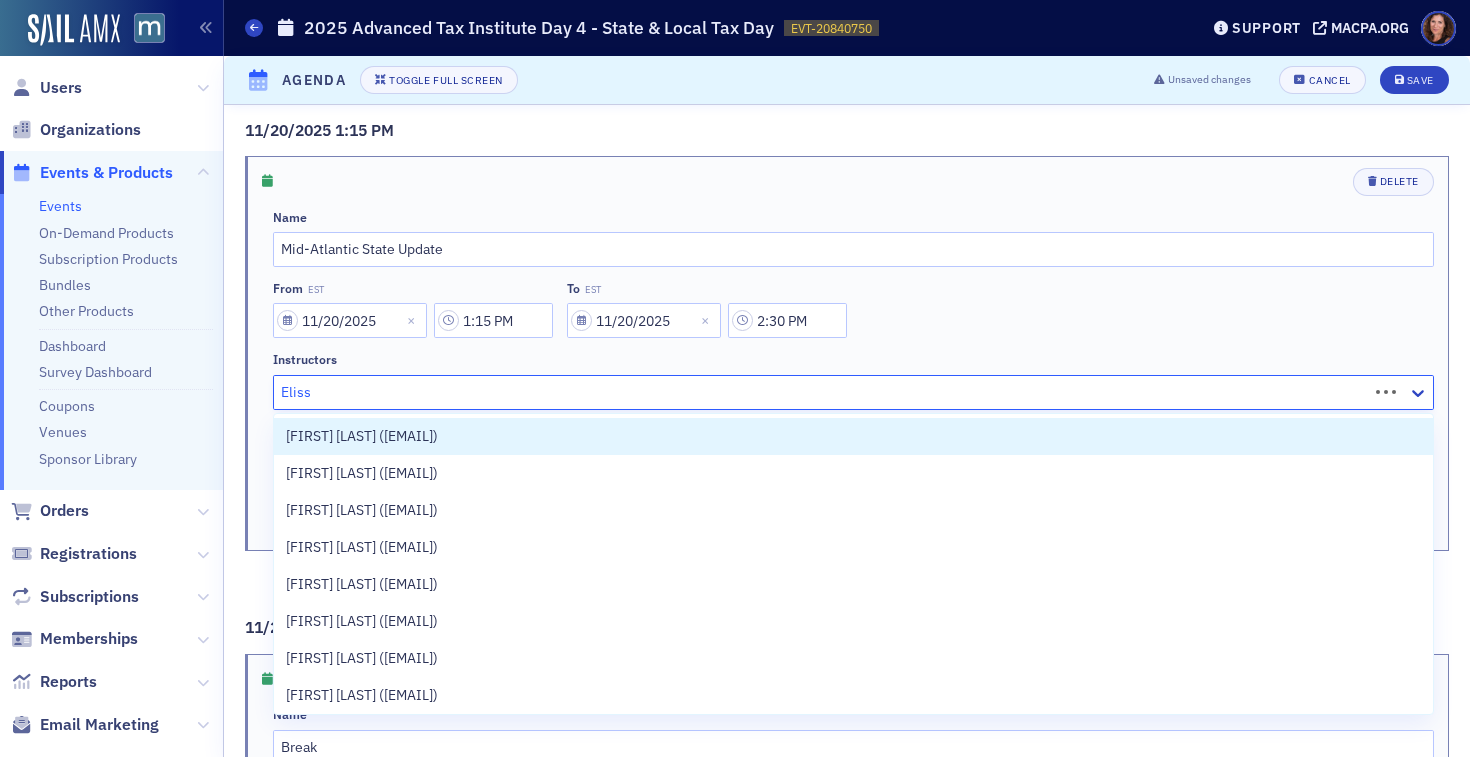type on "[FIRST]" 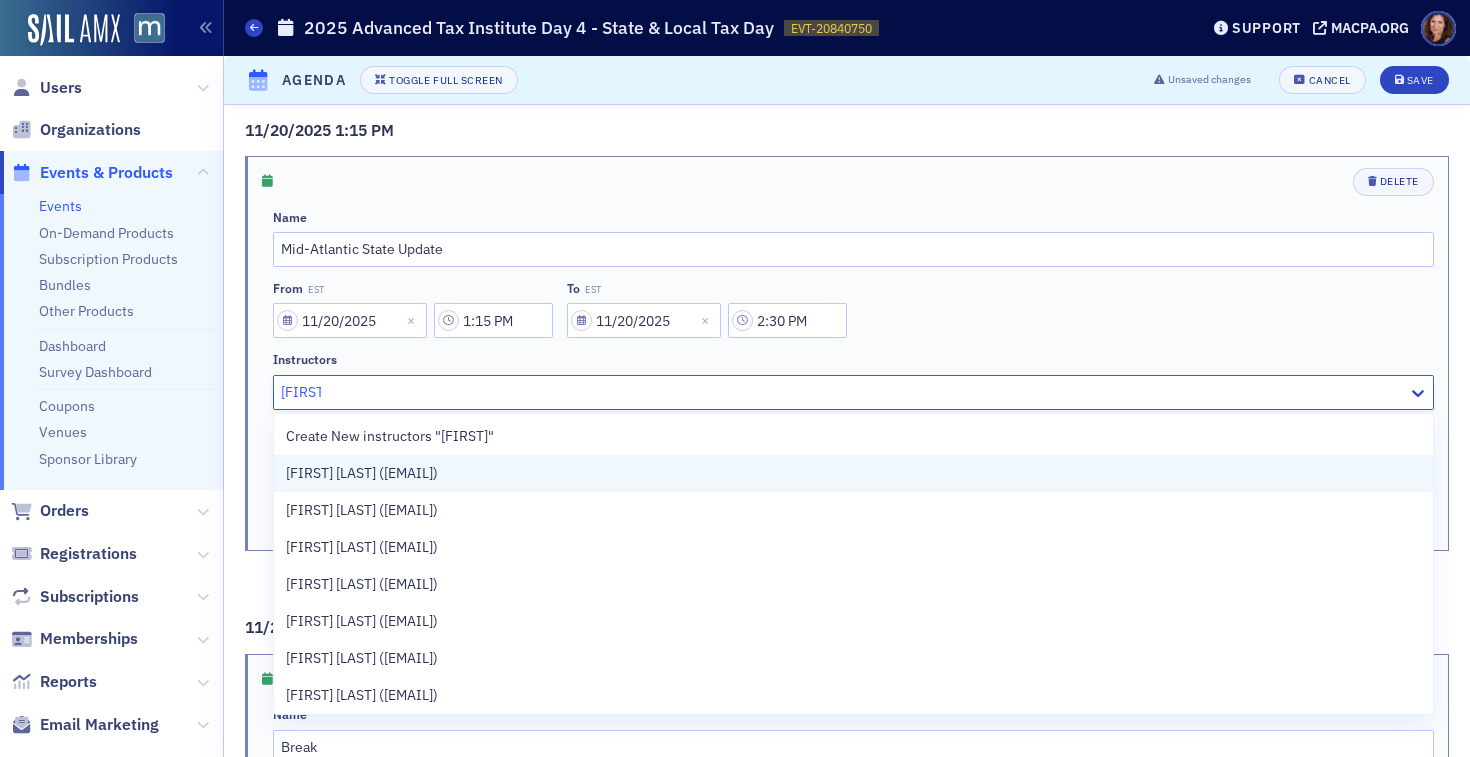 click on "[FIRST] [LAST] ([EMAIL])" at bounding box center [853, 473] 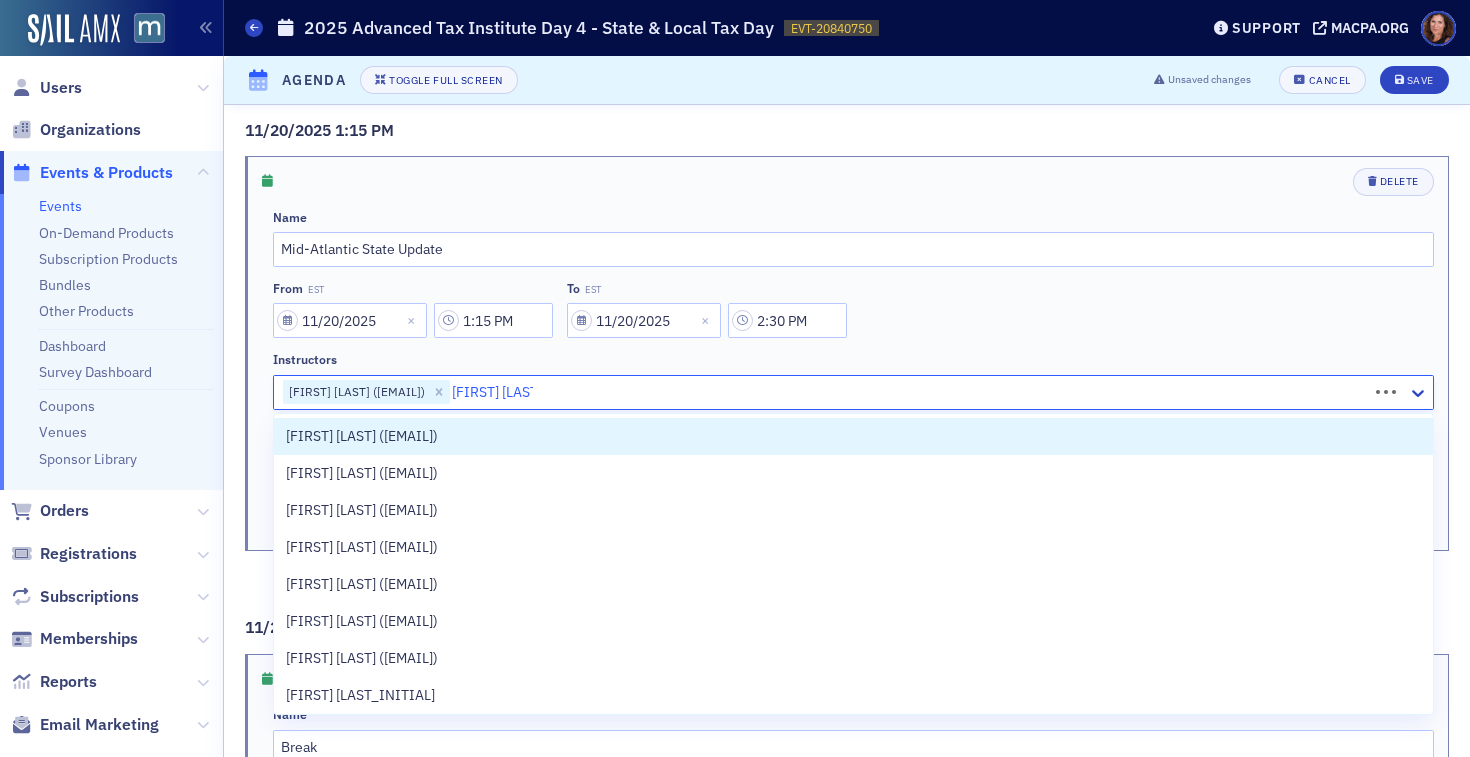 type on "[FIRST] [LAST]" 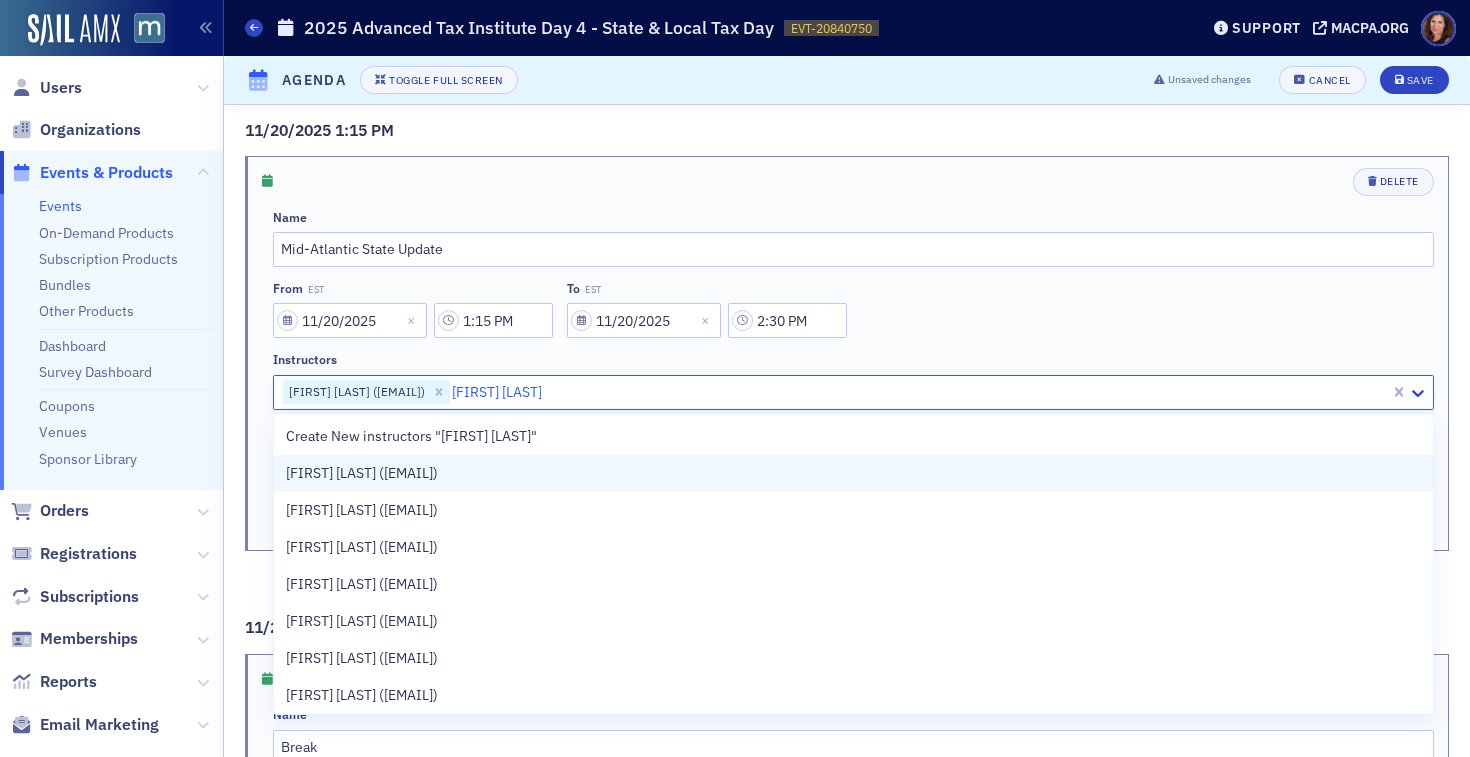 click on "[FIRST] [LAST] ([EMAIL])" at bounding box center (362, 473) 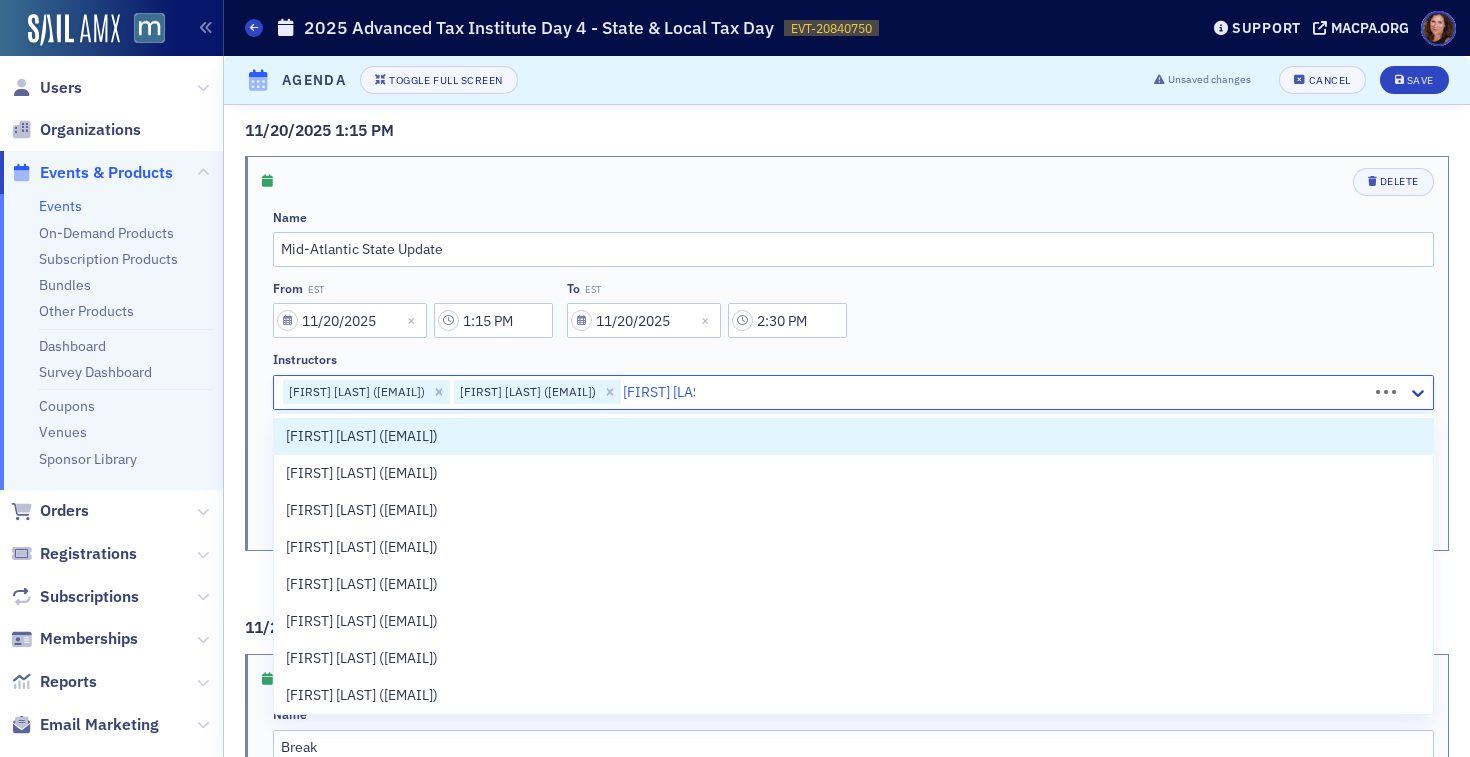 type on "[FIRST] [LAST]" 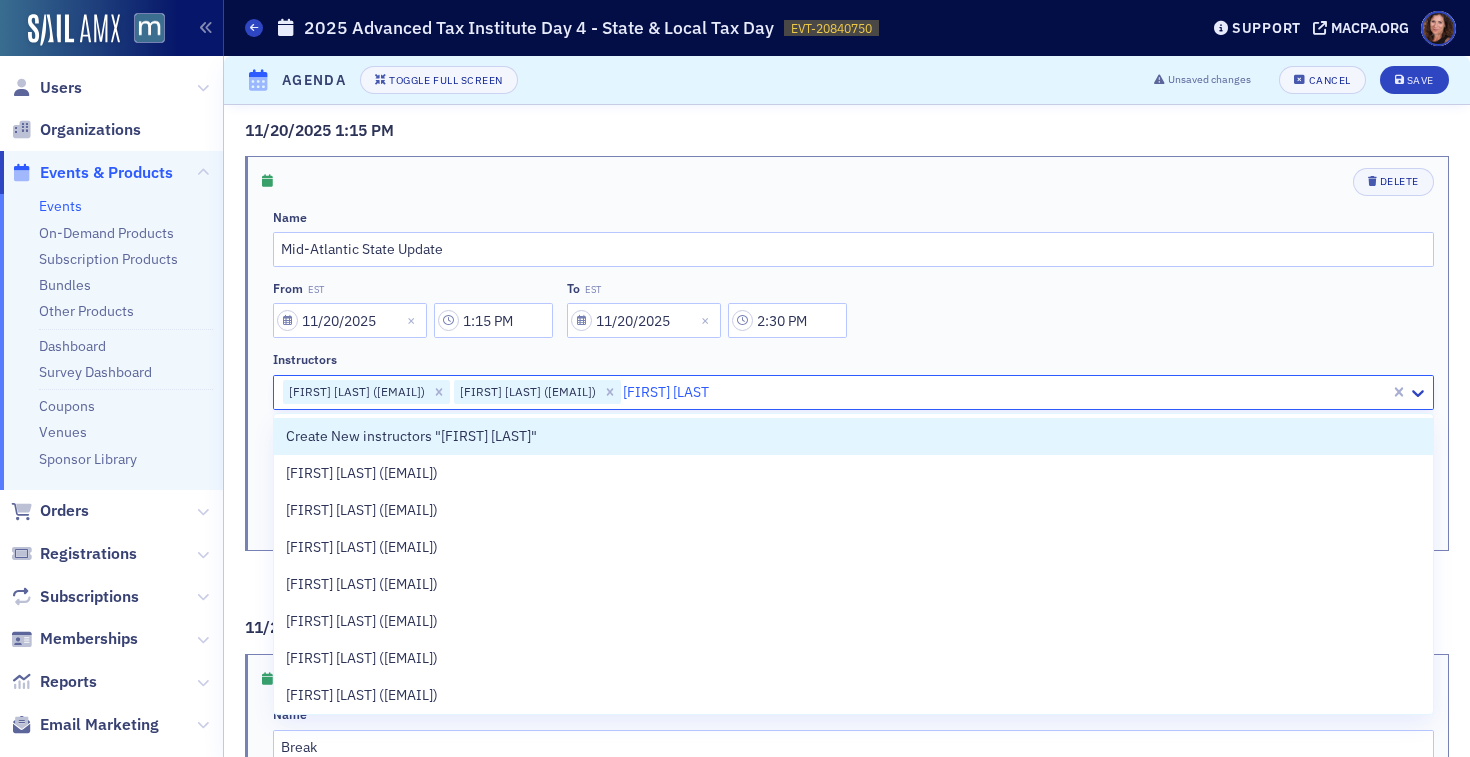 type 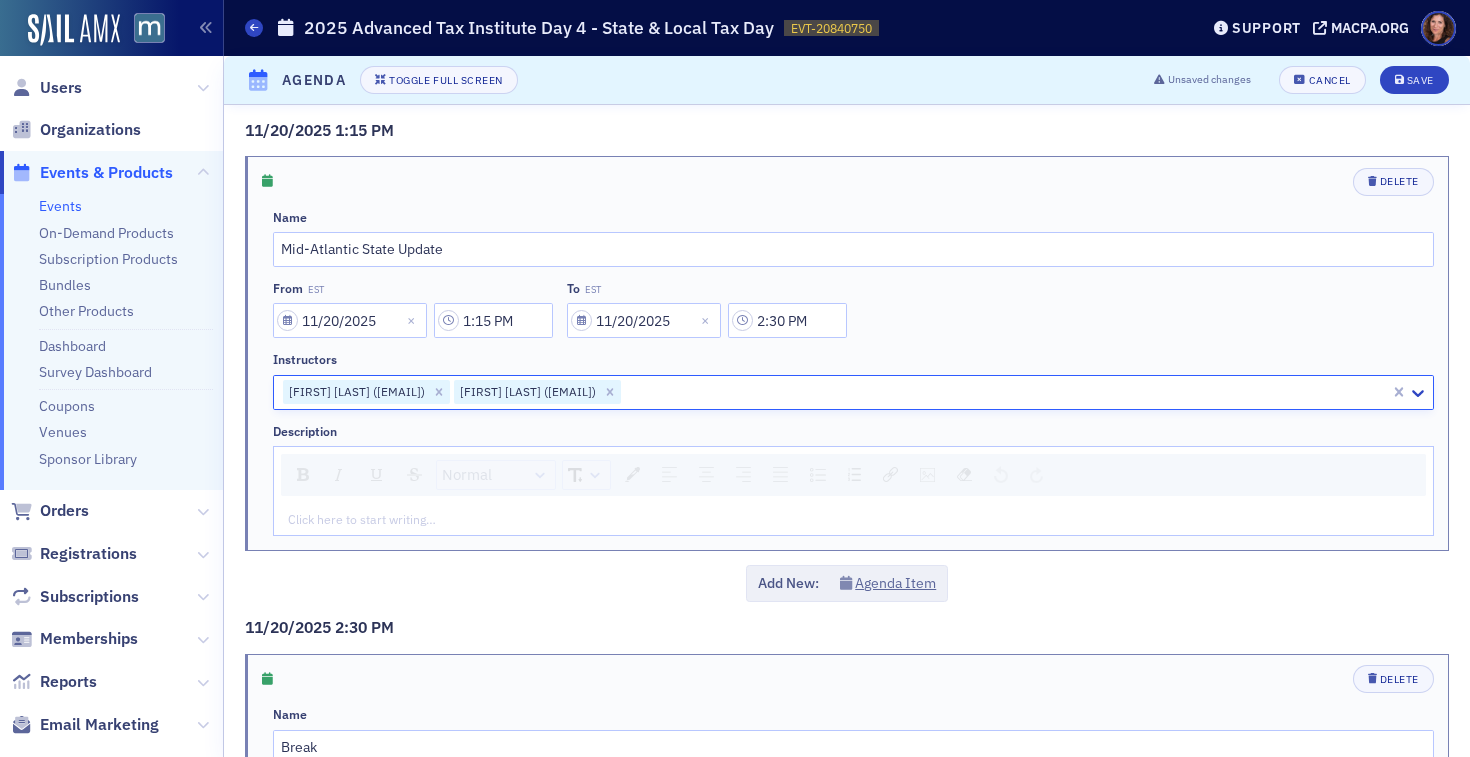 drag, startPoint x: 977, startPoint y: 383, endPoint x: 925, endPoint y: 389, distance: 52.34501 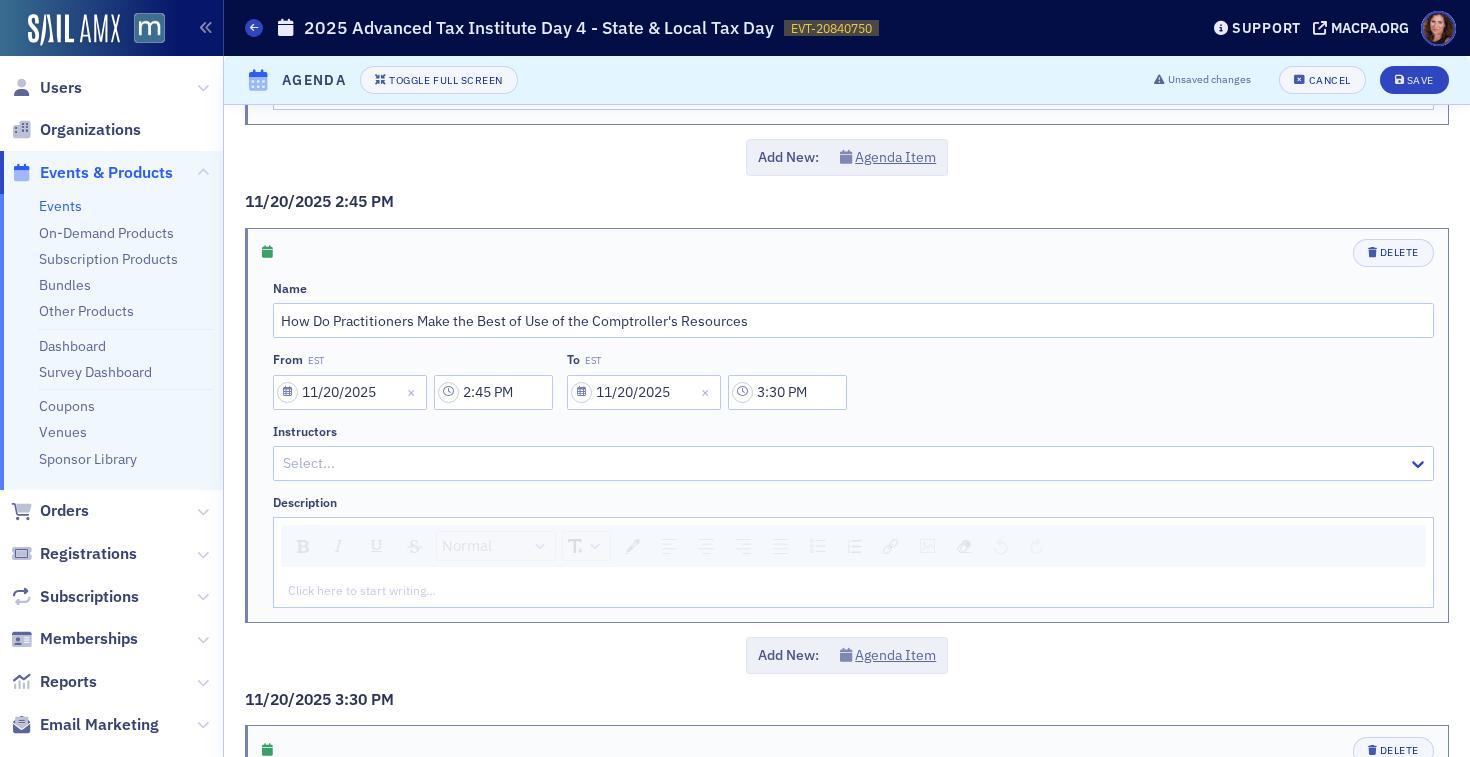 scroll, scrollTop: 3927, scrollLeft: 0, axis: vertical 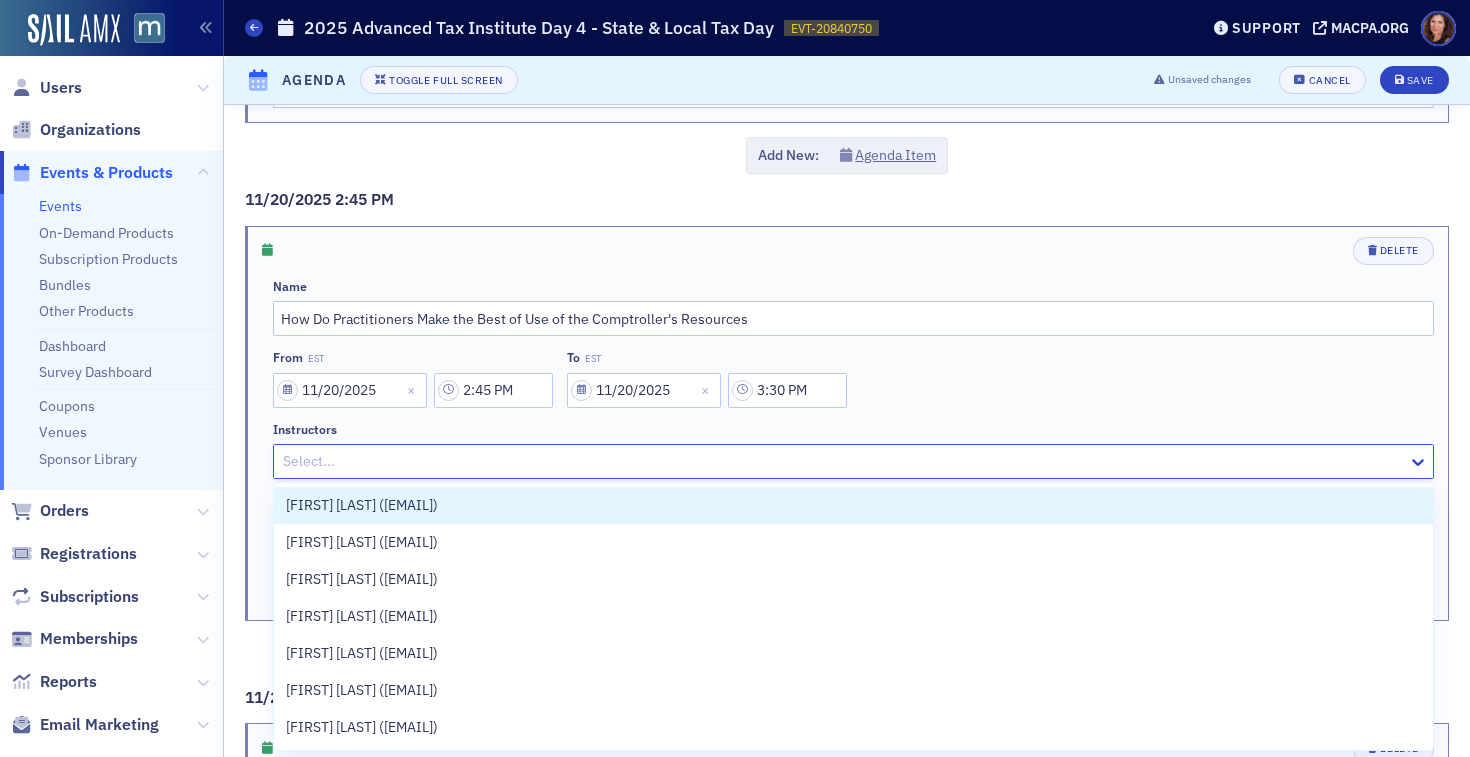 click 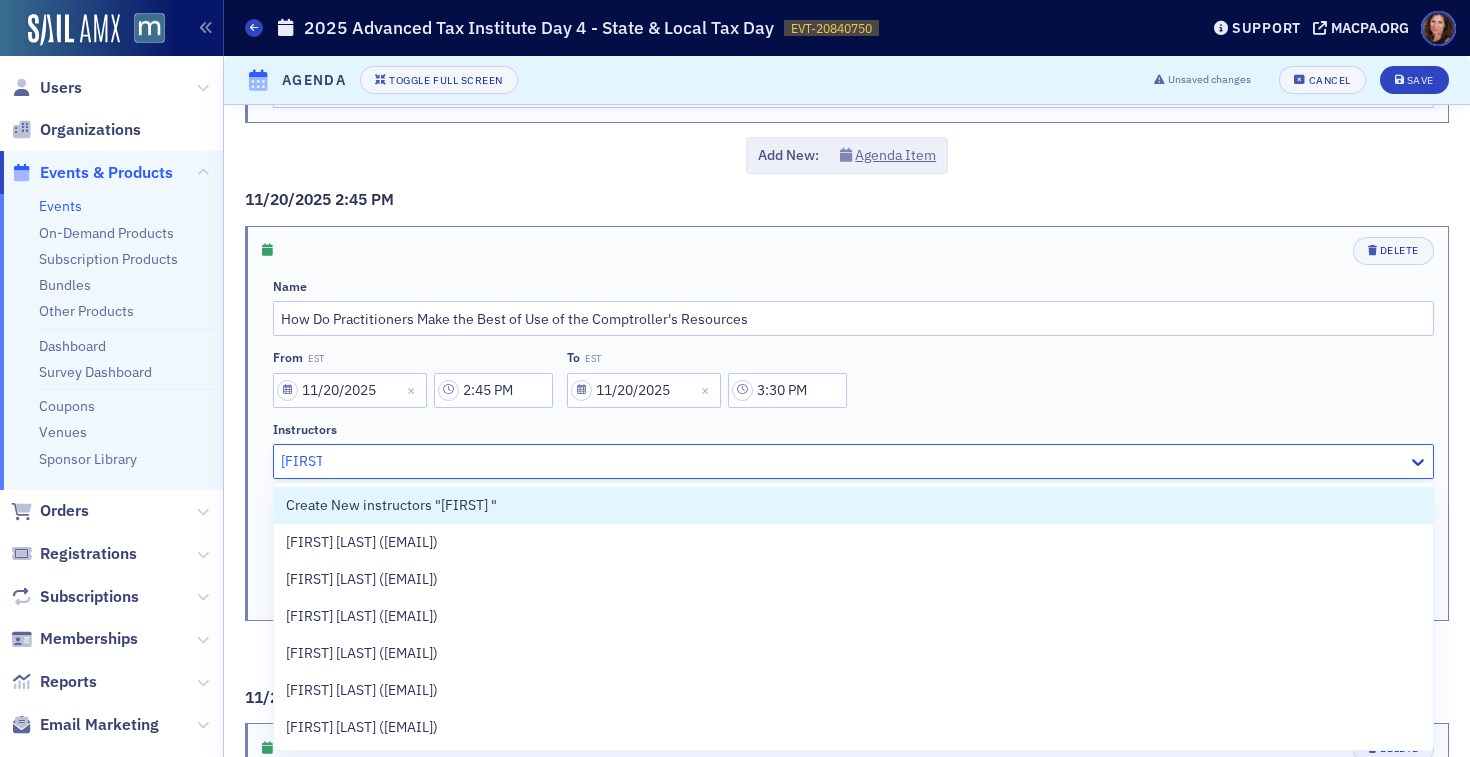 type on "[FIRST] [LAST]" 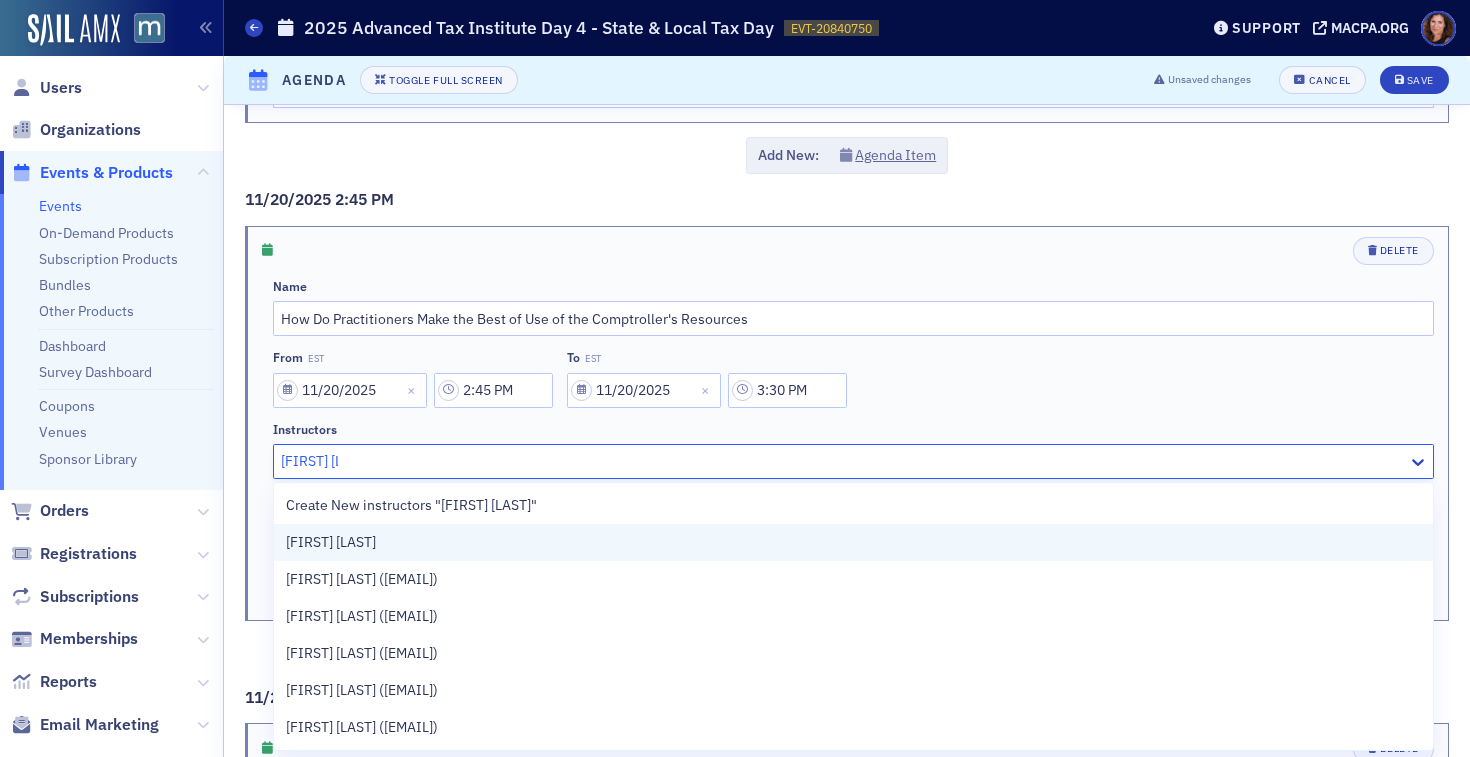 click on "[FIRST] [LAST]" at bounding box center (853, 542) 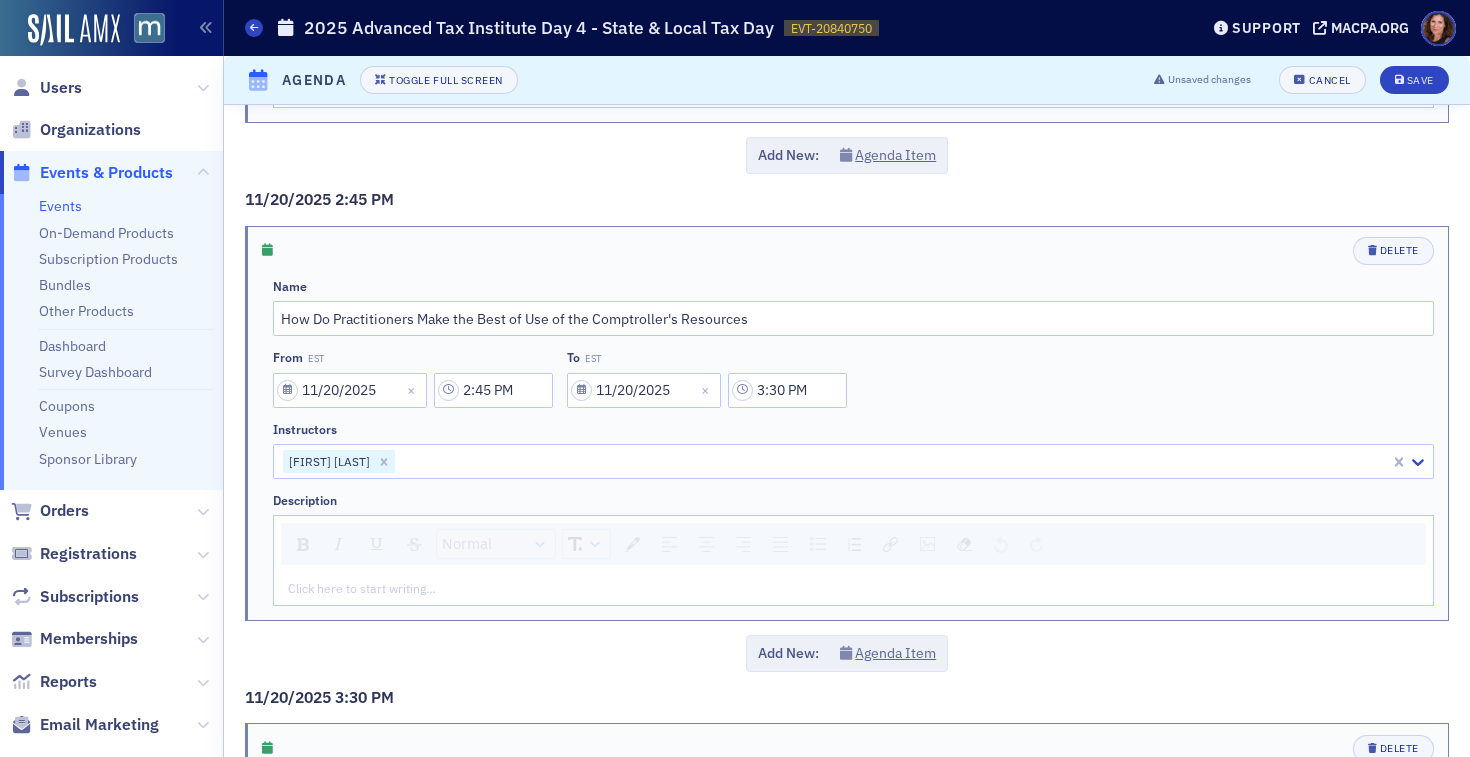 click on "Name How Do Practitioners Make the Best of Use of the Comptroller's Resources From EST [DATE] [TIME] To EST [DATE] [TIME] Instructors [FIRST] [LAST] Description Normal Click here to start writing…" 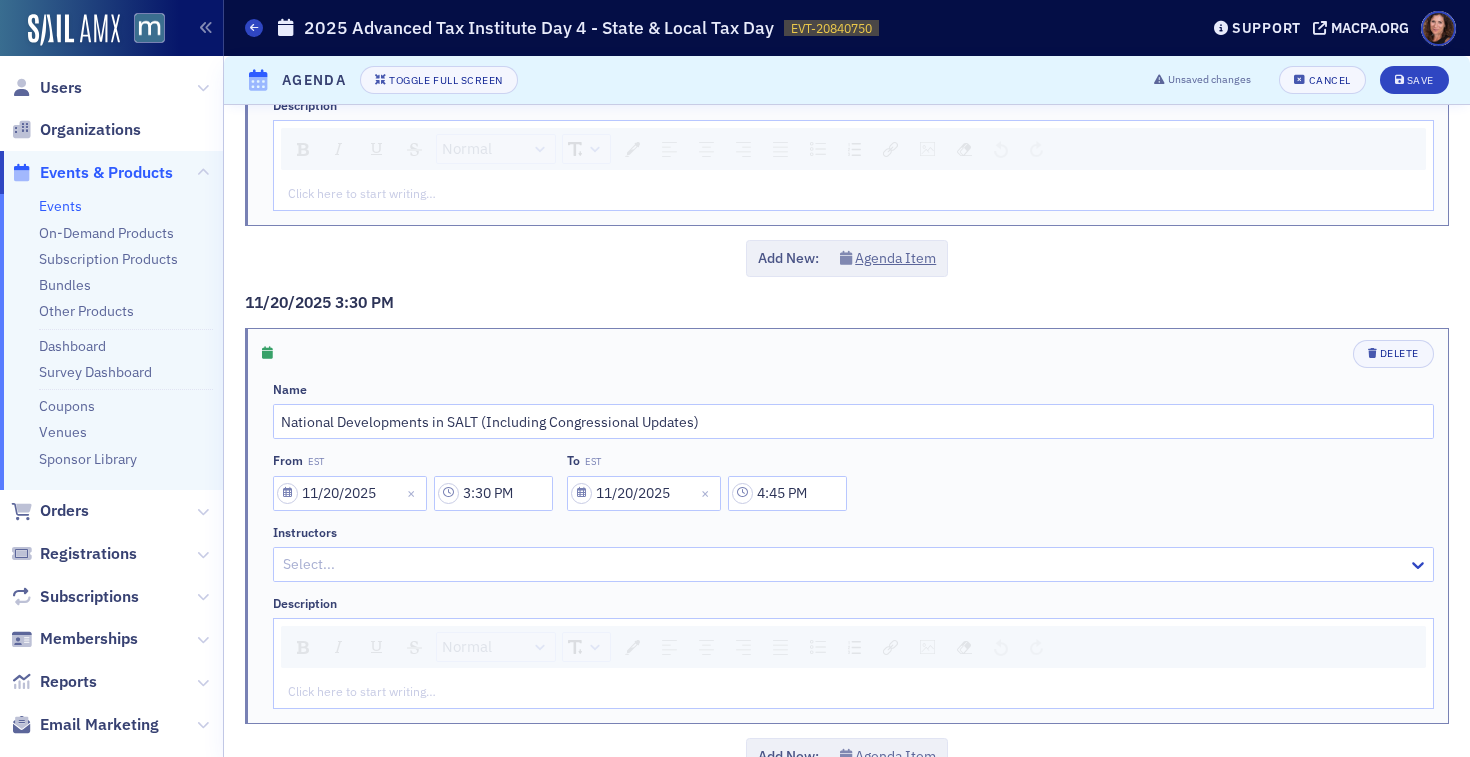 scroll, scrollTop: 4367, scrollLeft: 0, axis: vertical 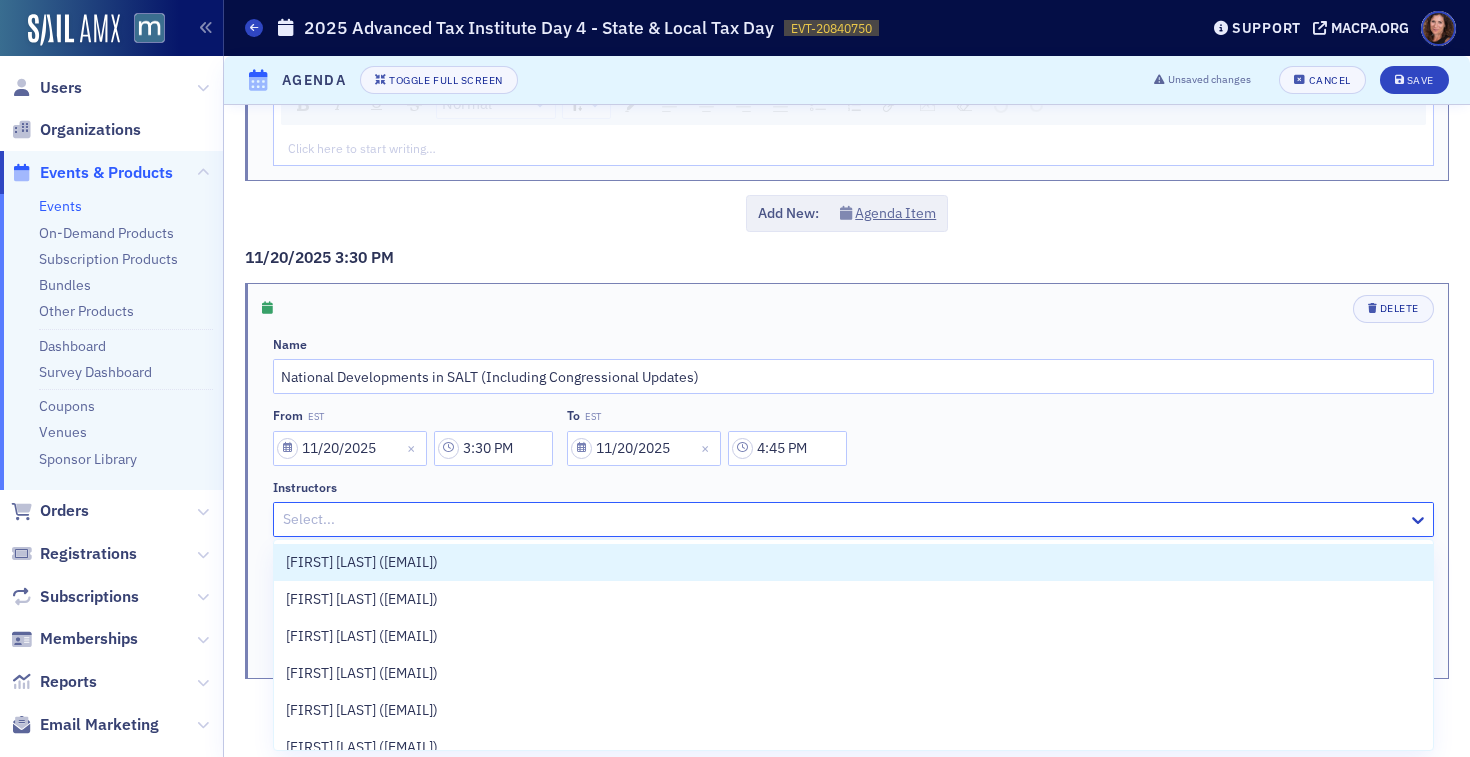 click 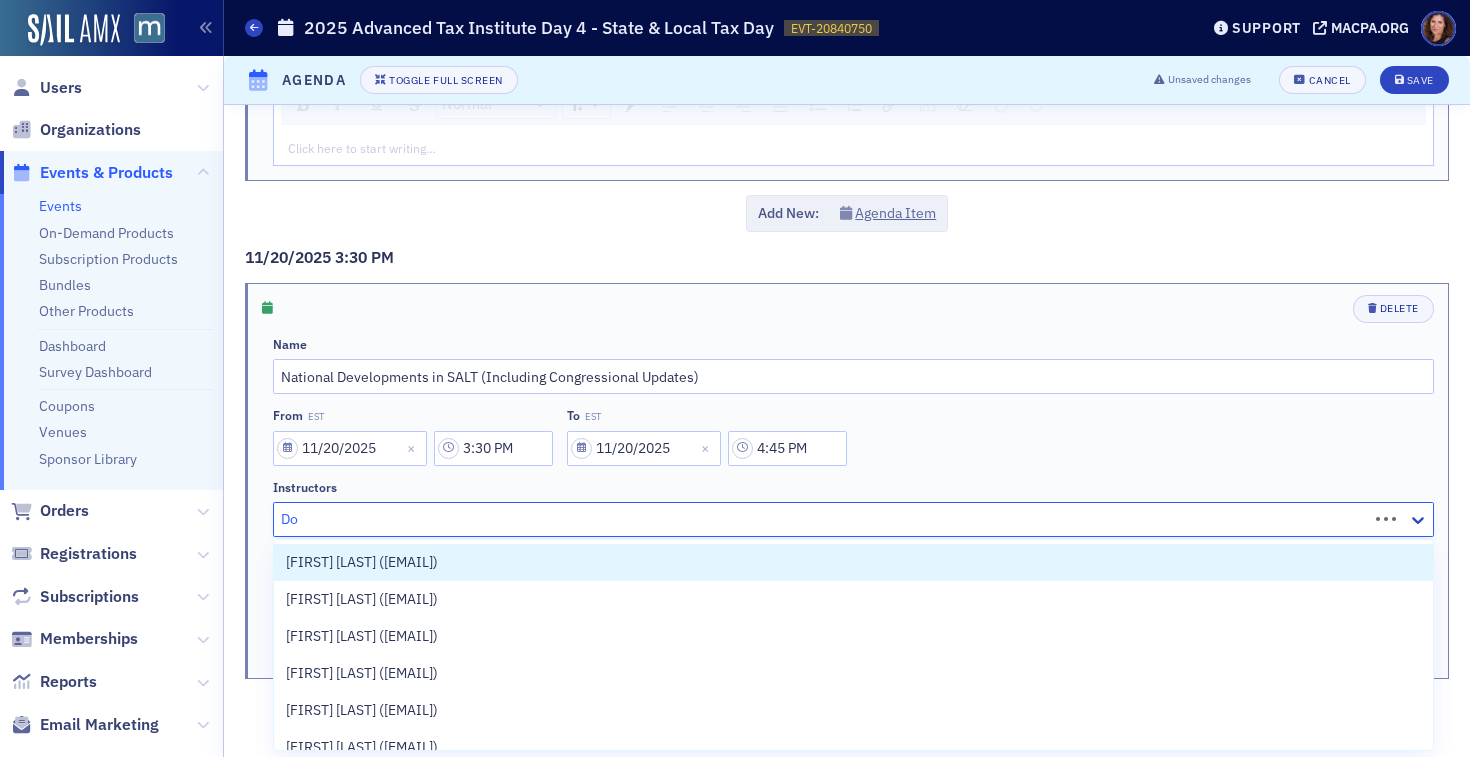 type on "D" 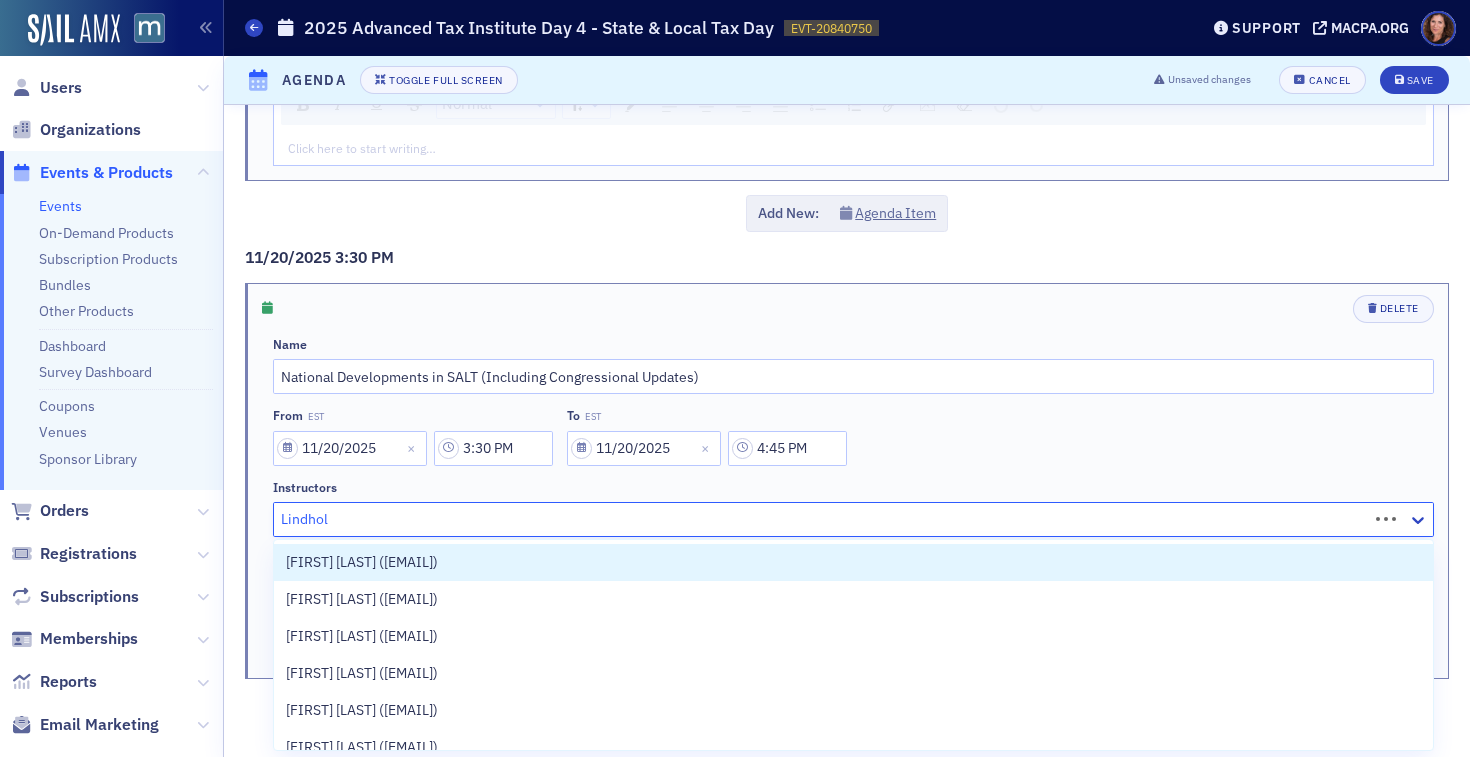type on "[LAST]" 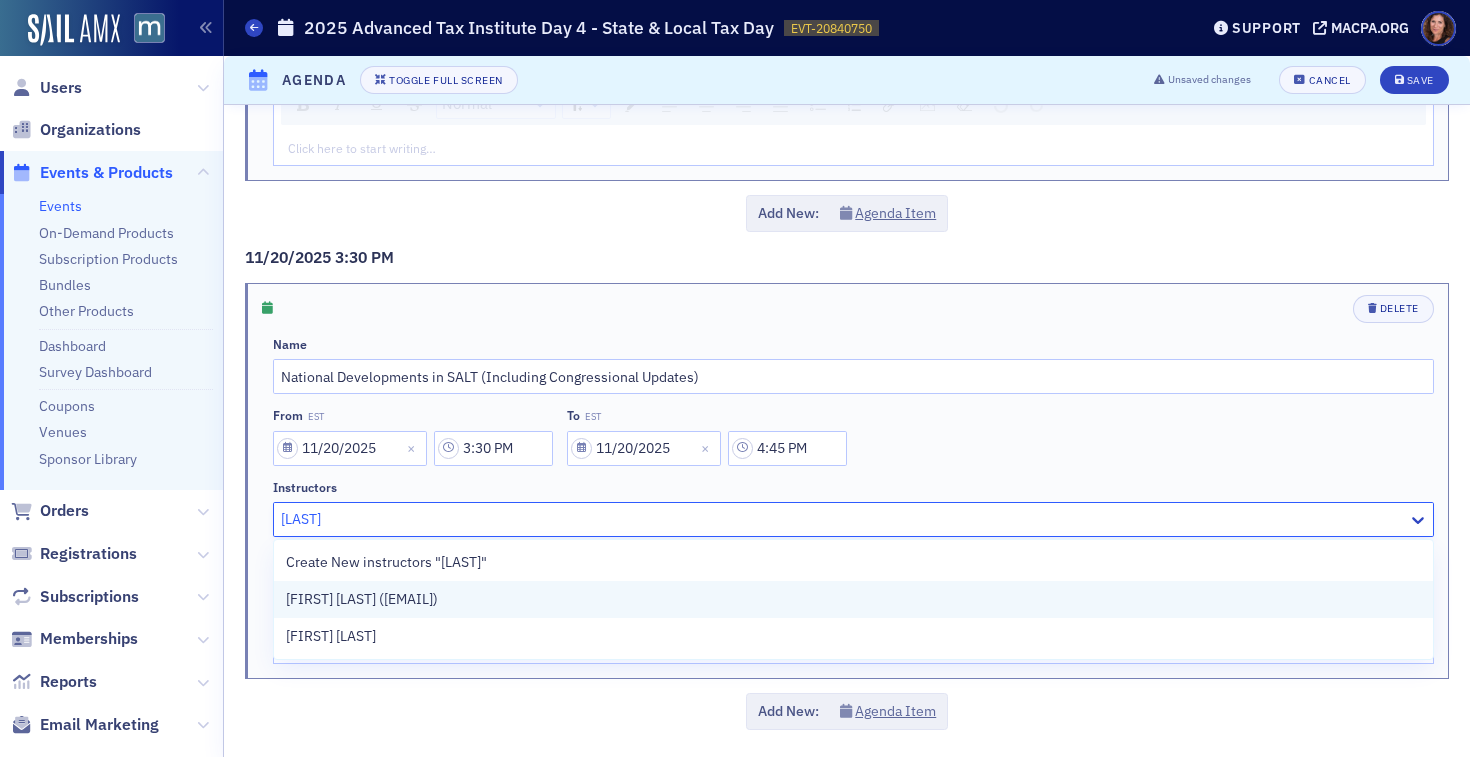 click on "[FIRST] [LAST] ([EMAIL])" at bounding box center (362, 599) 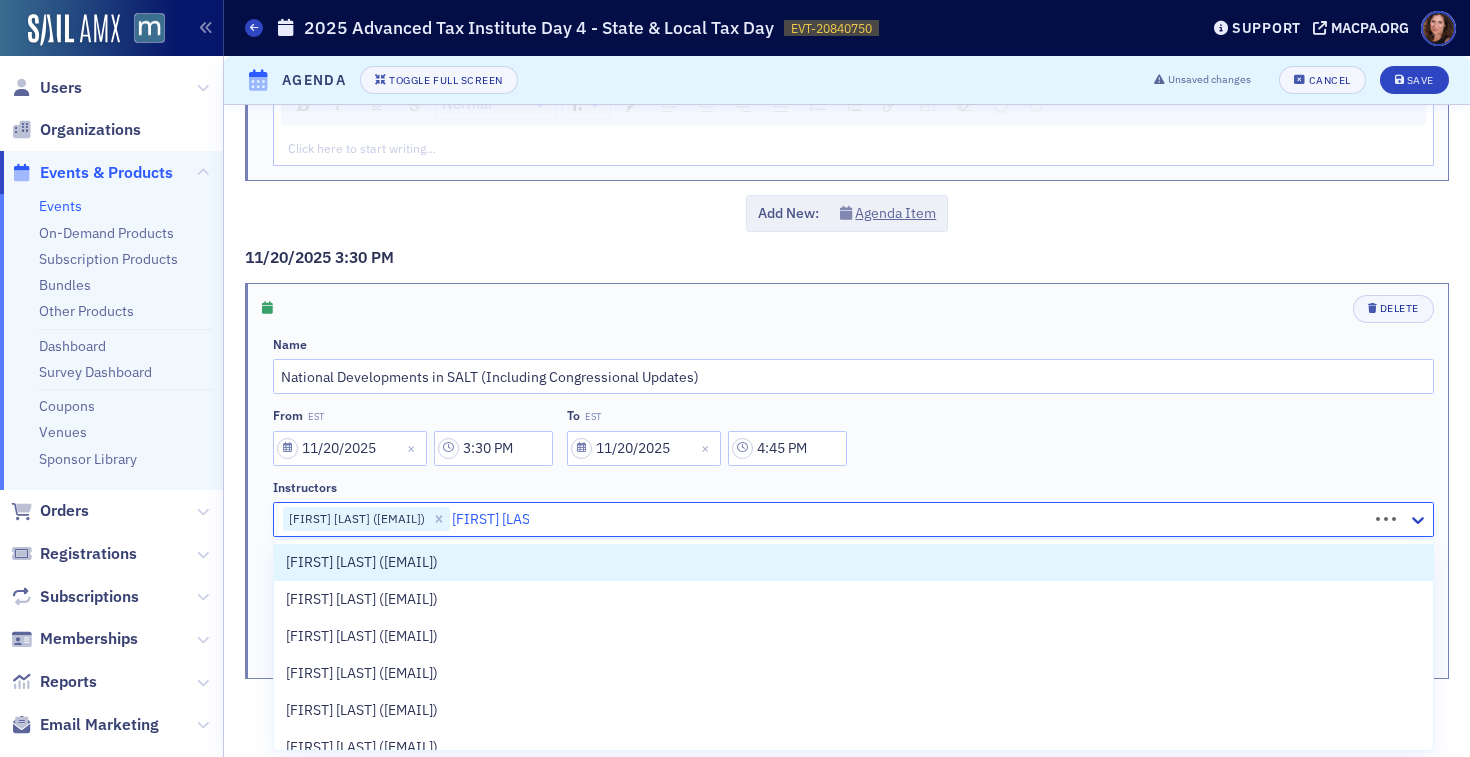 type on "[FIRST] [LAST]" 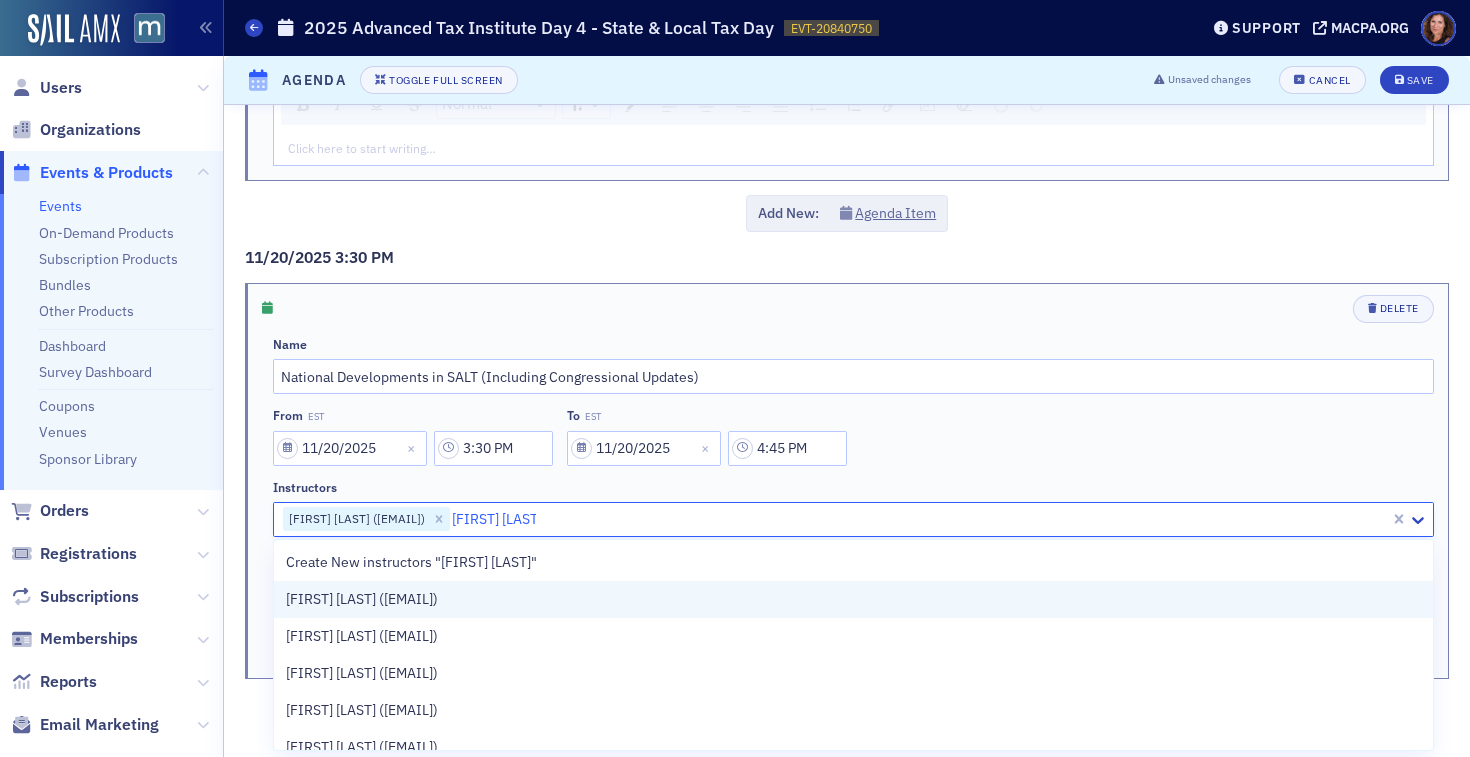click on "[FIRST] [LAST] ([EMAIL])" at bounding box center (853, 599) 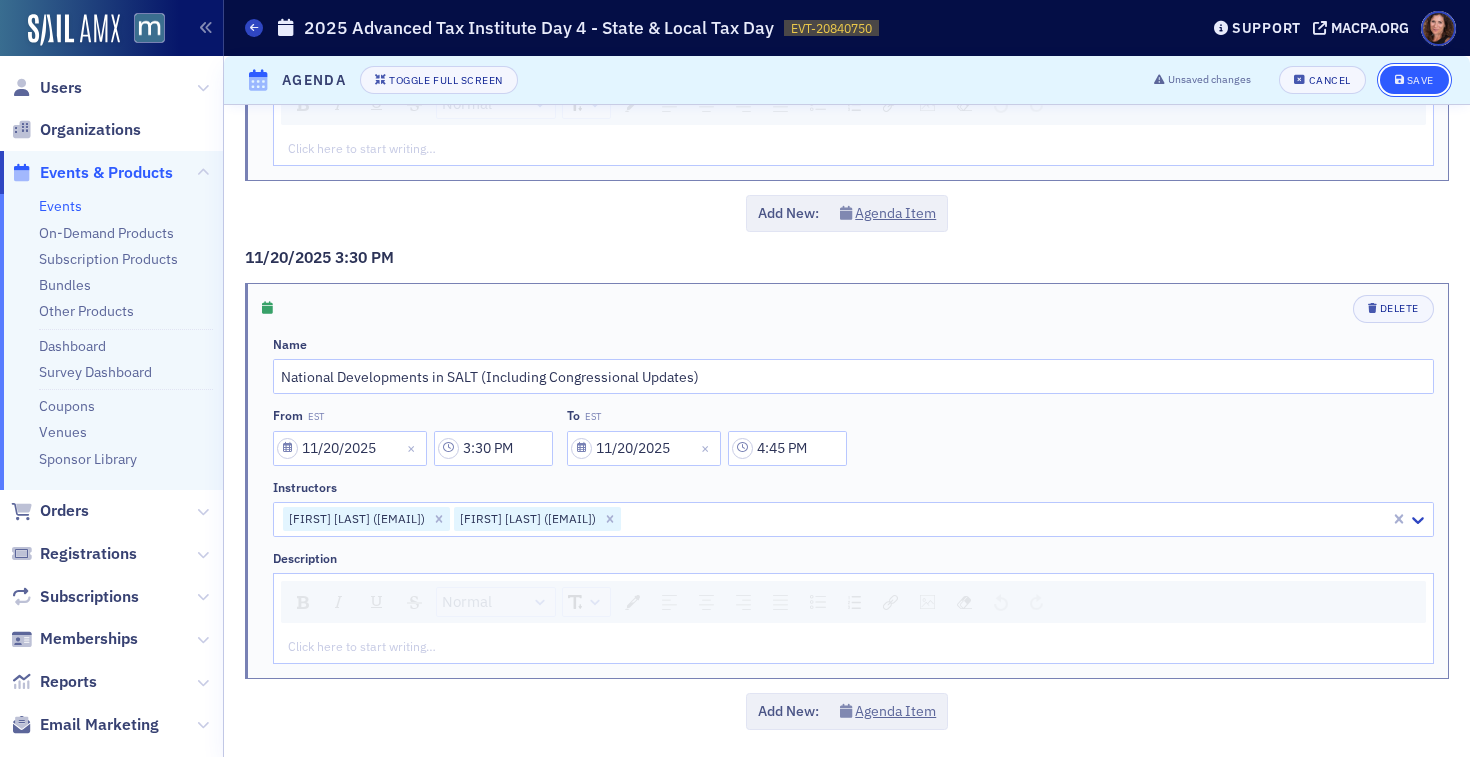 click on "Save" 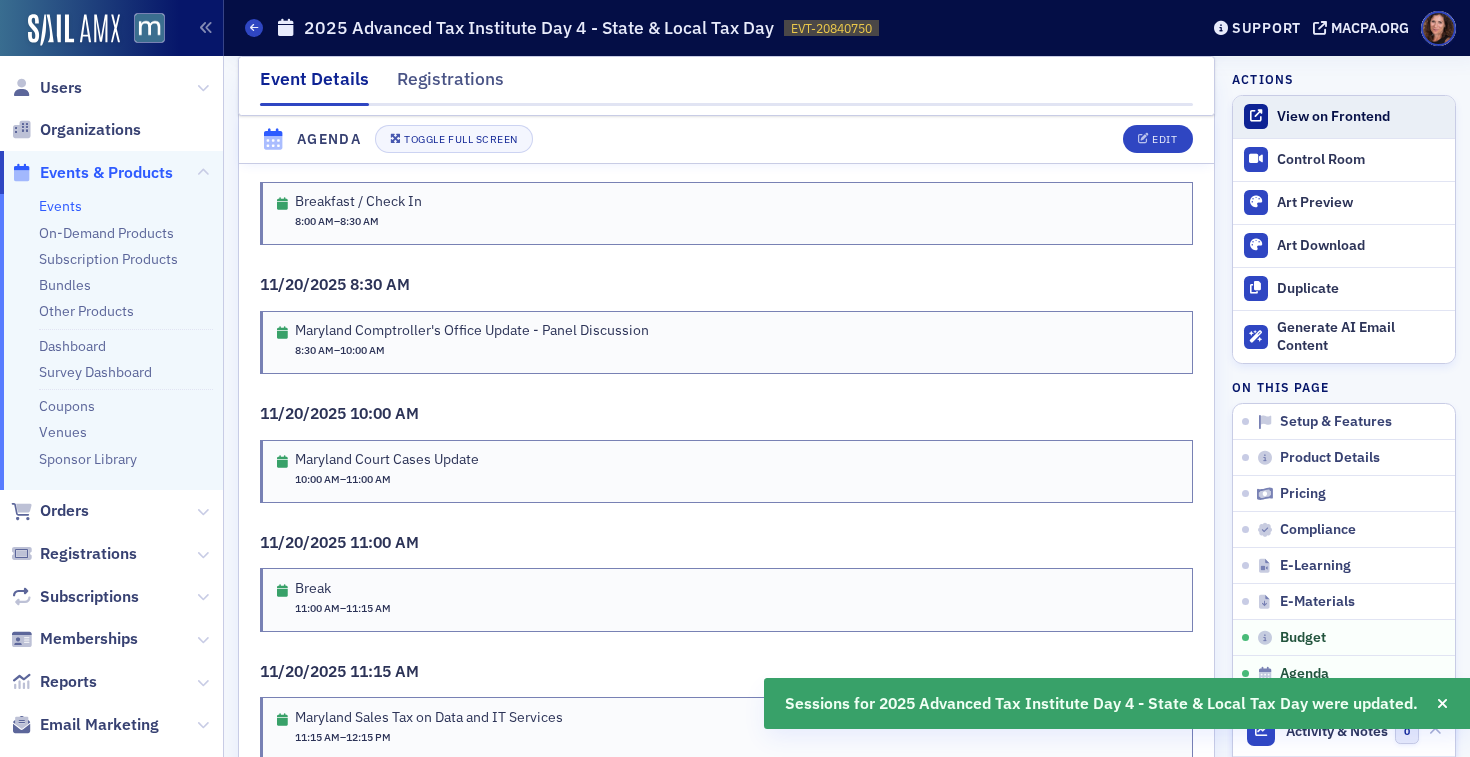 click on "View on Frontend" 